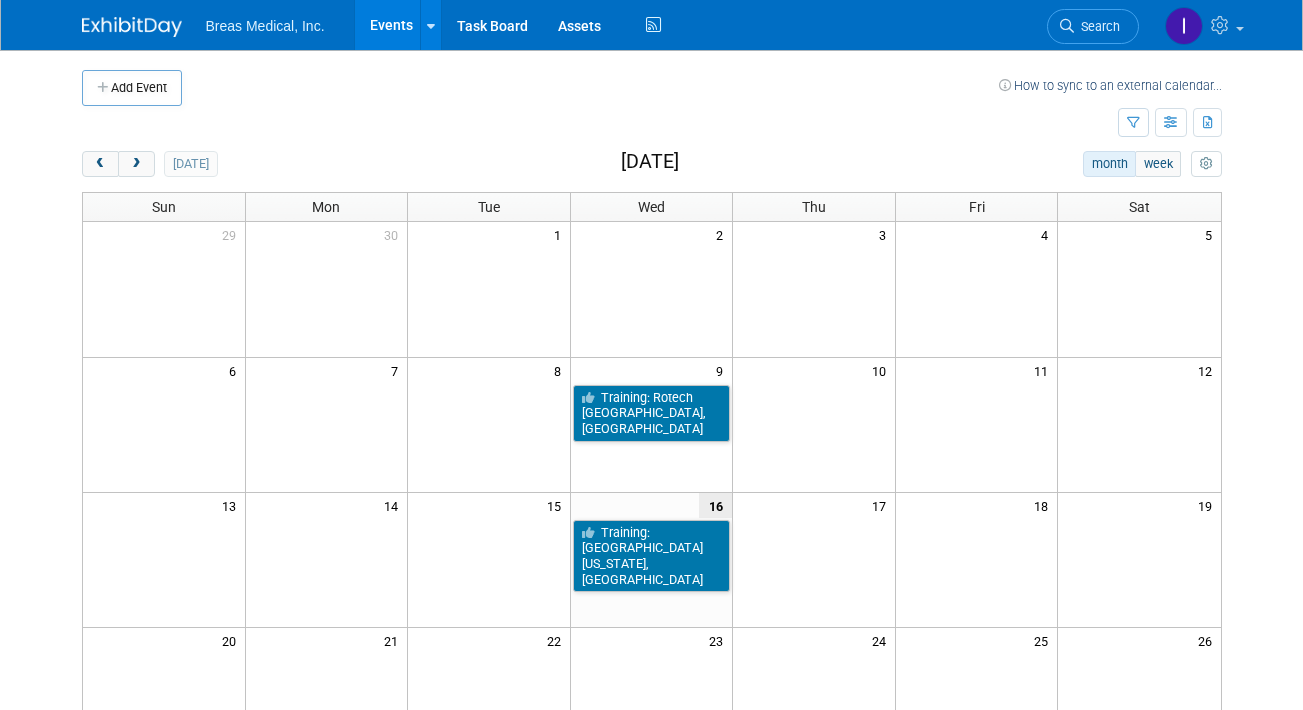 scroll, scrollTop: 0, scrollLeft: 0, axis: both 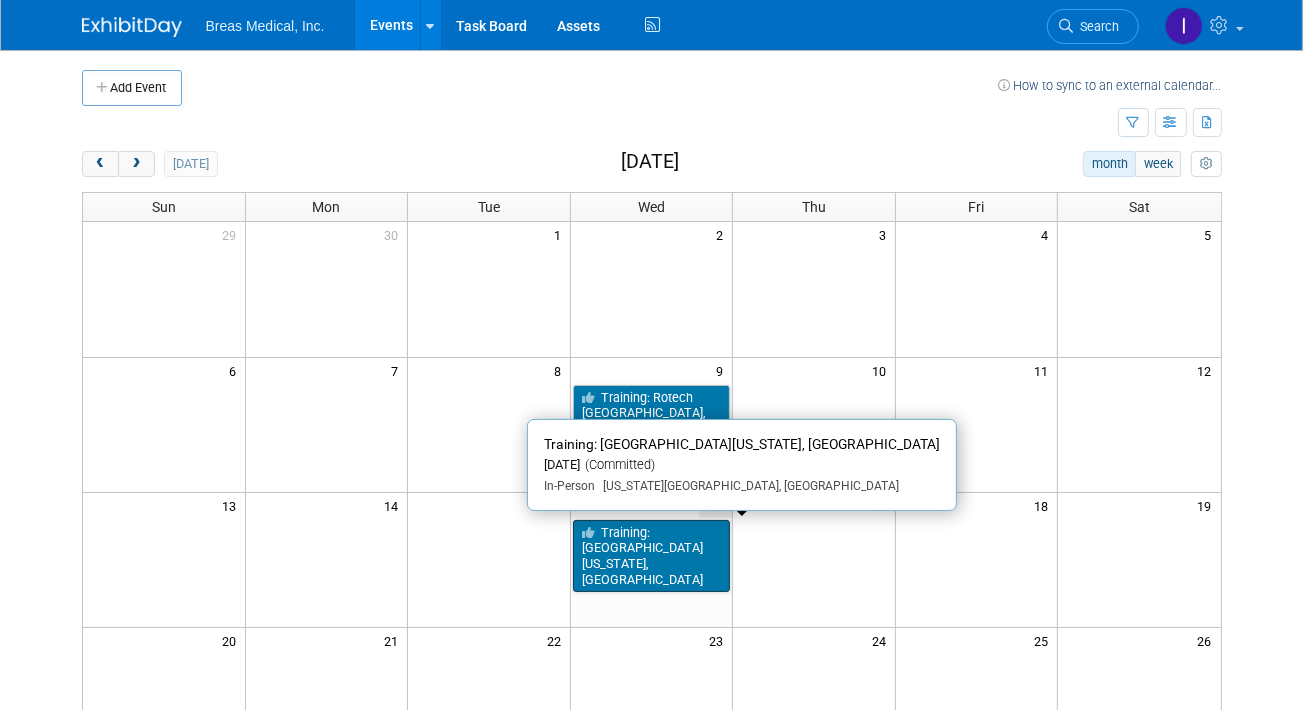 click on "Training: [GEOGRAPHIC_DATA][US_STATE], [GEOGRAPHIC_DATA]" at bounding box center [652, 556] 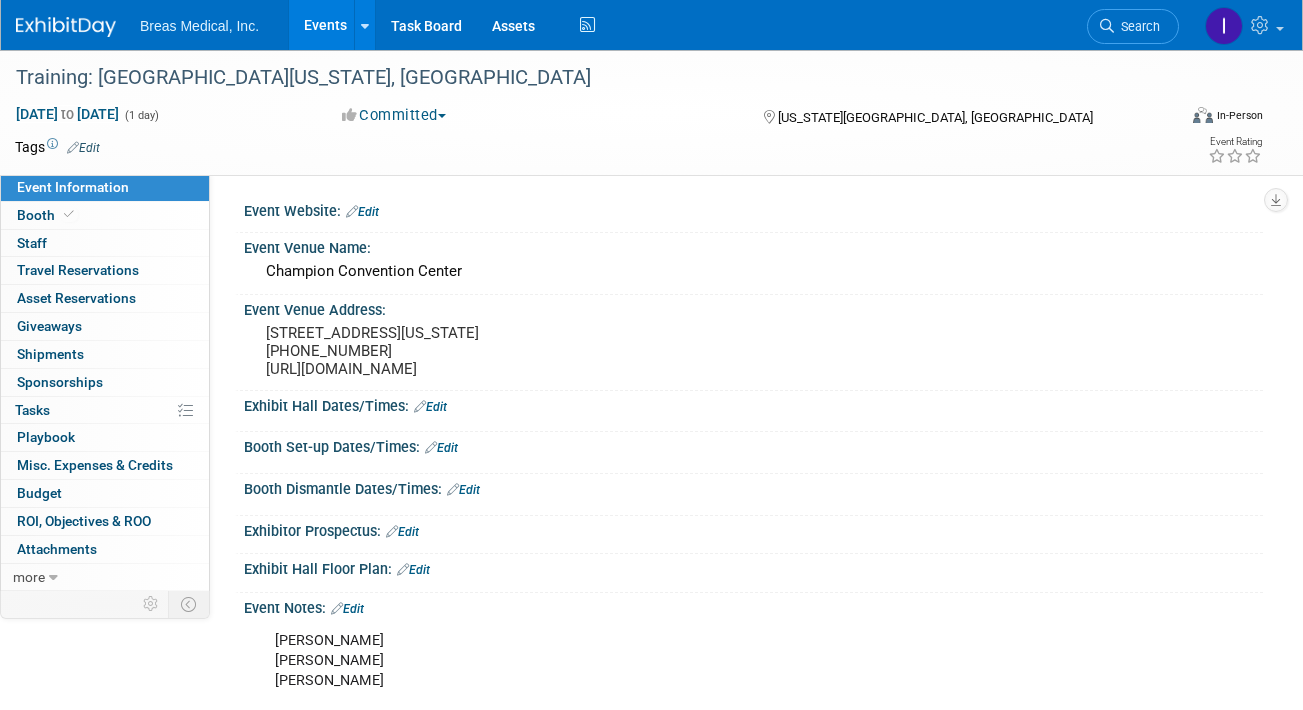 scroll, scrollTop: 0, scrollLeft: 0, axis: both 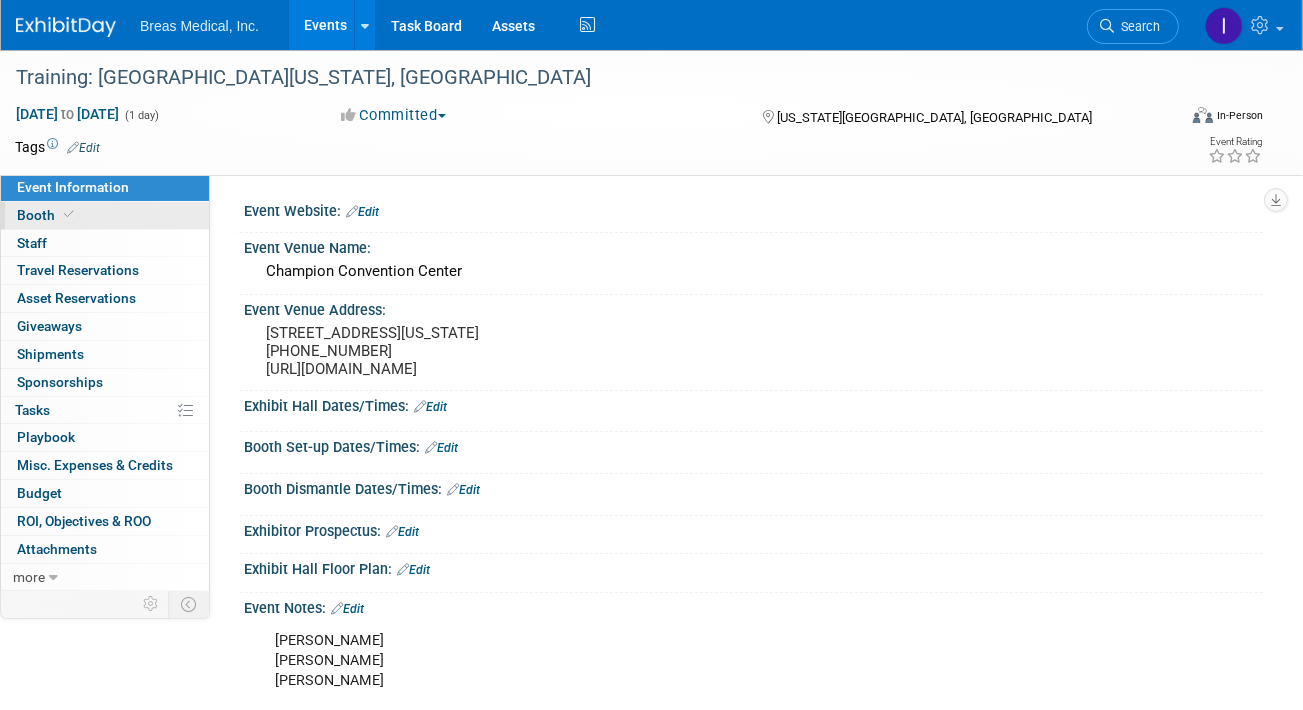 click on "Booth" at bounding box center (47, 215) 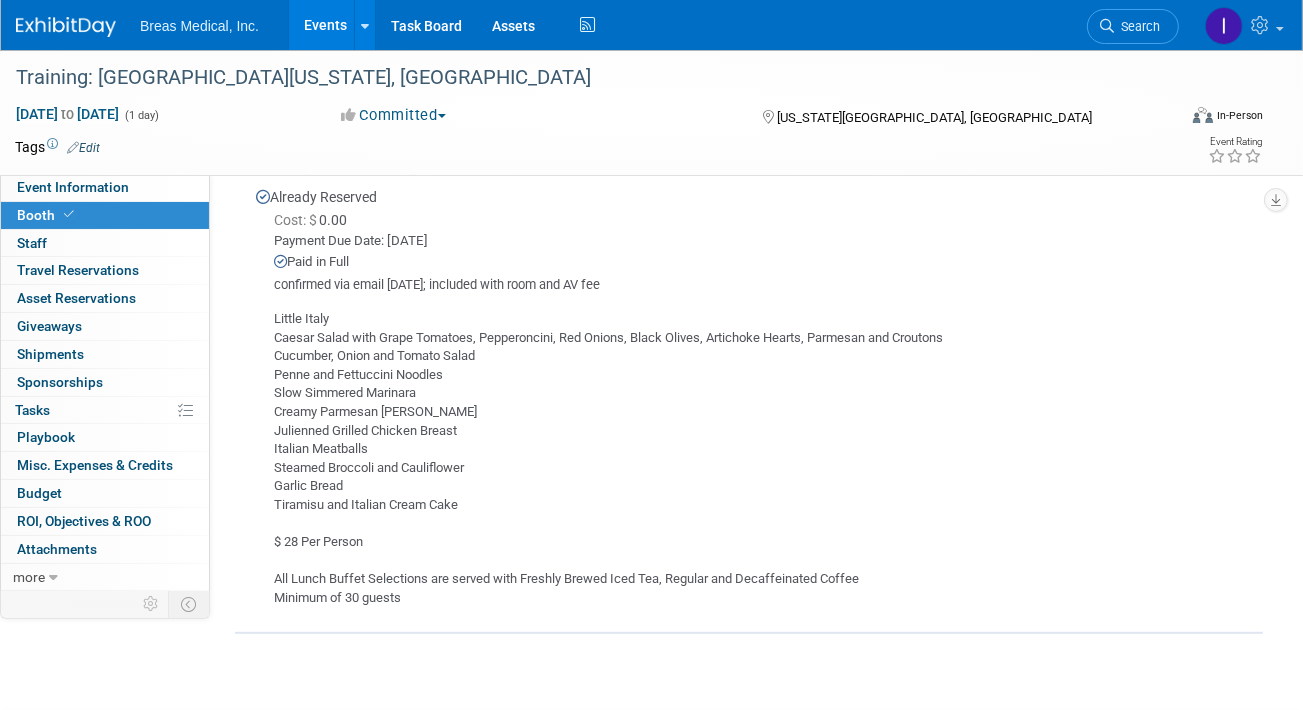 scroll, scrollTop: 700, scrollLeft: 0, axis: vertical 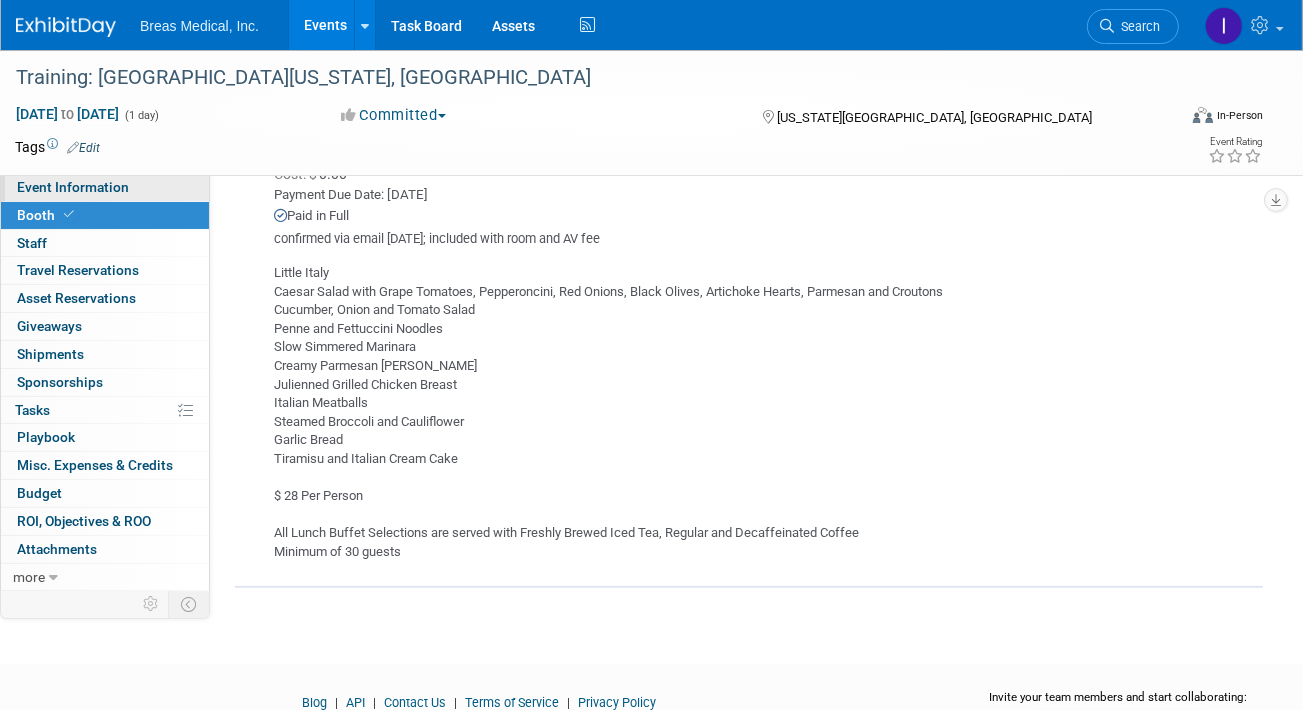 click on "Event Information" at bounding box center (73, 187) 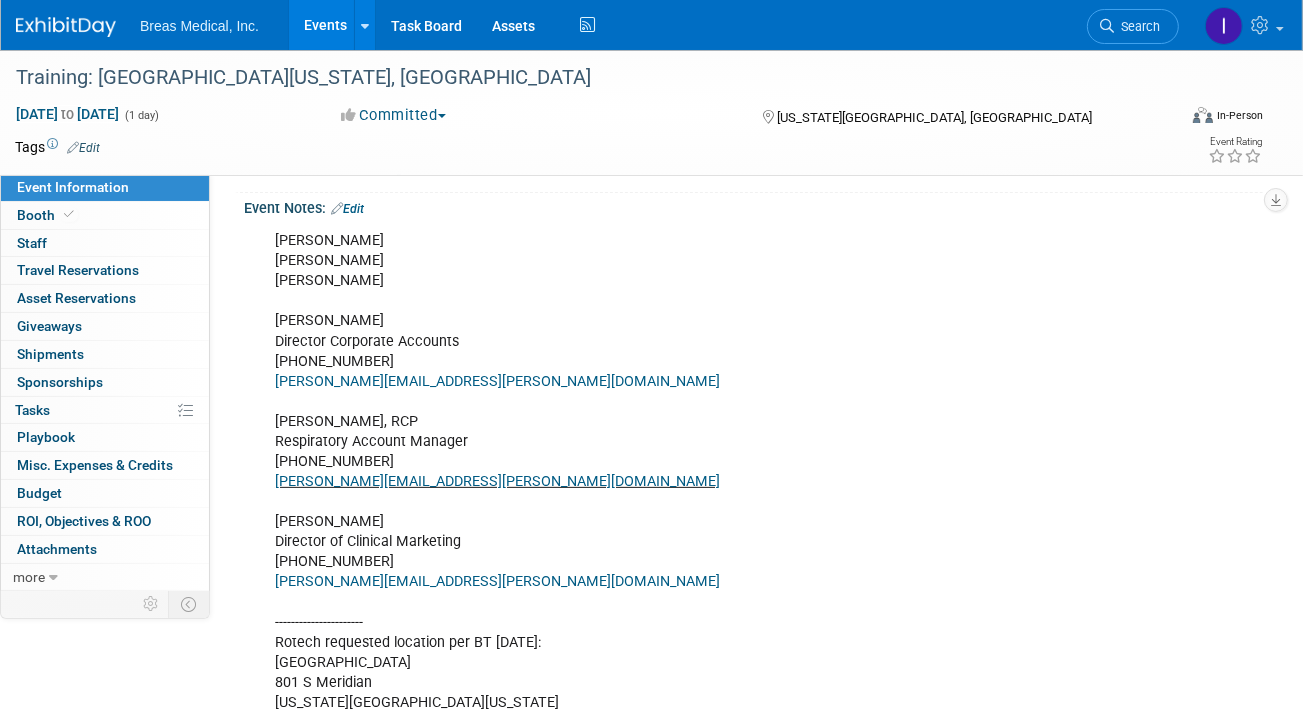 scroll, scrollTop: 500, scrollLeft: 0, axis: vertical 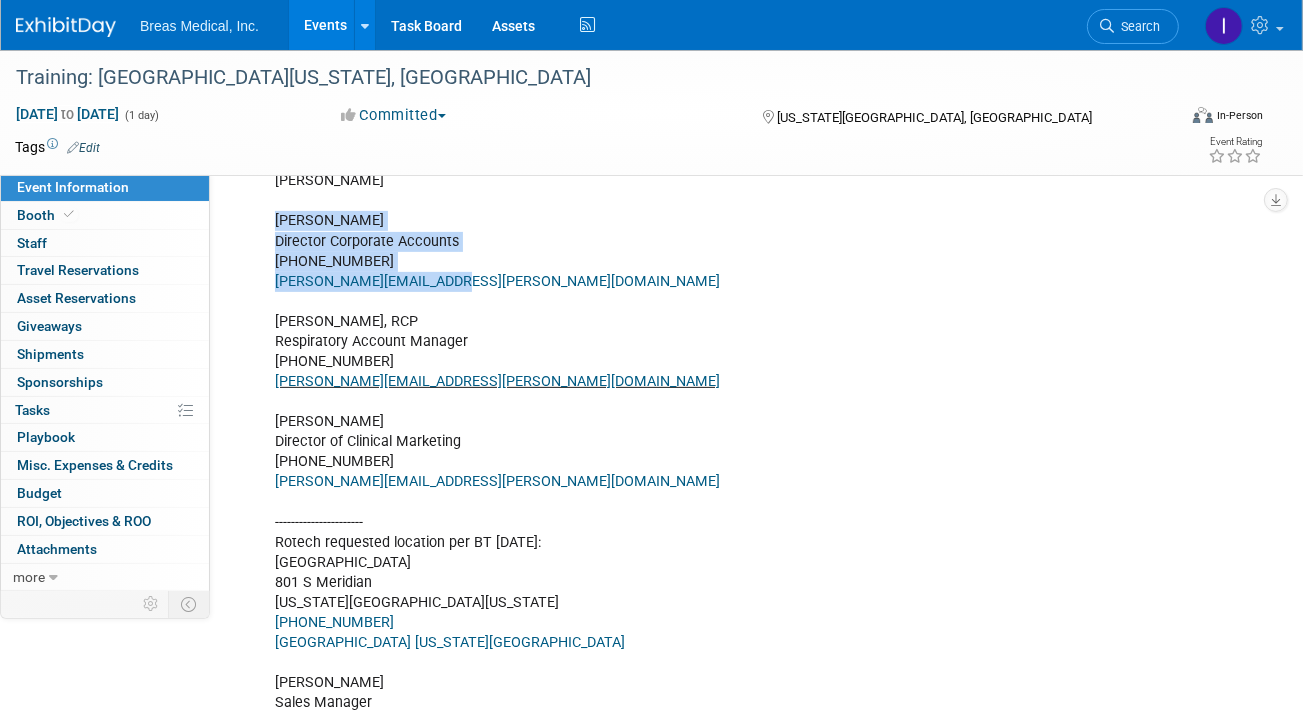 drag, startPoint x: 407, startPoint y: 293, endPoint x: 261, endPoint y: 239, distance: 155.6663 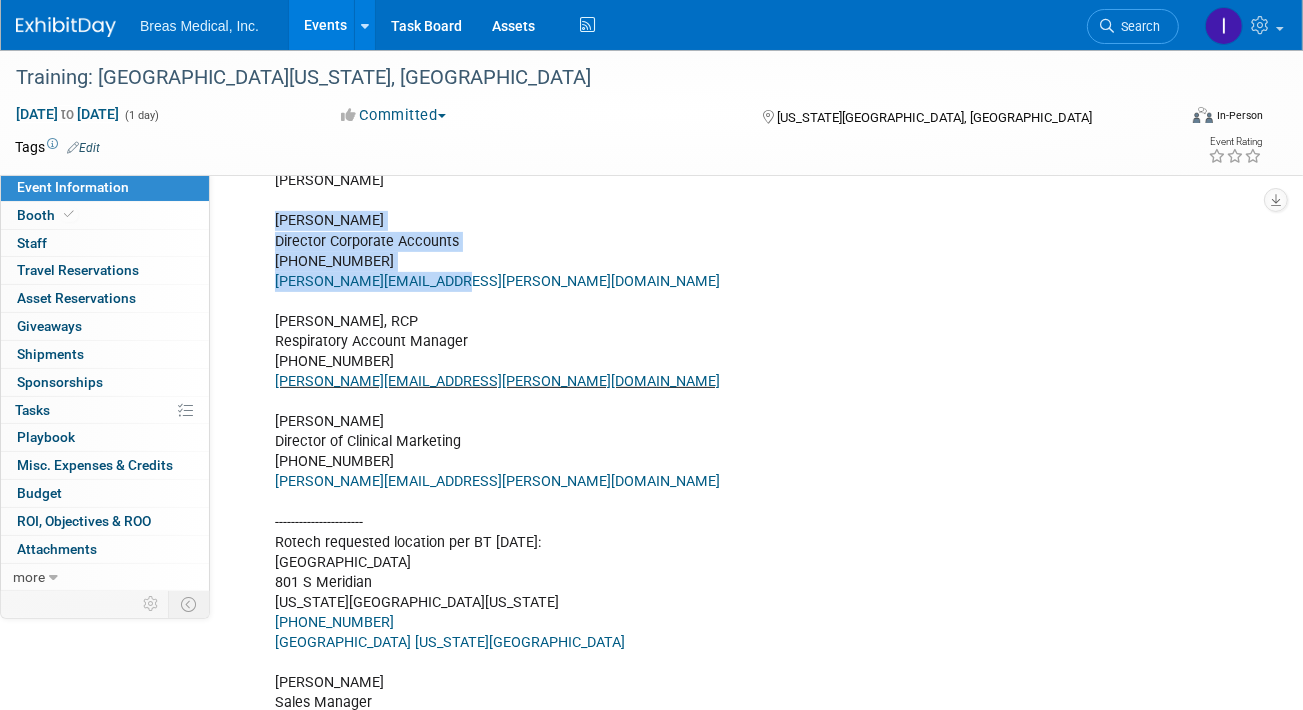 click on "Events" at bounding box center [325, 25] 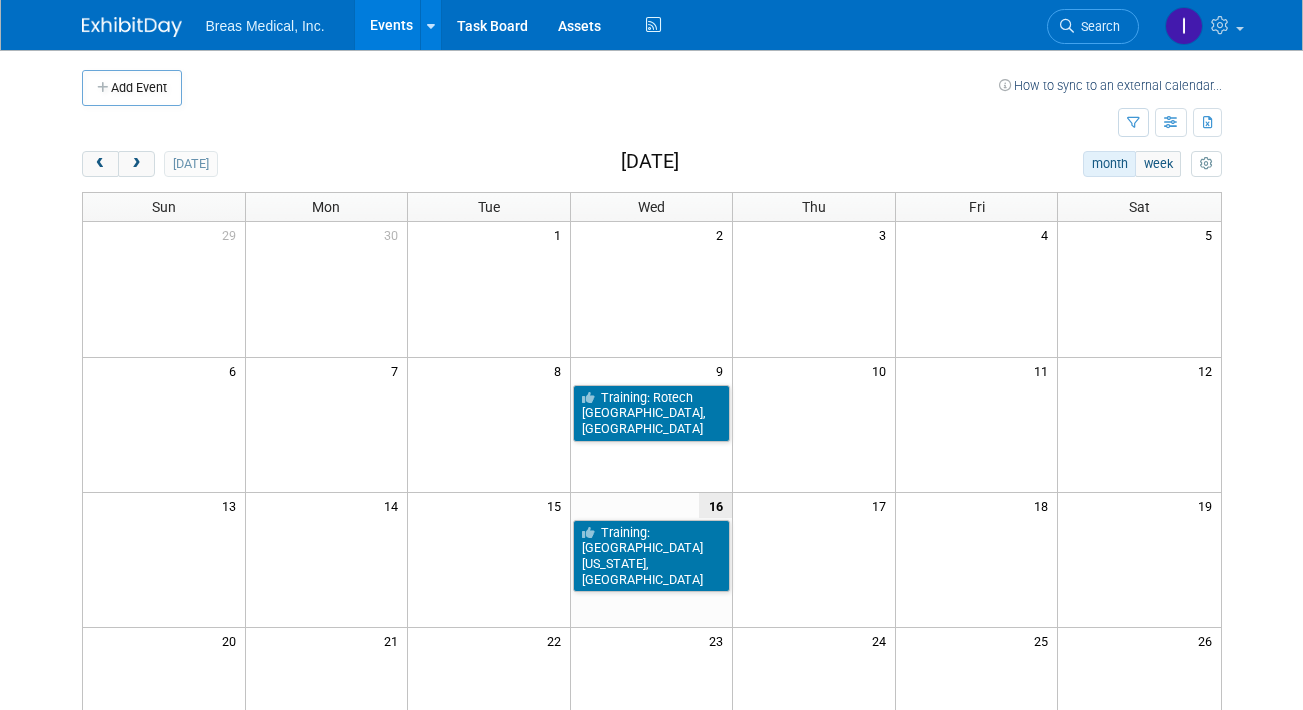 scroll, scrollTop: 0, scrollLeft: 0, axis: both 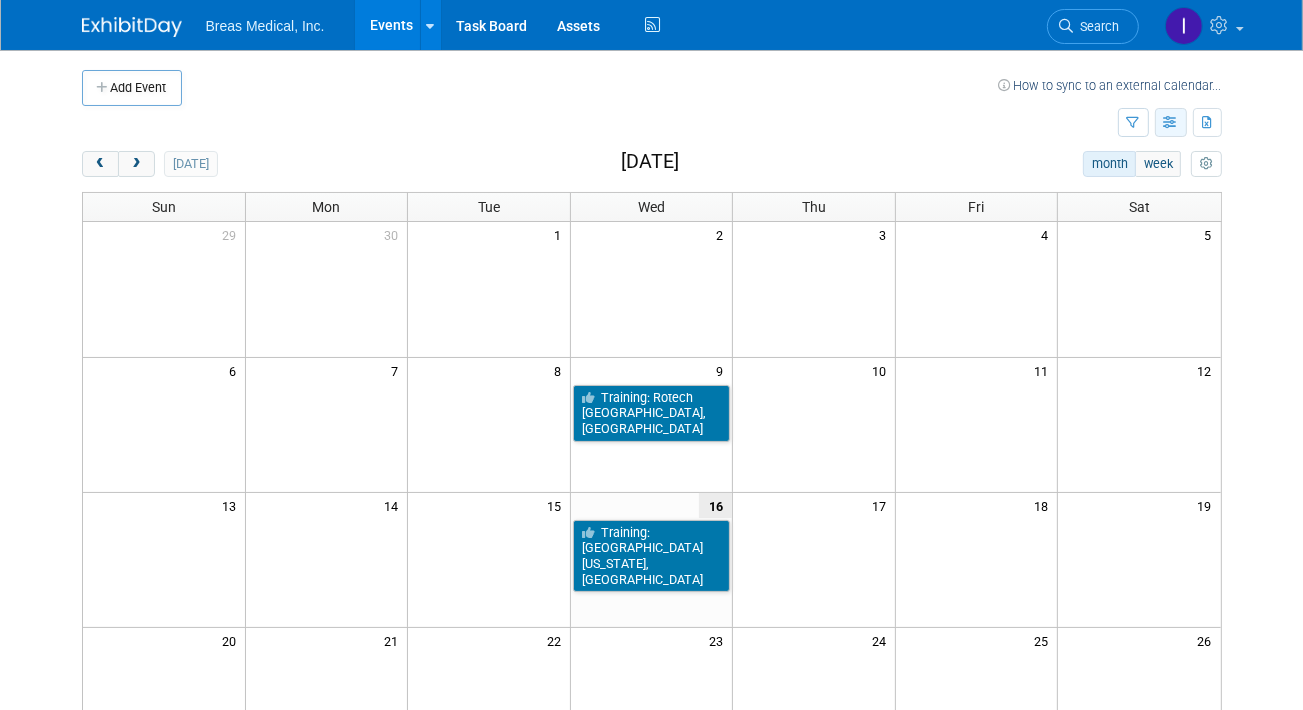 click at bounding box center (1171, 123) 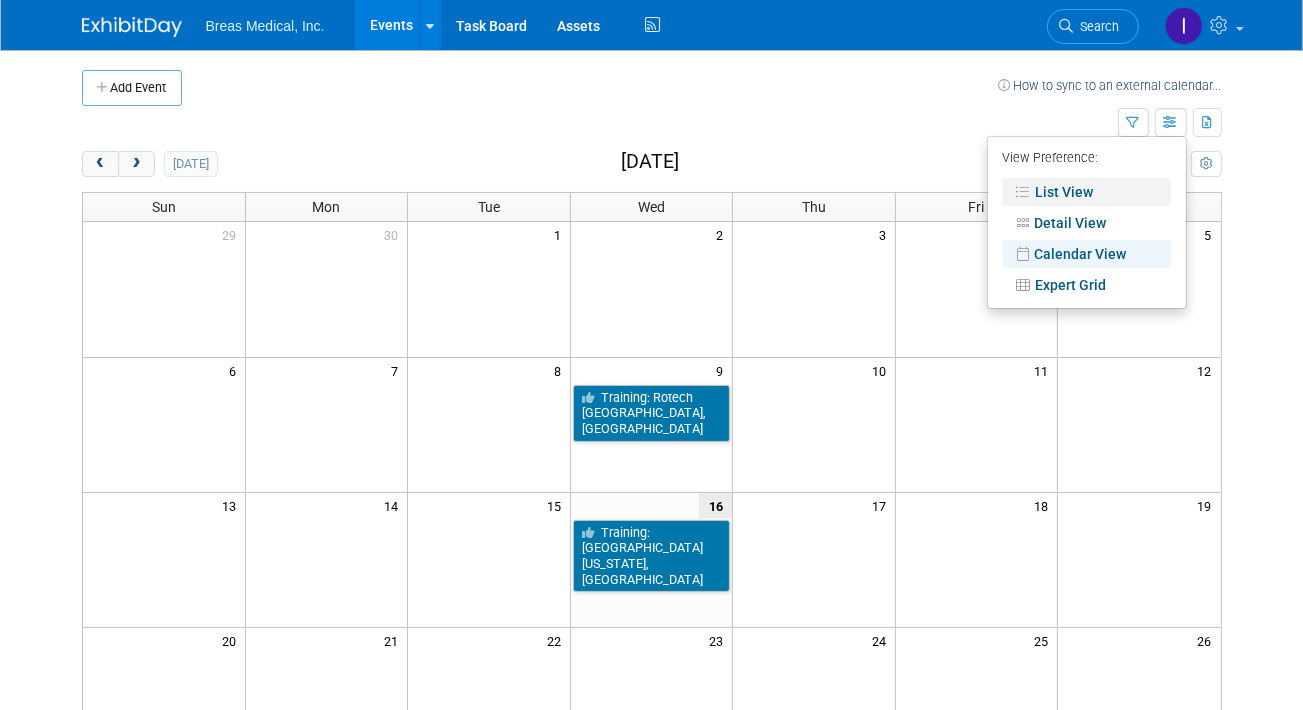 click on "List View" at bounding box center [1087, 192] 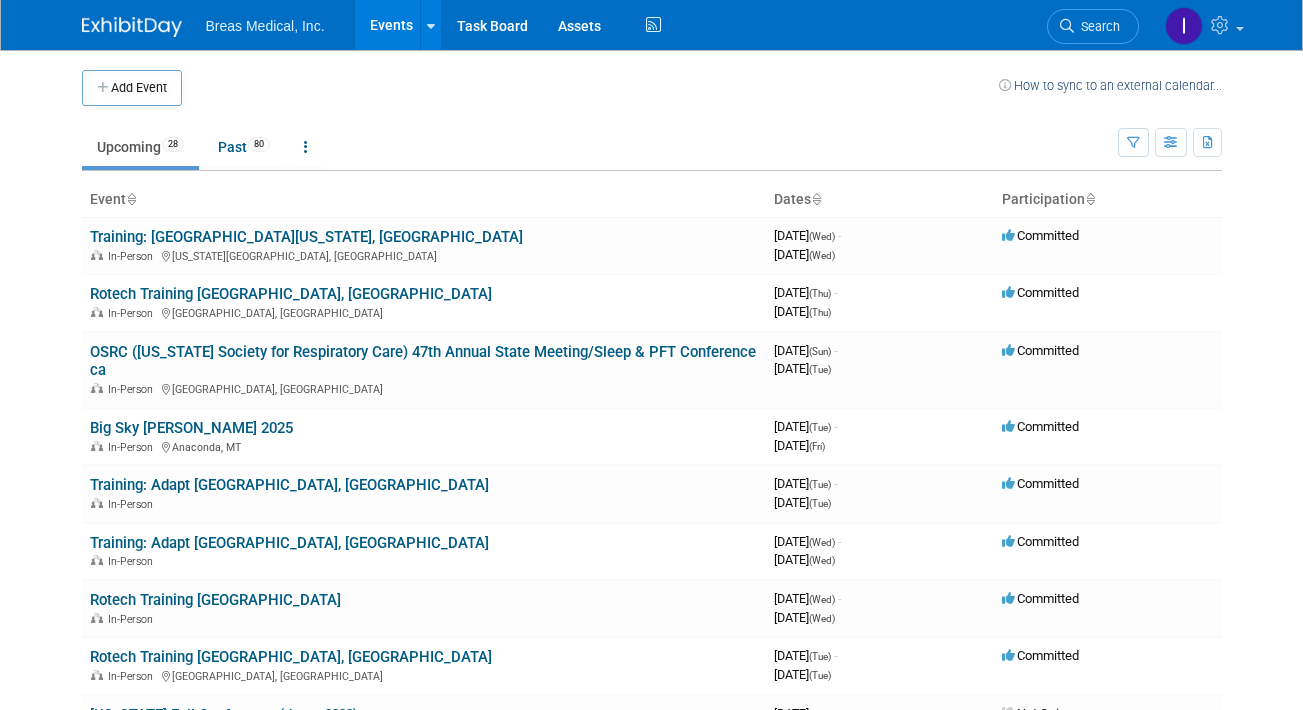scroll, scrollTop: 0, scrollLeft: 0, axis: both 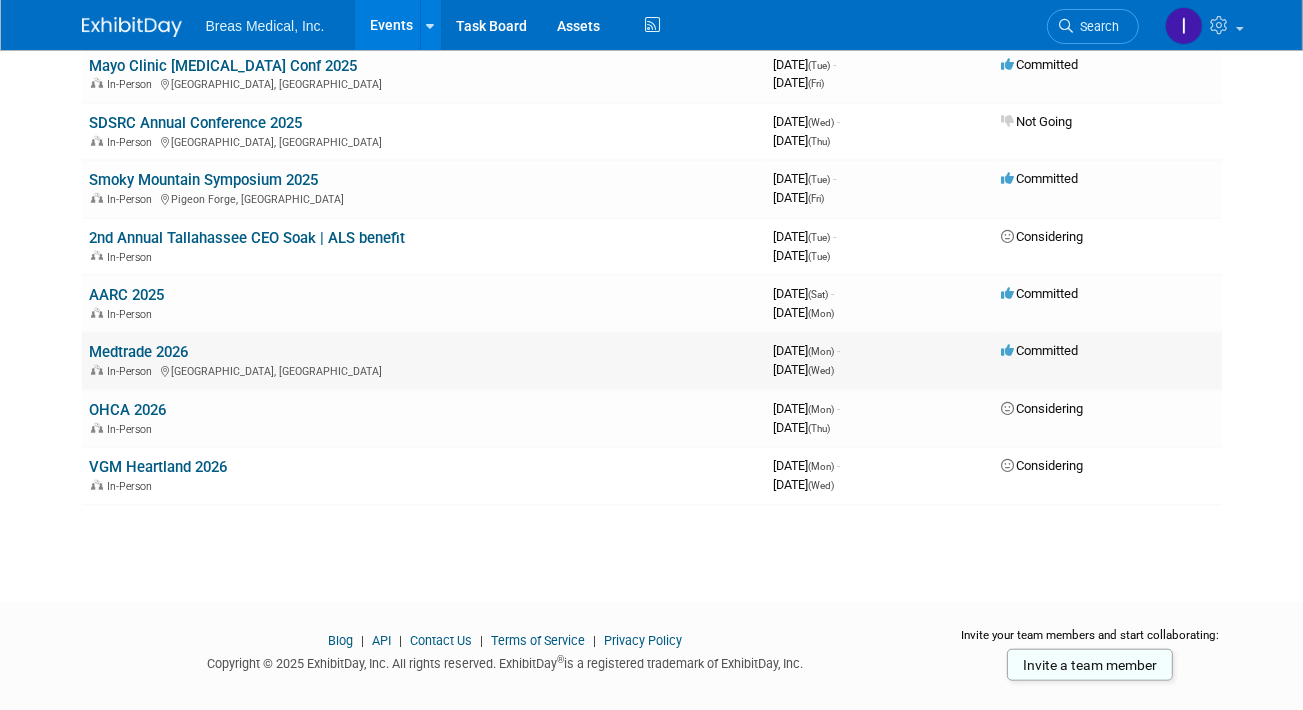 click on "Medtrade 2026" at bounding box center (139, 352) 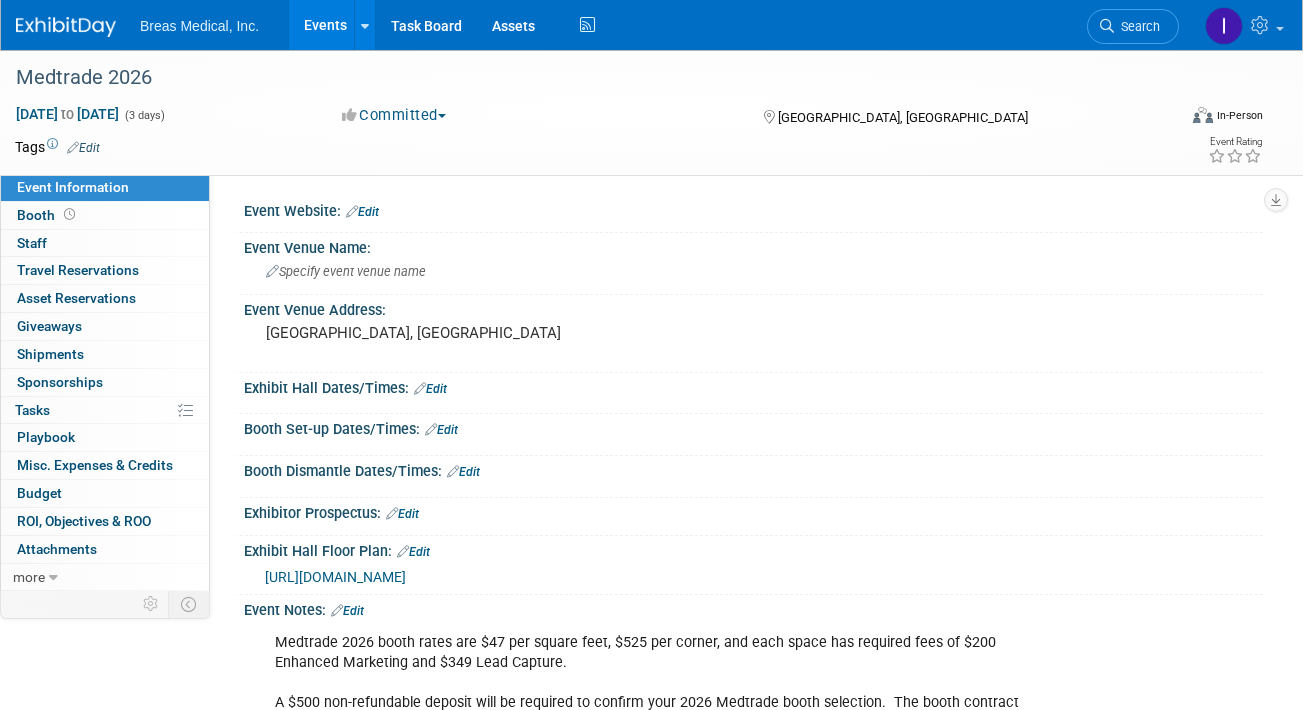 scroll, scrollTop: 0, scrollLeft: 0, axis: both 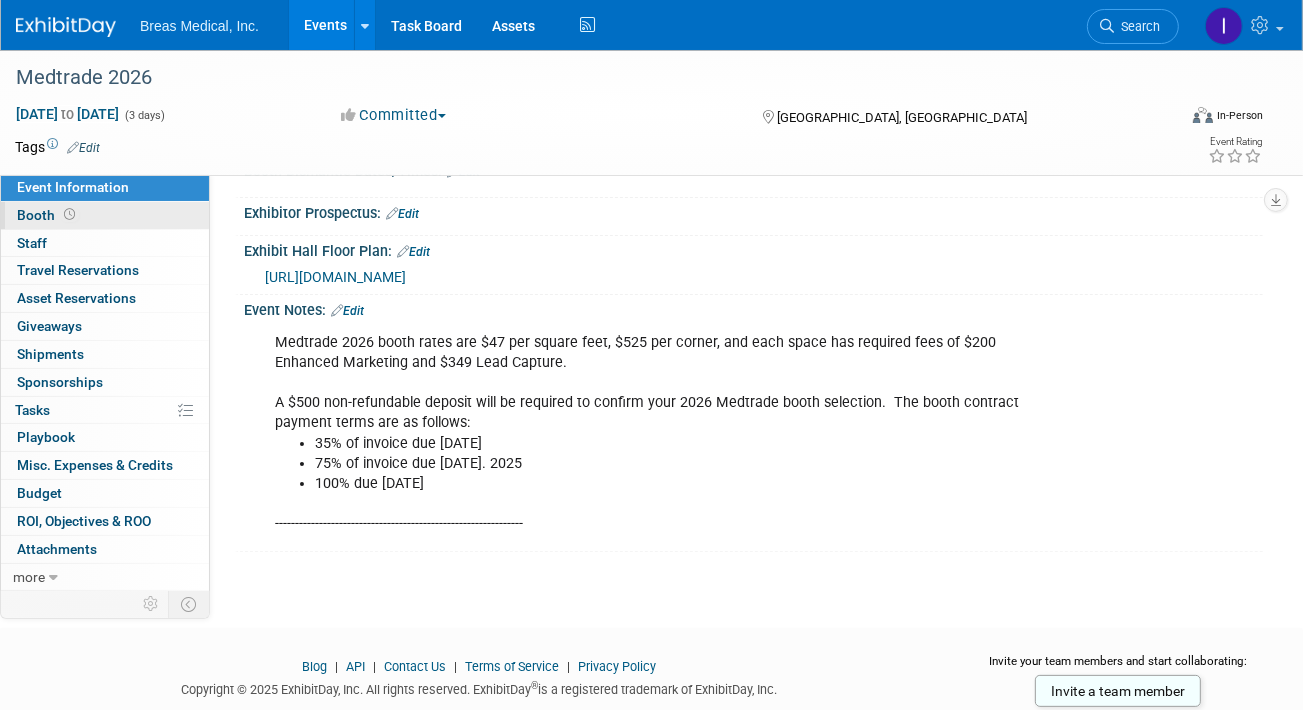 click on "Booth" at bounding box center [48, 215] 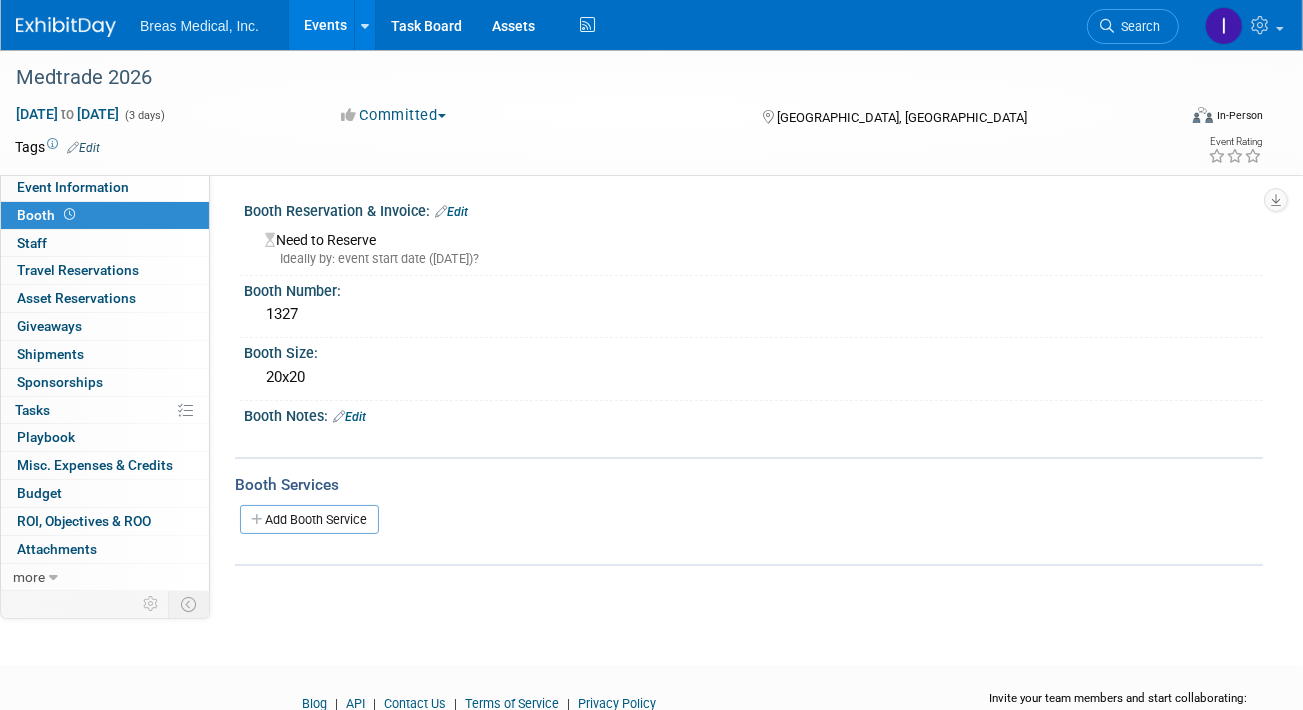 click on "Edit" at bounding box center [451, 212] 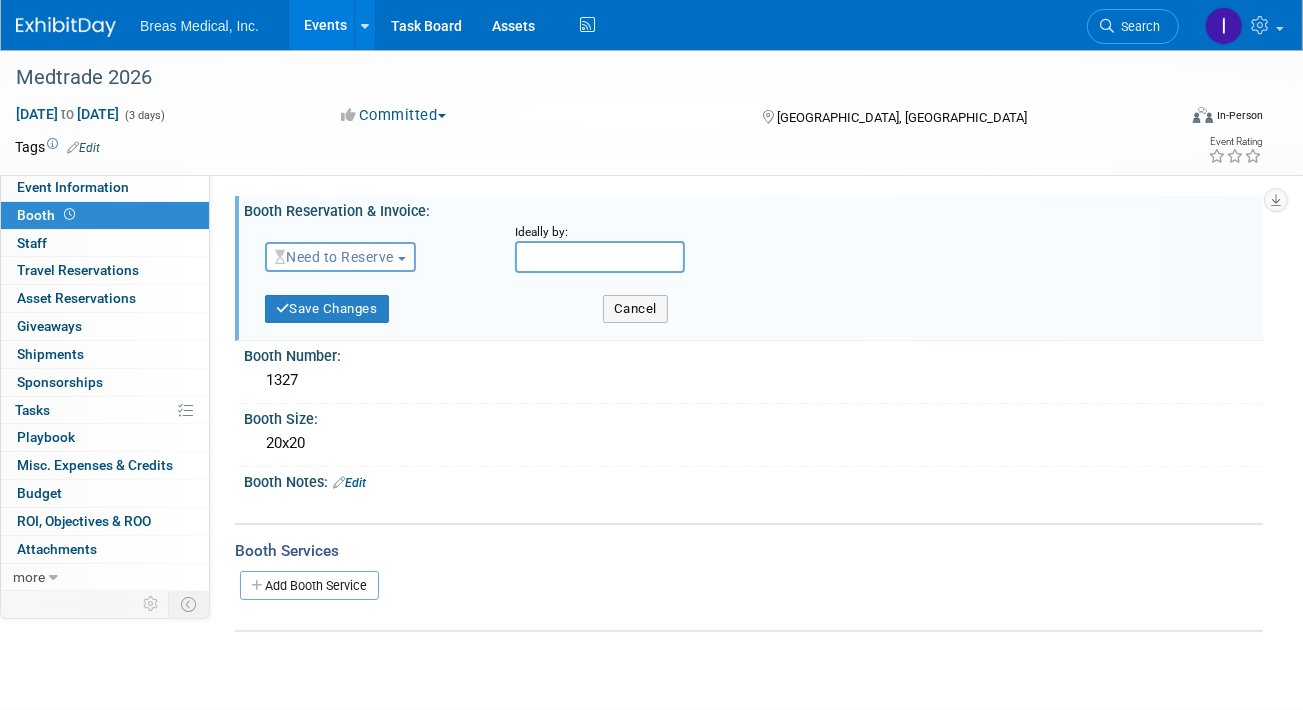 click on "Need to Reserve" at bounding box center [334, 257] 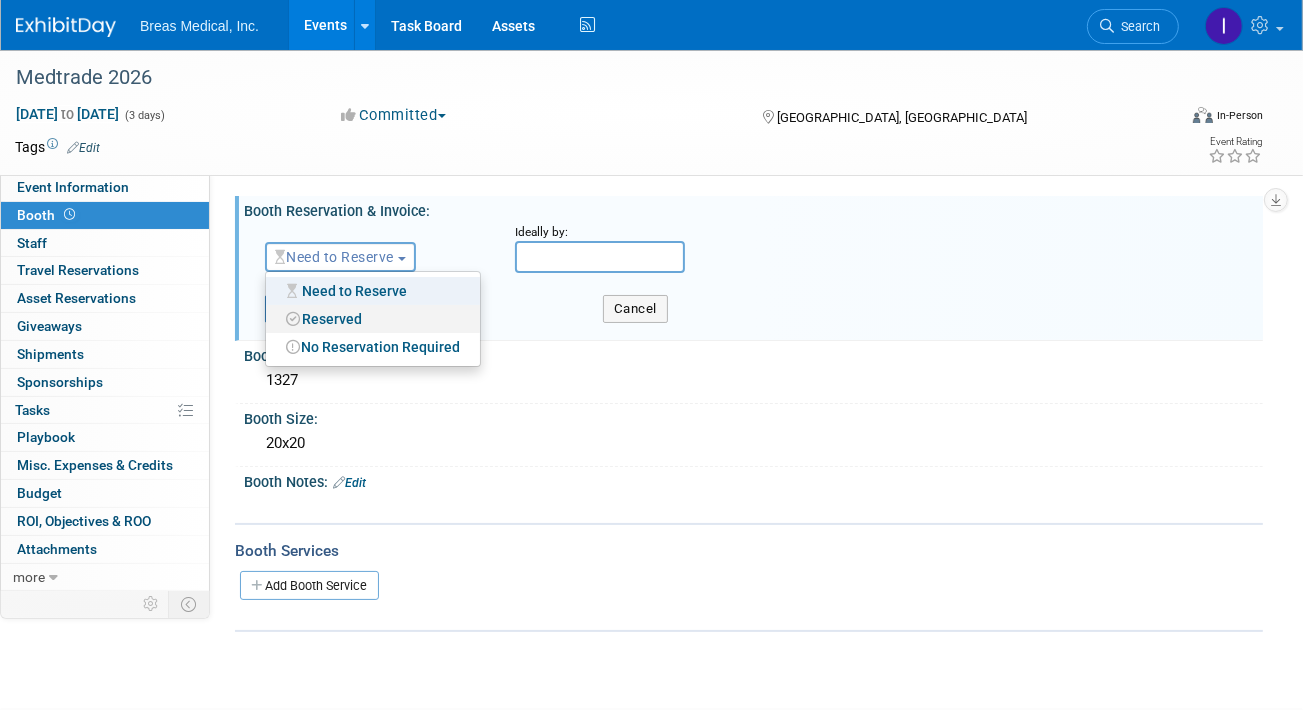 click on "Reserved" at bounding box center [373, 319] 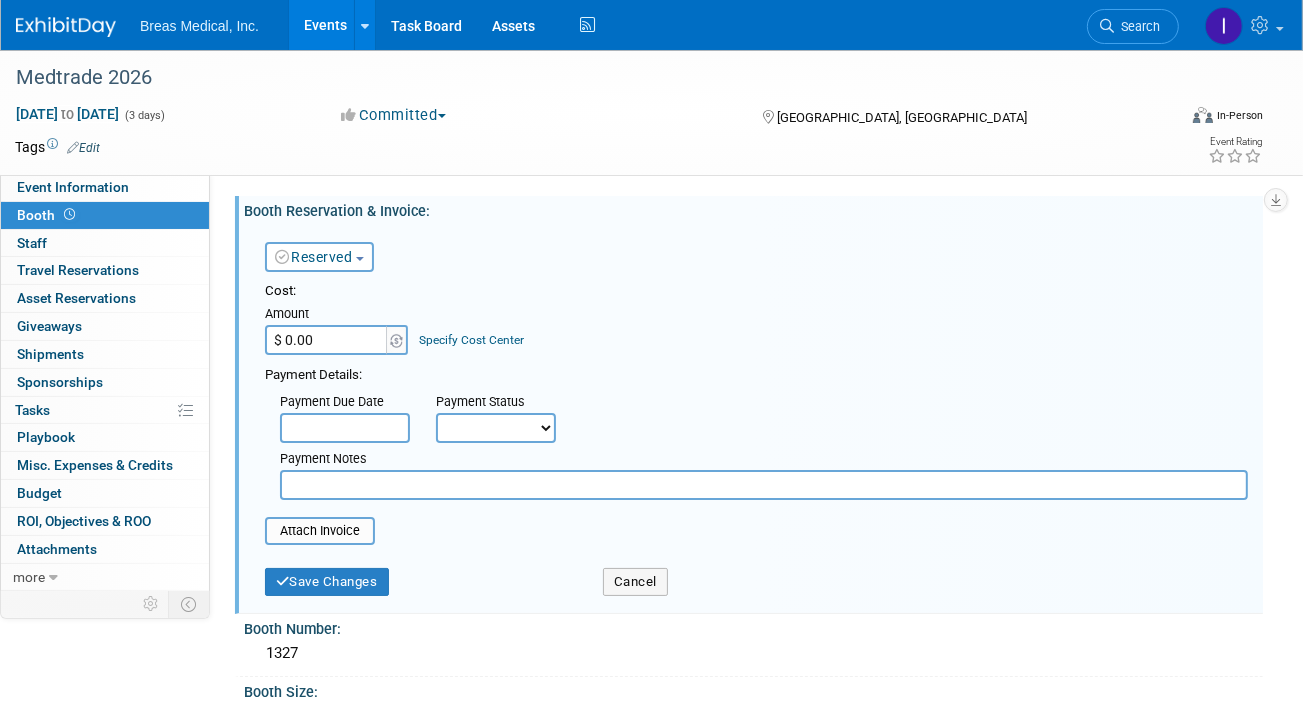 click on "Not Paid Yet
Partially Paid
Paid in Full" at bounding box center [496, 428] 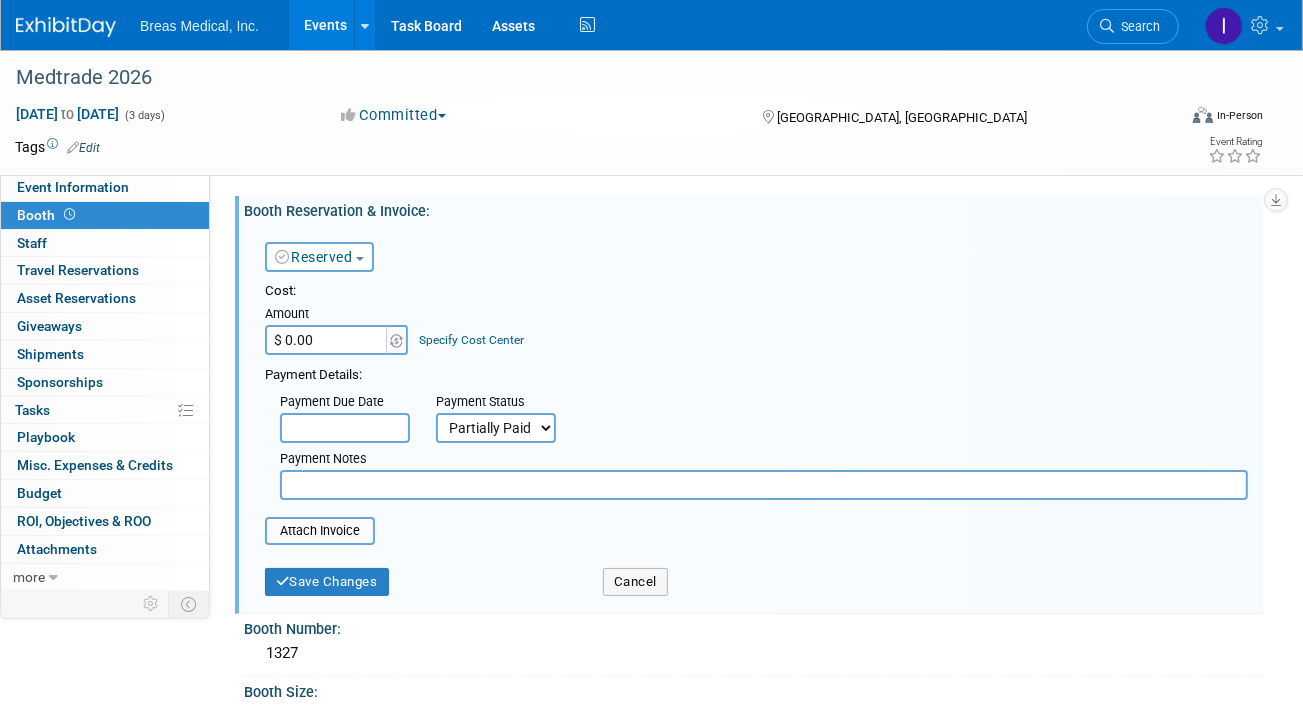 click on "Not Paid Yet
Partially Paid
Paid in Full" at bounding box center [496, 428] 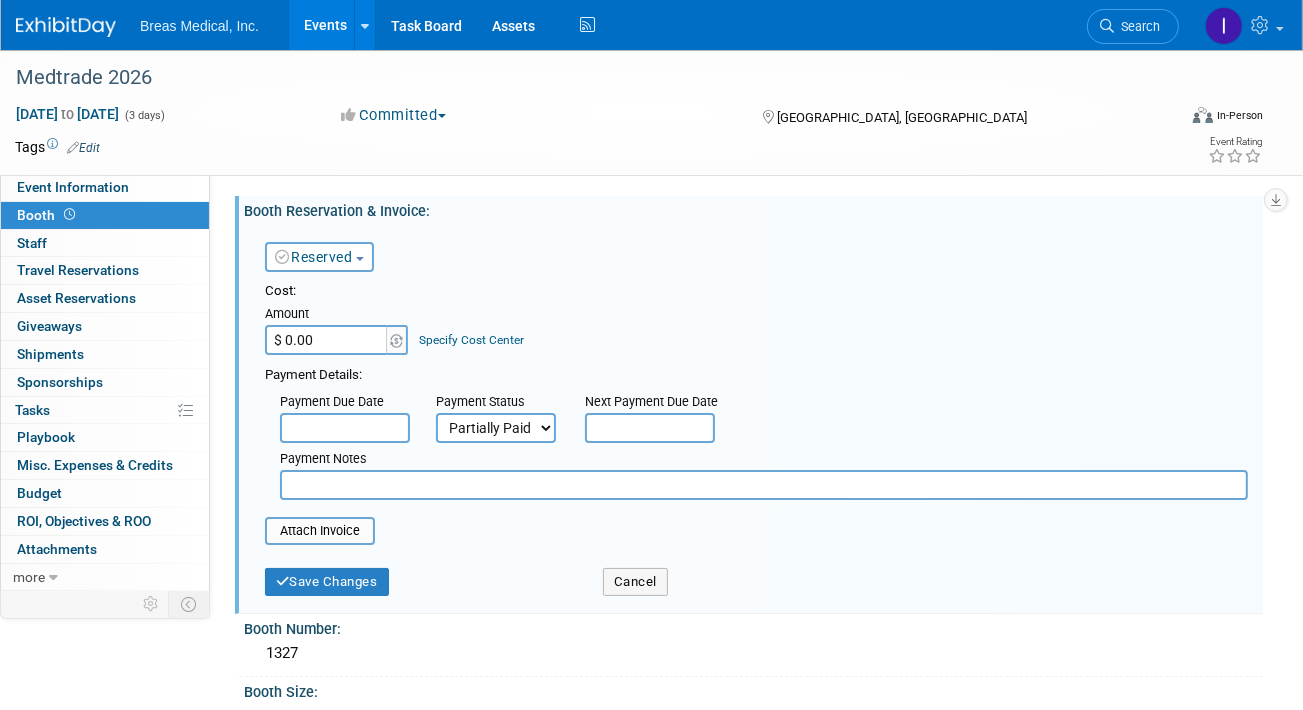 click on "Attach Invoice" at bounding box center [756, 531] 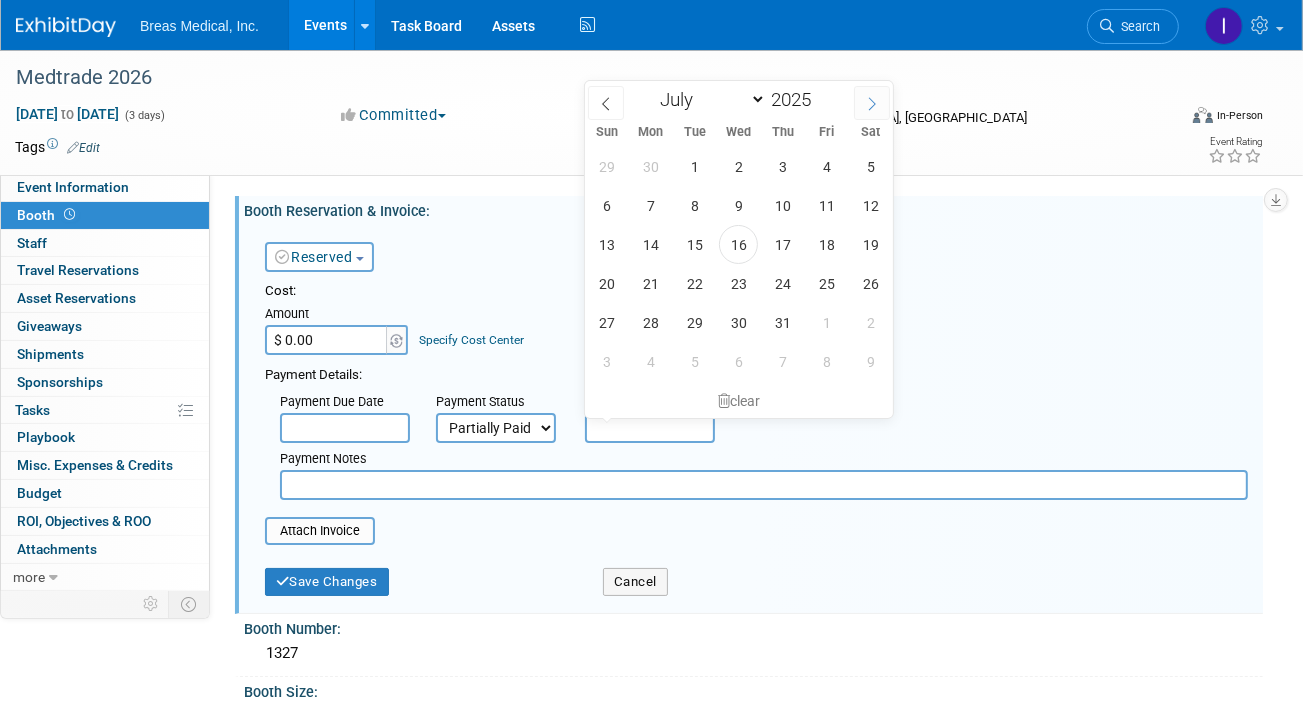 click at bounding box center (872, 103) 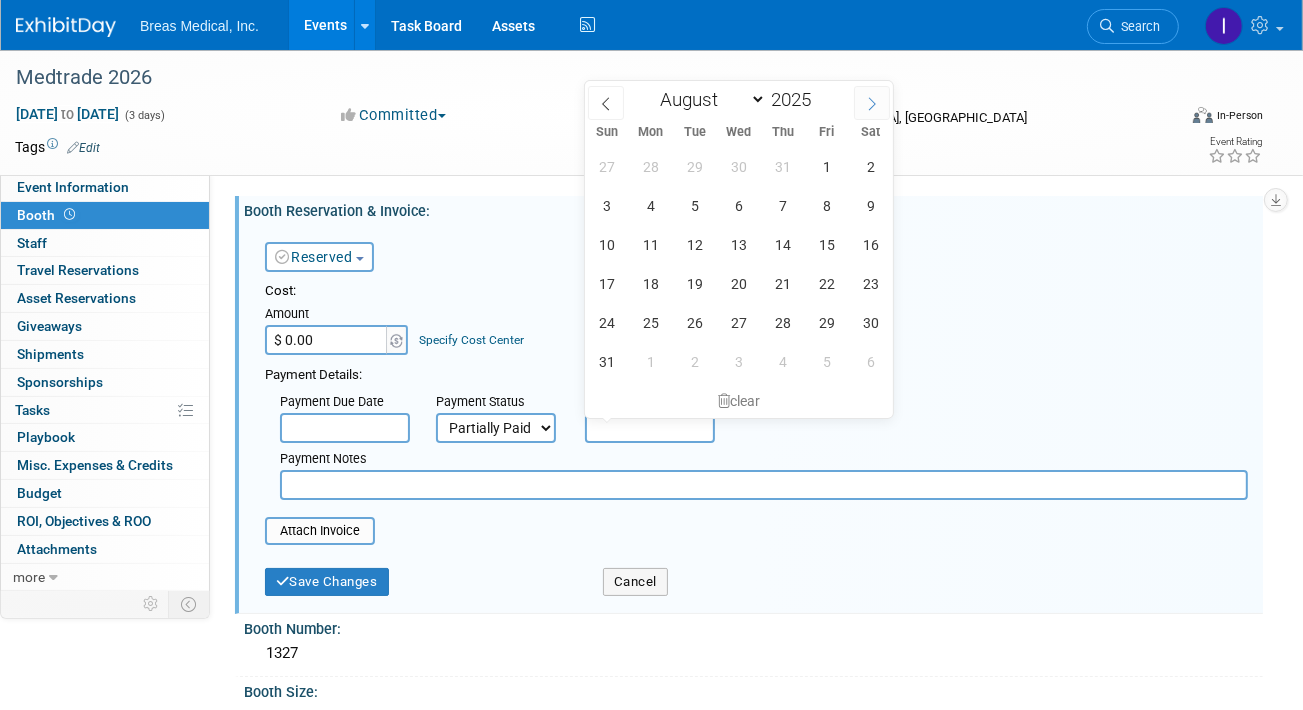click at bounding box center (872, 103) 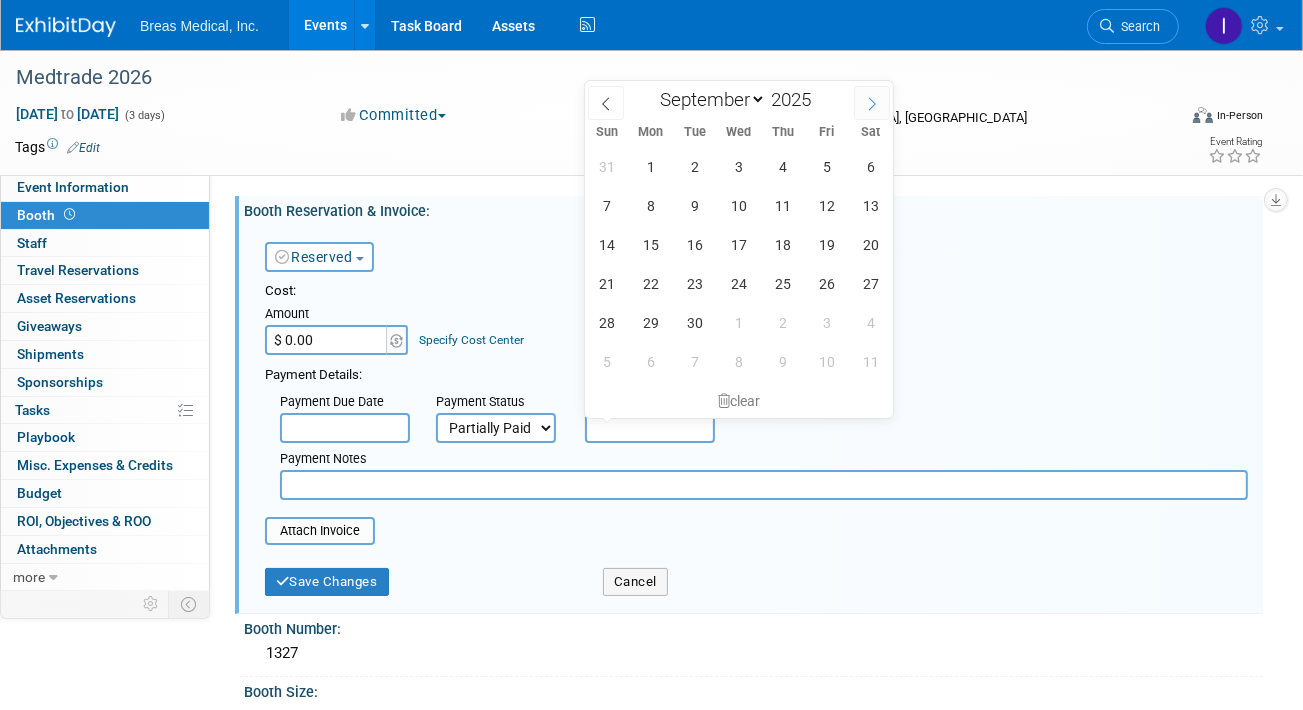 click at bounding box center [872, 103] 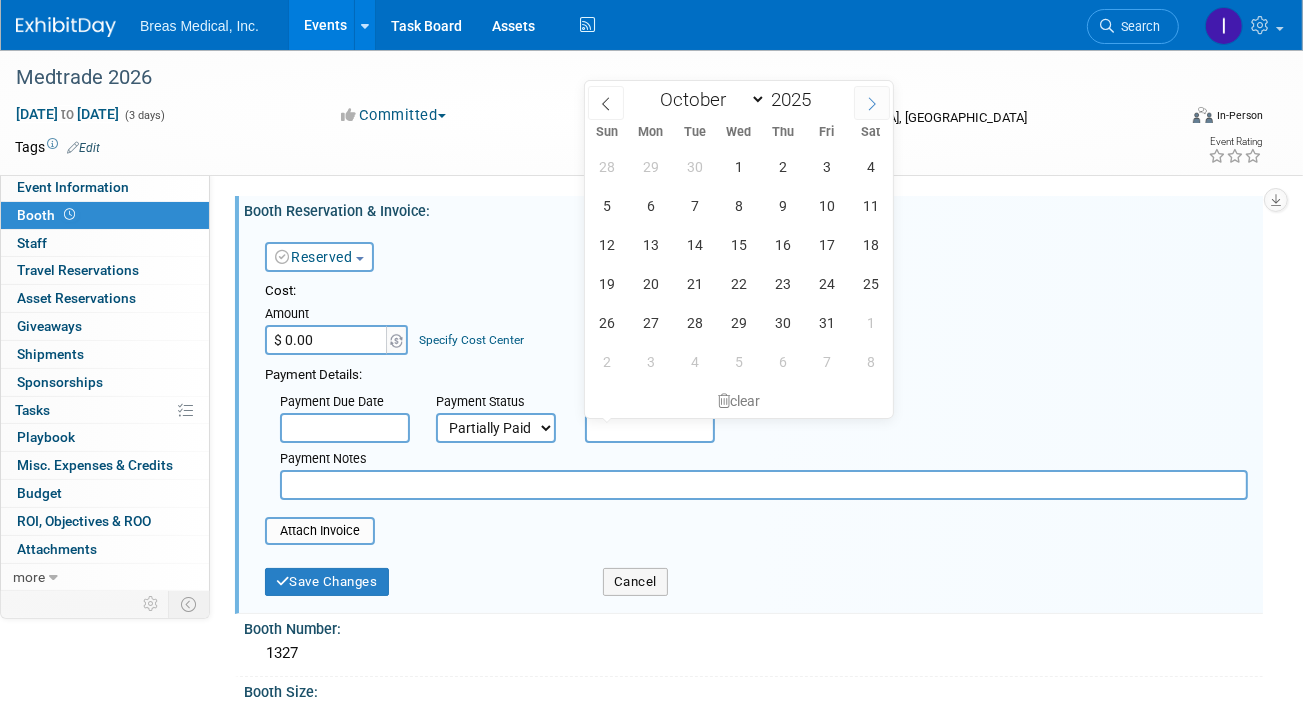 click at bounding box center [872, 103] 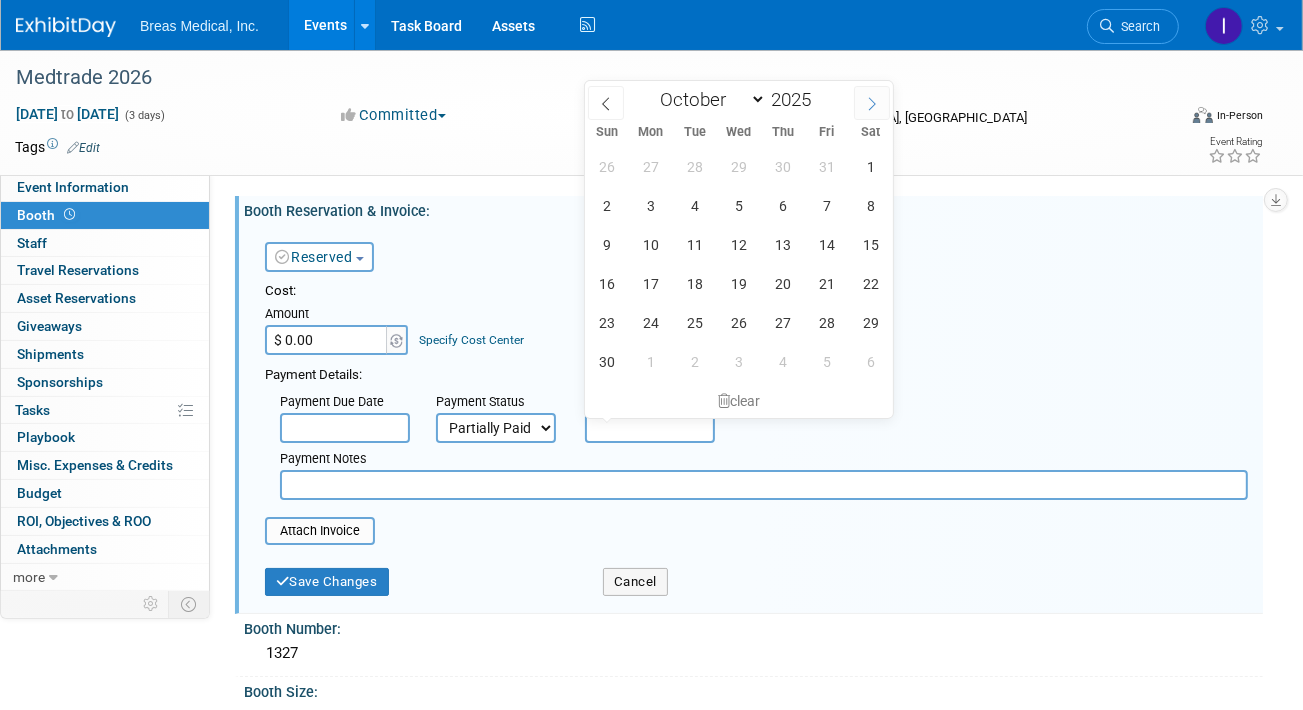 select on "10" 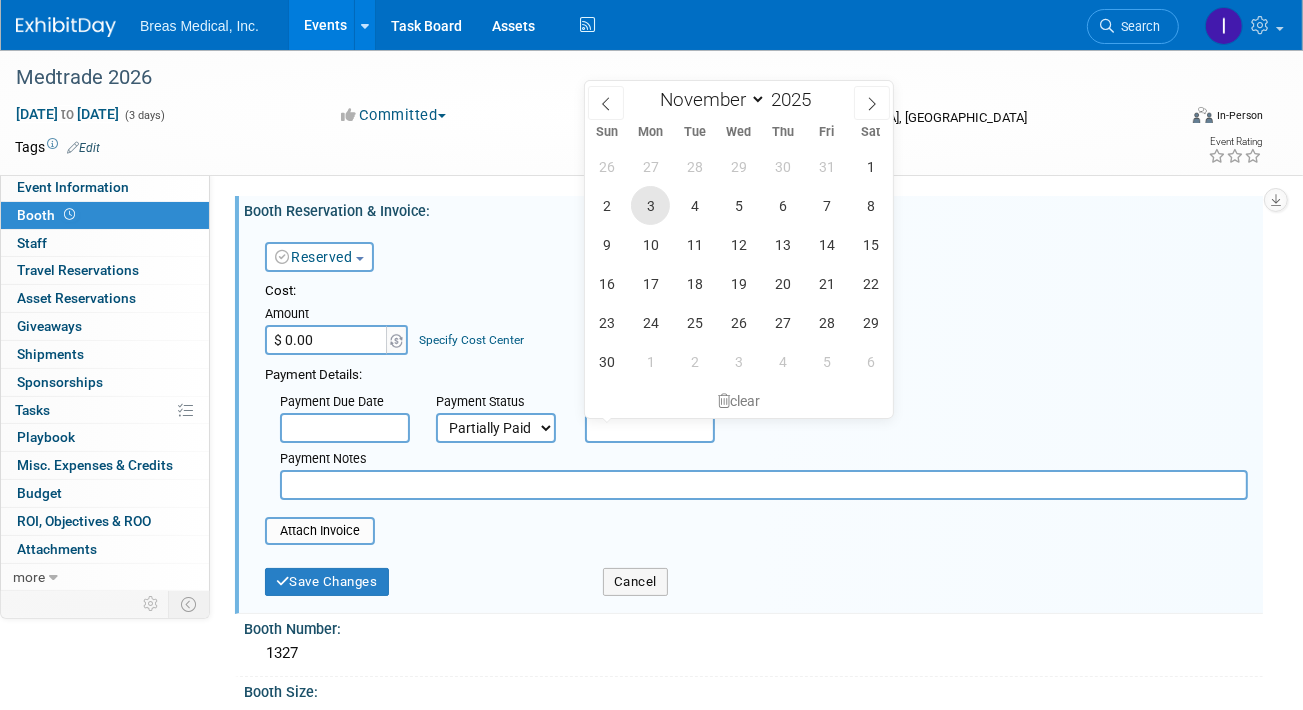 click on "3" at bounding box center [650, 205] 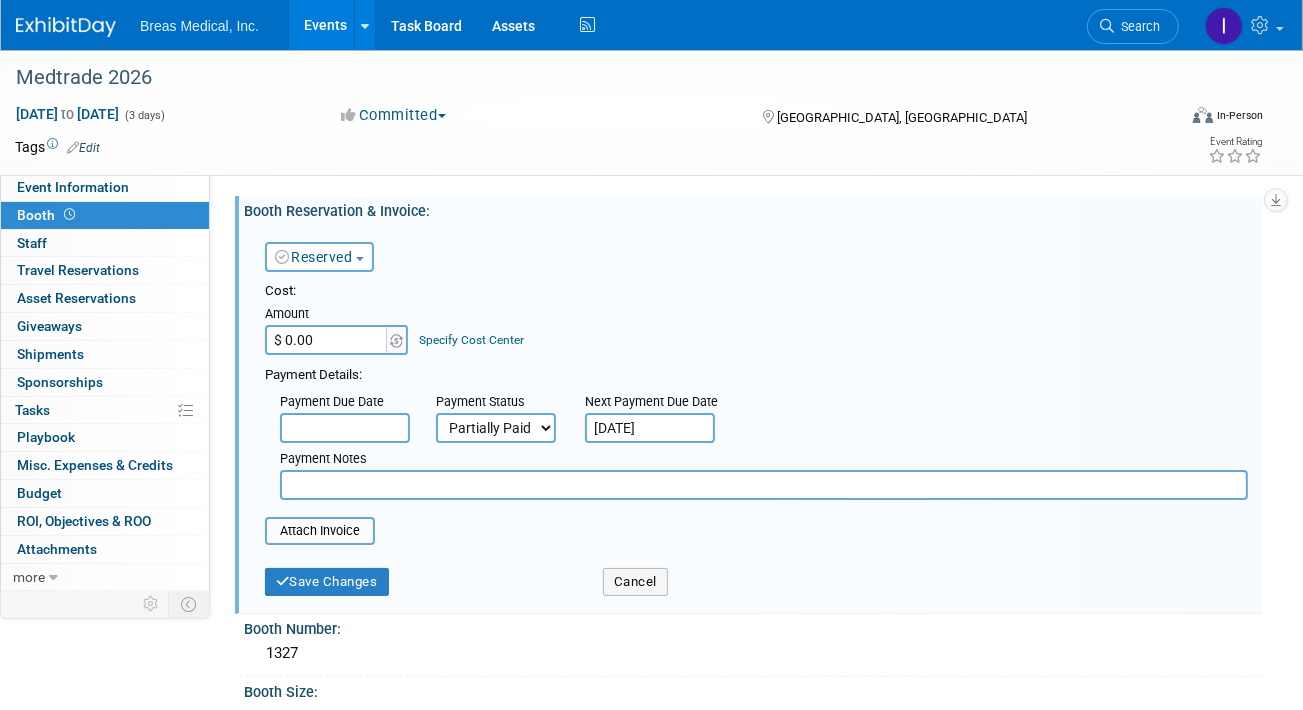 click on "$ 0.00" at bounding box center [327, 340] 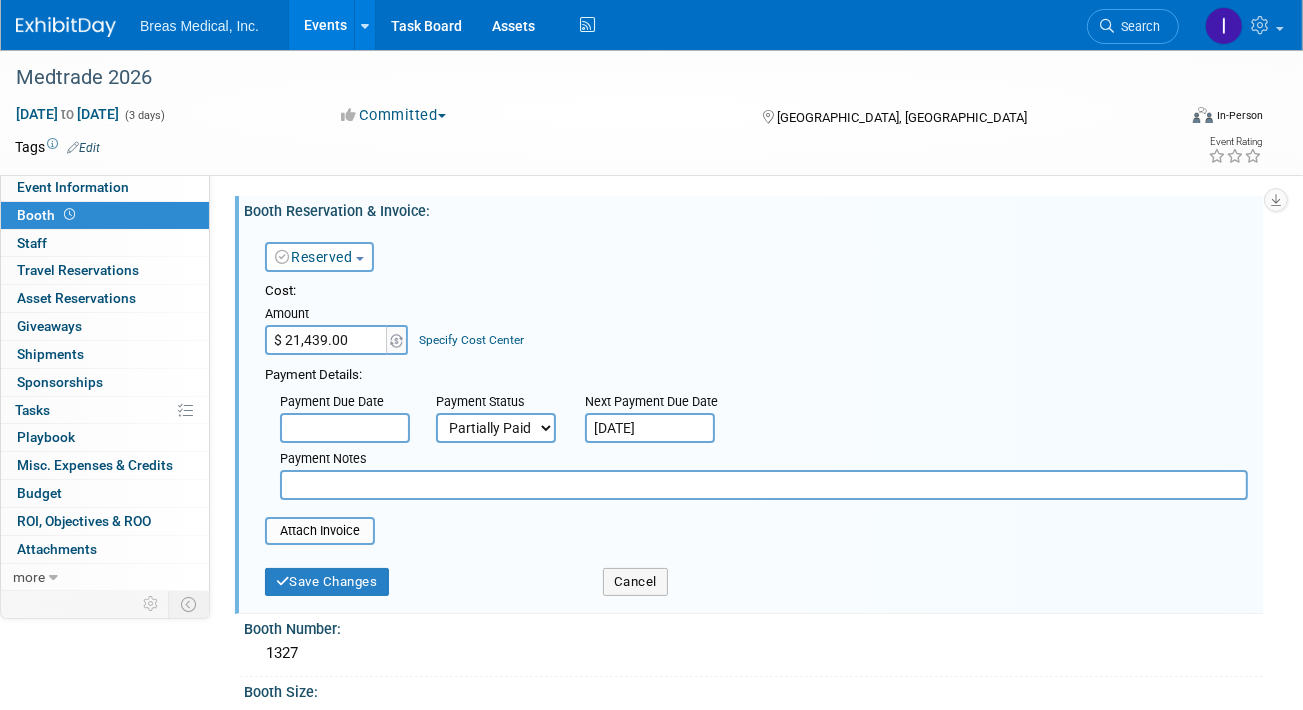 type on "$ 21,439.00" 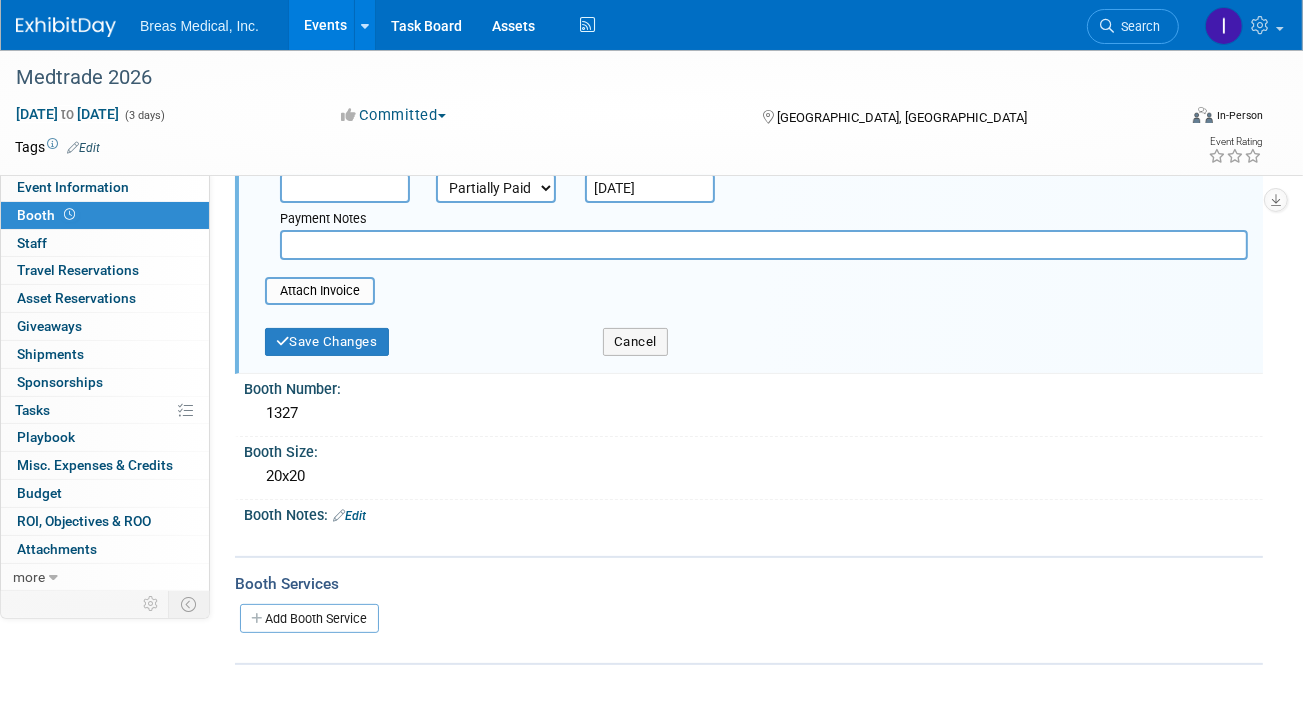 scroll, scrollTop: 300, scrollLeft: 0, axis: vertical 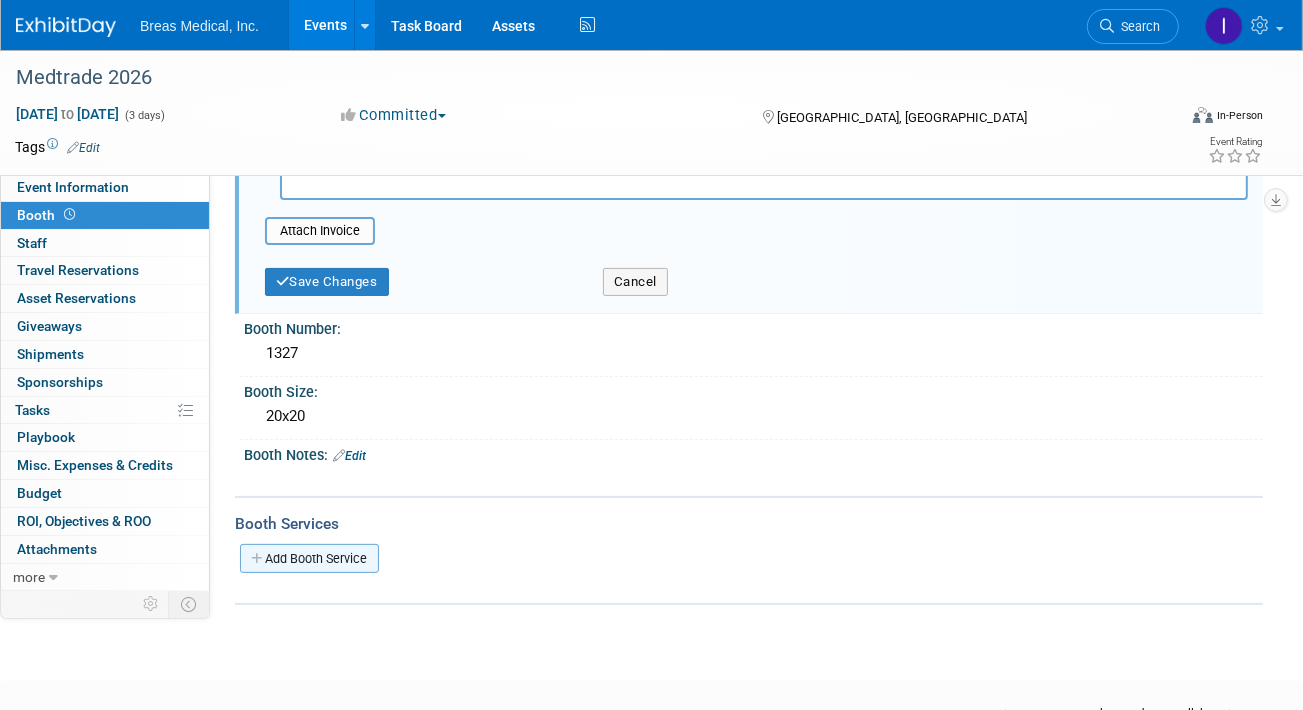 click on "Add Booth Service" at bounding box center (309, 558) 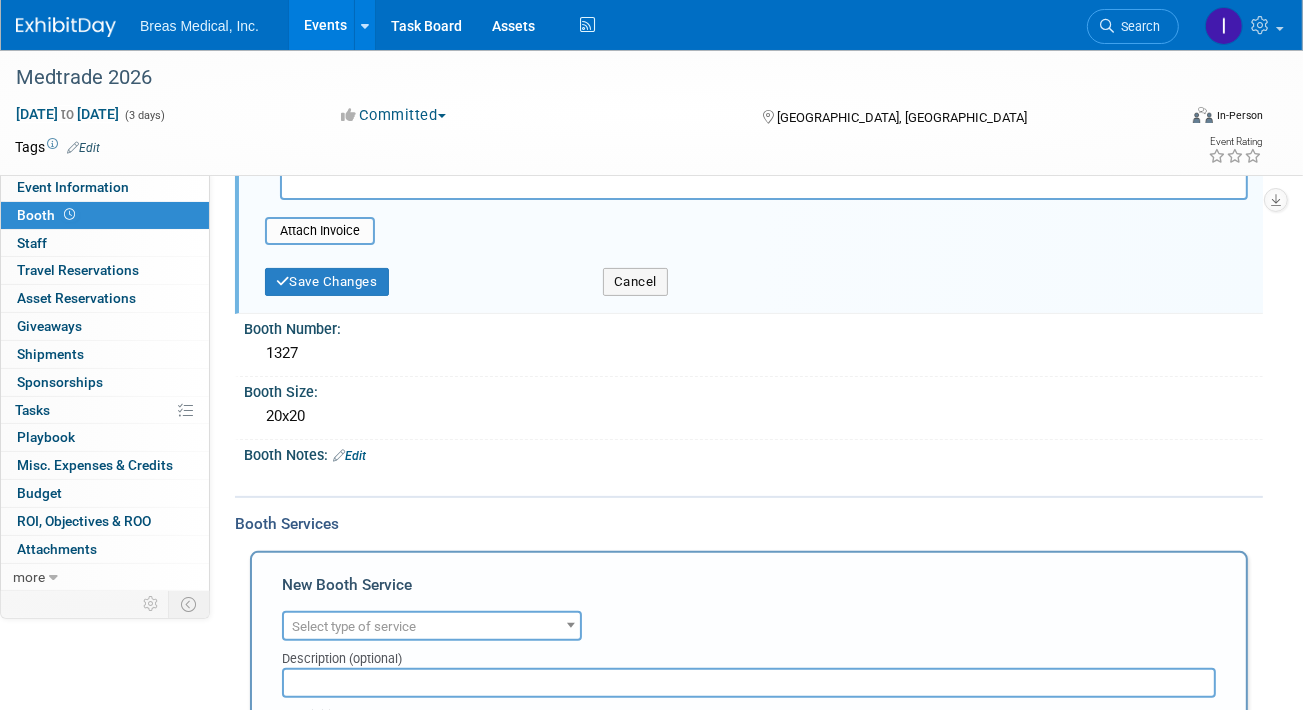 scroll, scrollTop: 0, scrollLeft: 0, axis: both 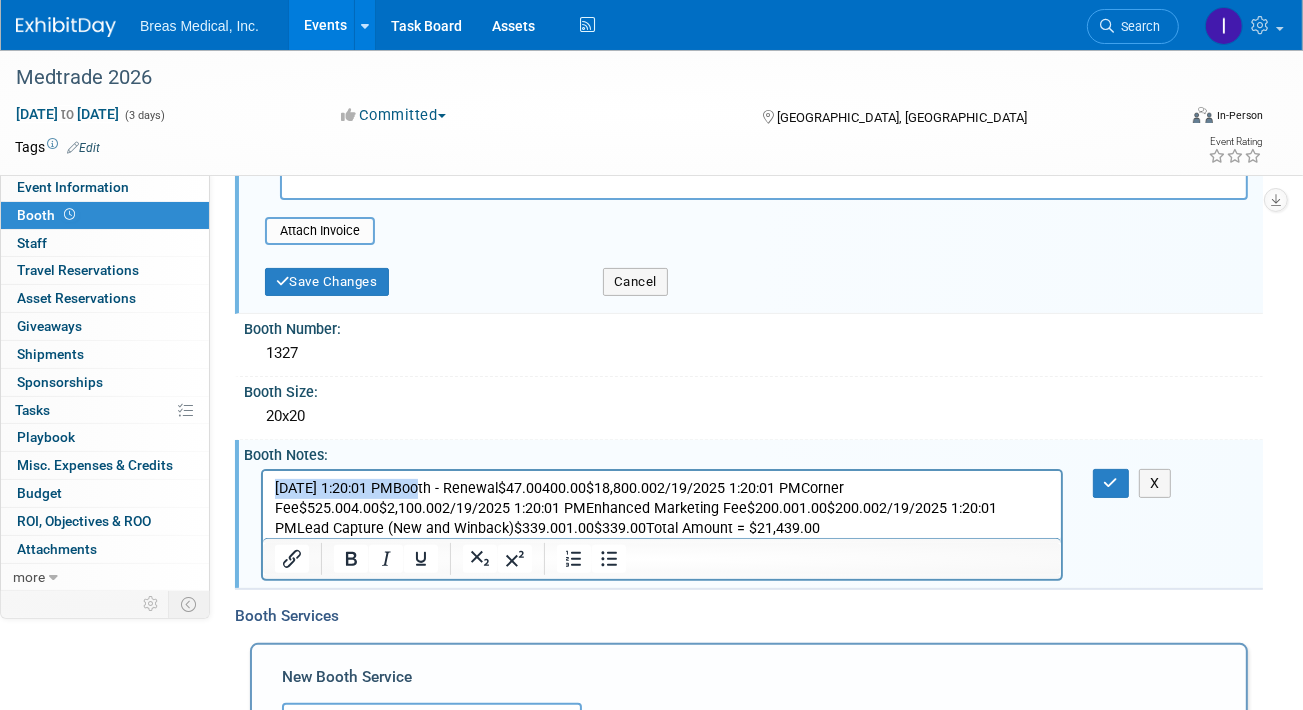 drag, startPoint x: 419, startPoint y: 487, endPoint x: 512, endPoint y: 953, distance: 475.18942 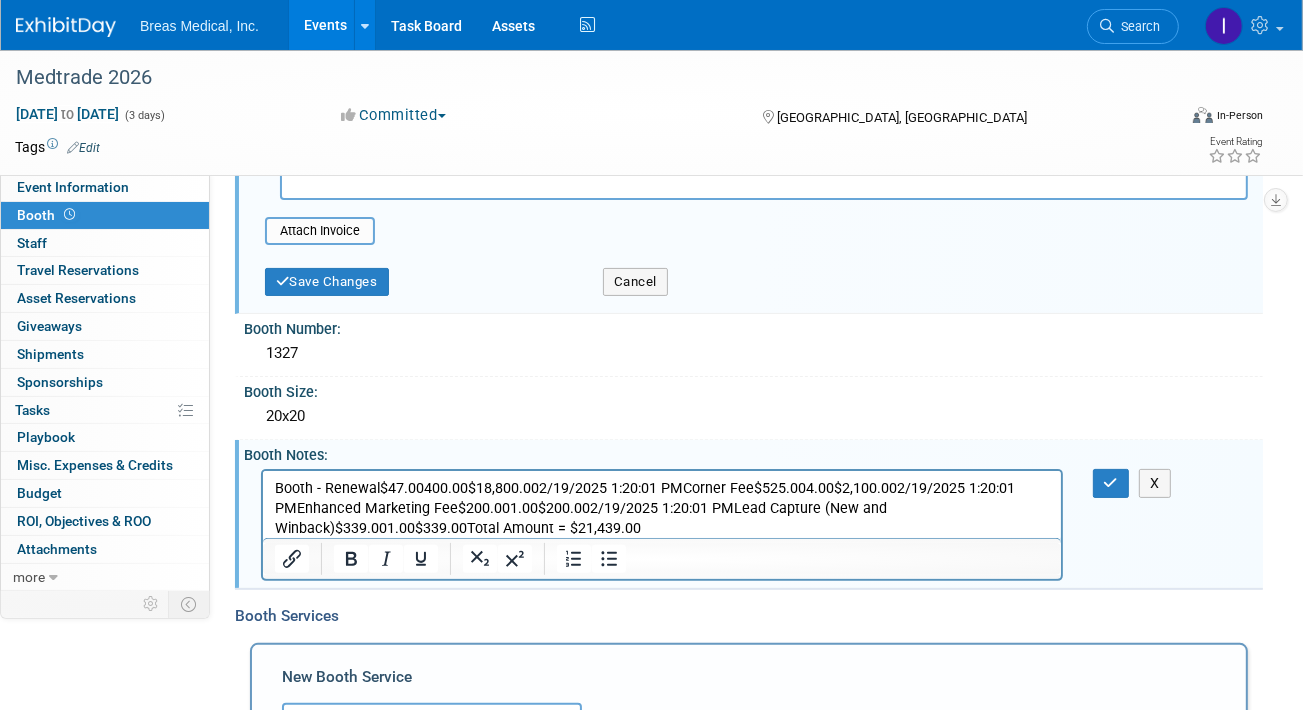 click on "Booth - Renewal$47.00400.00$18,800.002/19/2025 1:20:01 PMCorner Fee$525.004.00$2,100.002/19/2025 1:20:01 PMEnhanced Marketing Fee$200.001.00$200.002/19/2025 1:20:01 PMLead Capture (New and Winback)$339.001.00$339.00Total Amount = $21,439.00" at bounding box center [661, 508] 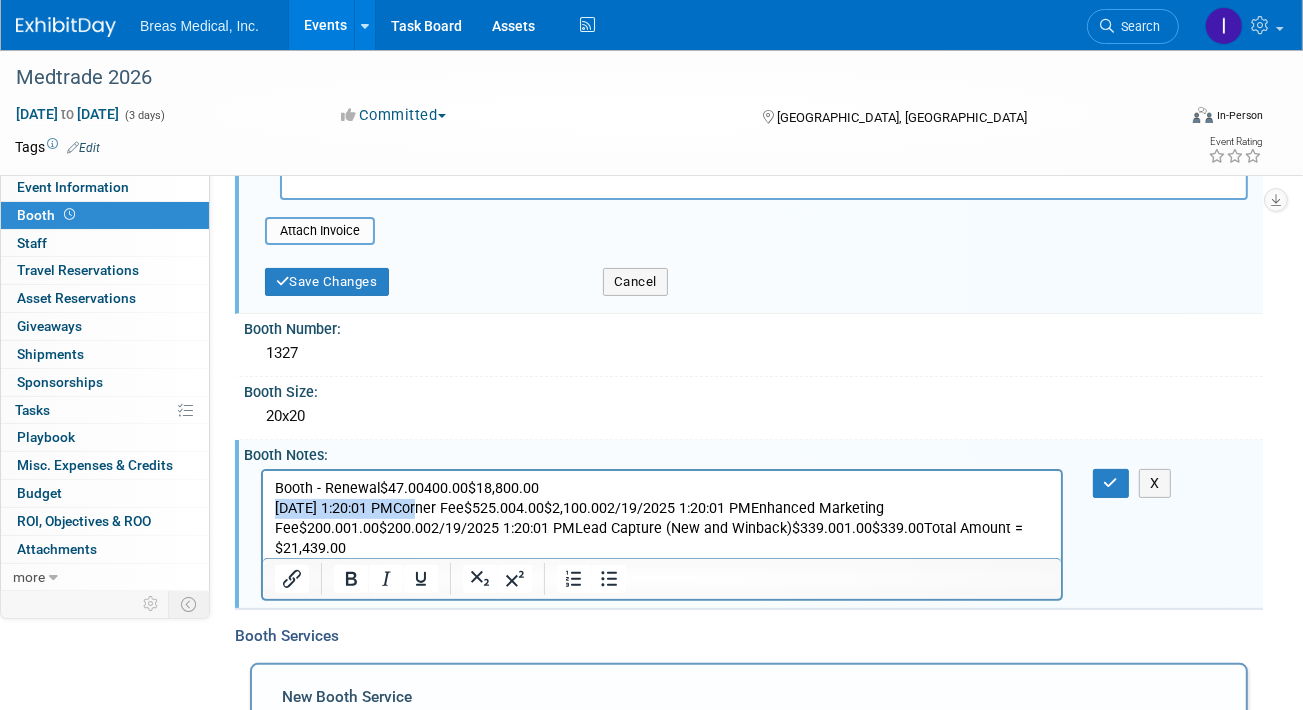 drag, startPoint x: 417, startPoint y: 506, endPoint x: 259, endPoint y: 511, distance: 158.0791 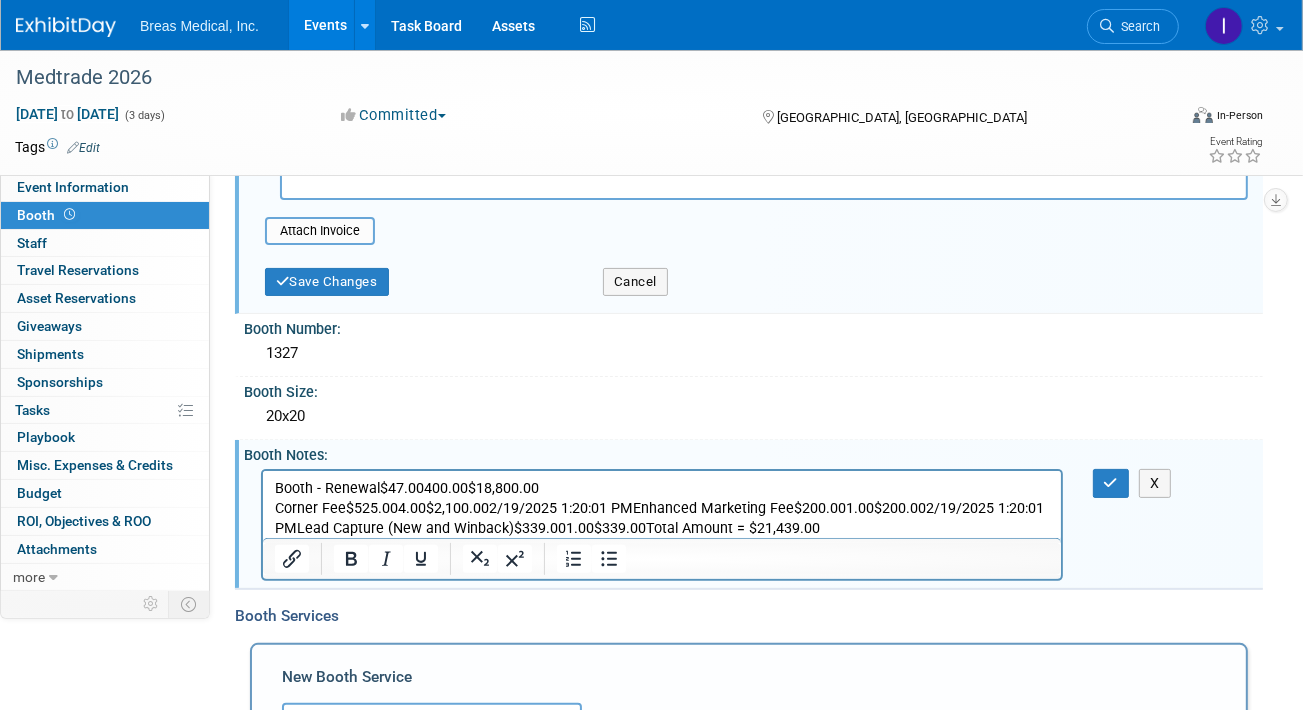 click on "Corner Fee$525.004.00$2,100.002/19/2025 1:20:01 PMEnhanced Marketing Fee$200.001.00$200.002/19/2025 1:20:01 PMLead Capture (New and Winback)$339.001.00$339.00Total Amount = $21,439.00" at bounding box center (661, 518) 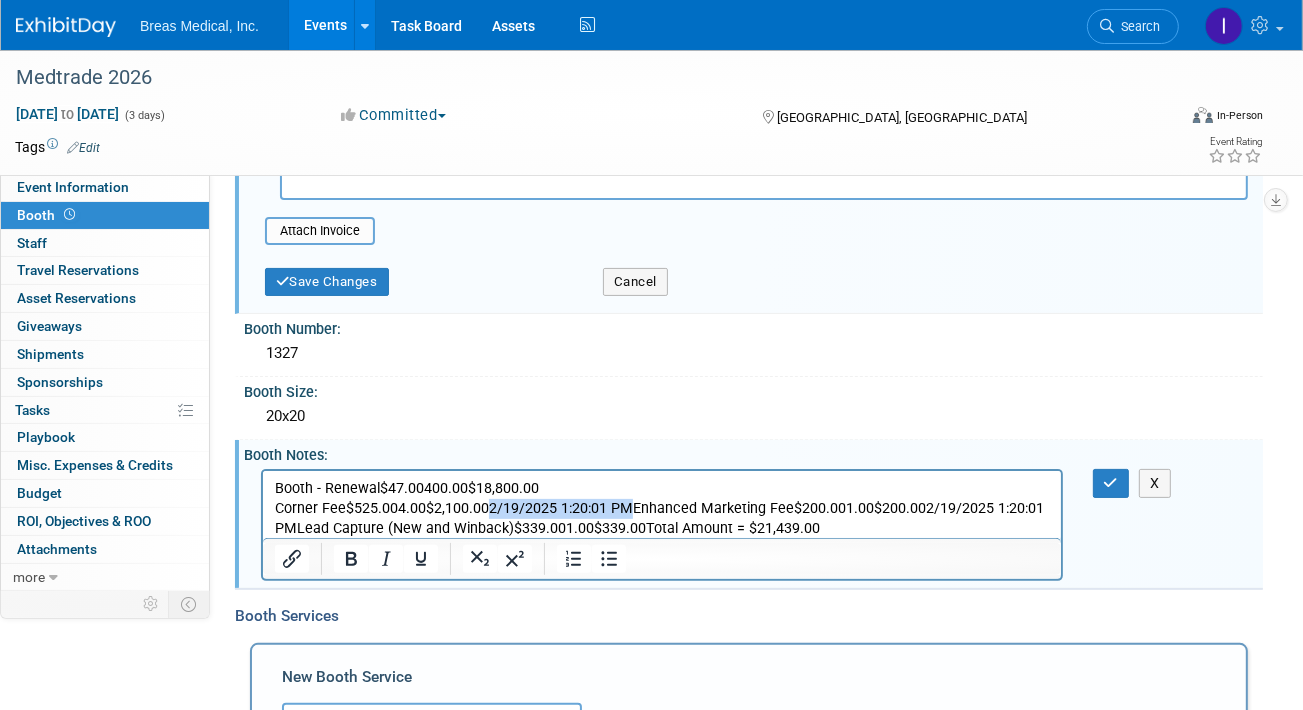 drag, startPoint x: 627, startPoint y: 505, endPoint x: 487, endPoint y: 503, distance: 140.01428 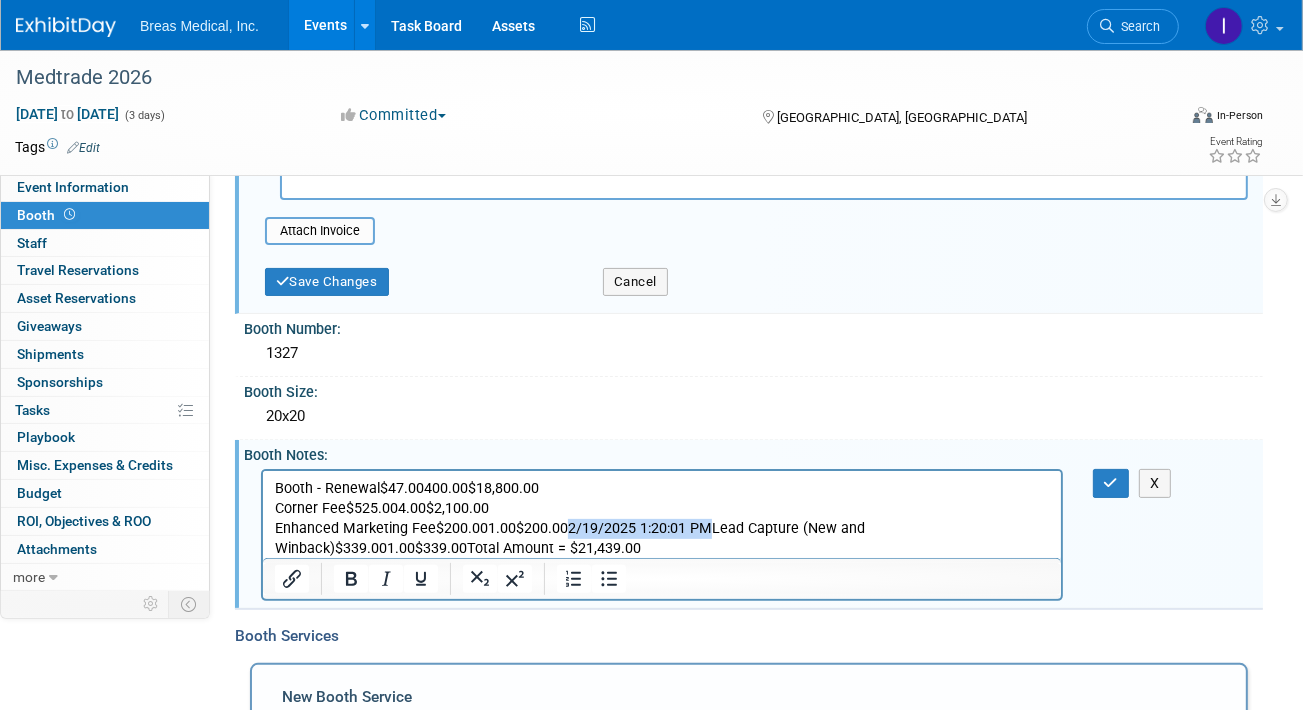 drag, startPoint x: 703, startPoint y: 527, endPoint x: 566, endPoint y: 527, distance: 137 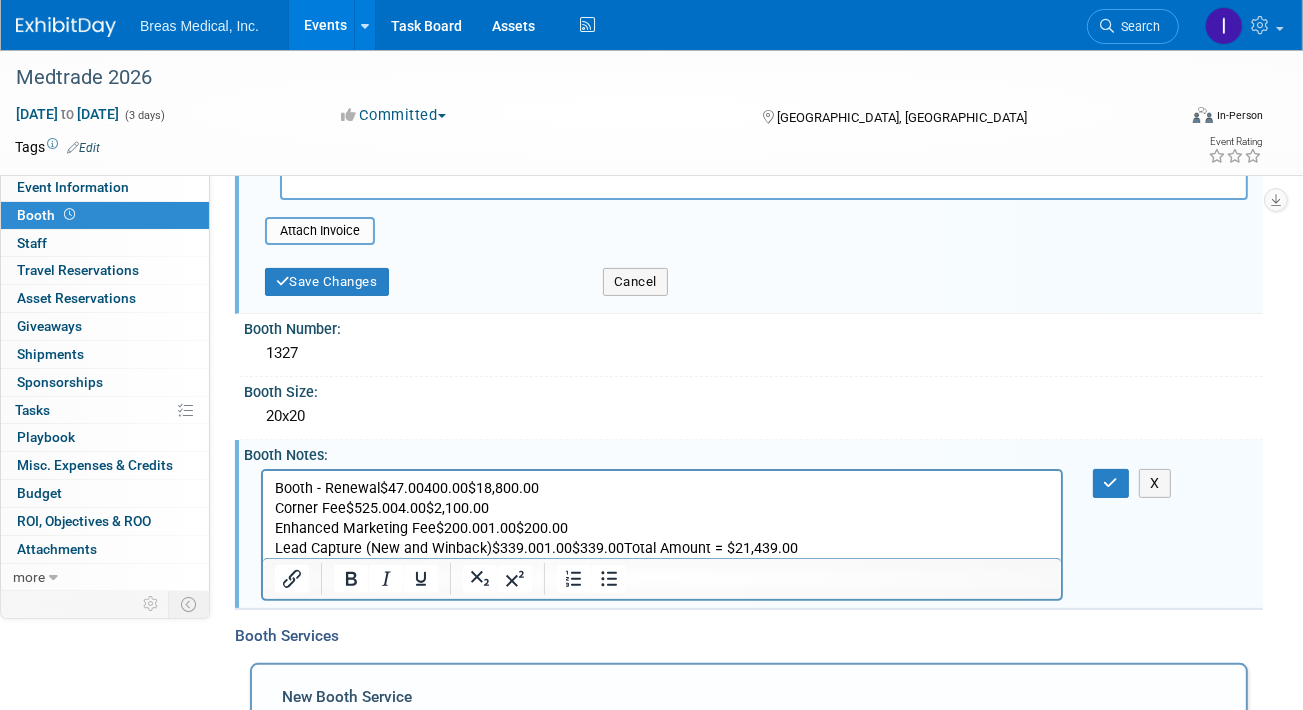 click on "Lead Capture (New and Winback)$339.001.00$339.00Total Amount = $21,439.00" at bounding box center (661, 548) 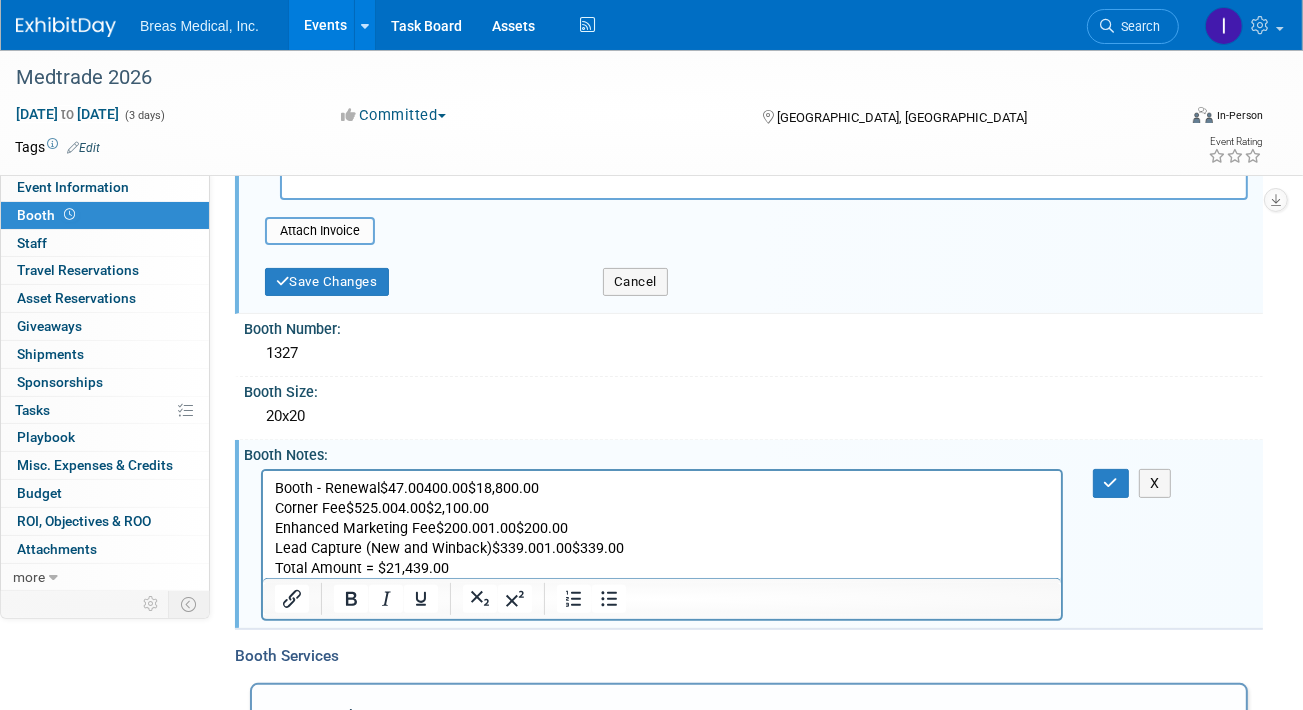 click on "Booth - Renewal$47.00400.00$18,800.00" at bounding box center (661, 488) 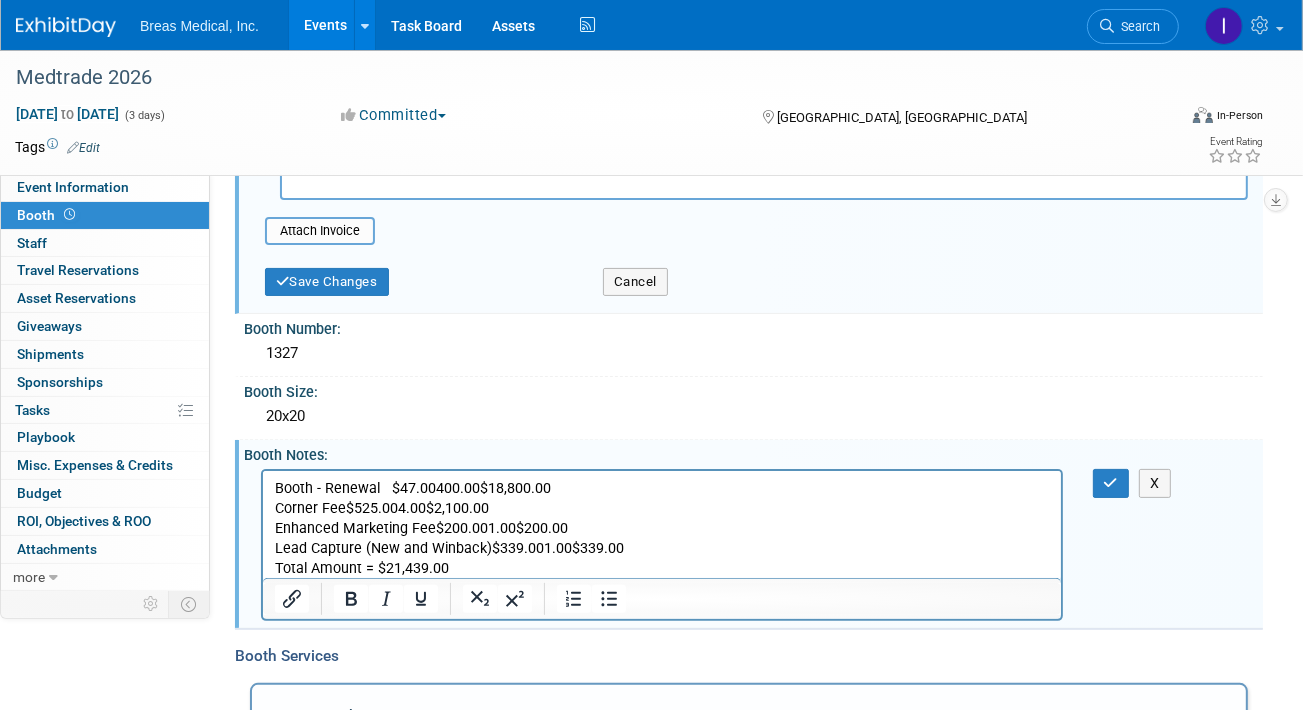 click on "Booth - Renewal   $47.00400.00$18,800.00" at bounding box center (661, 488) 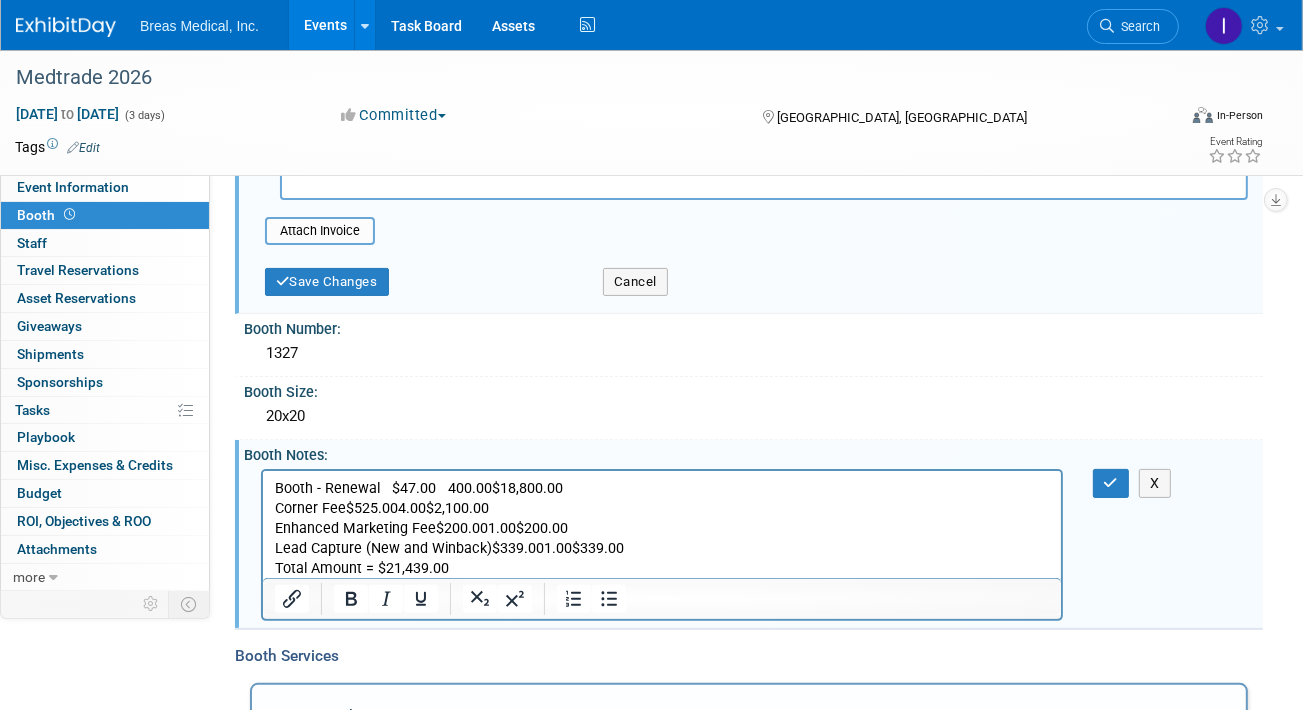 click on "Booth - Renewal   $47.00   400.00$18,800.00" at bounding box center (661, 488) 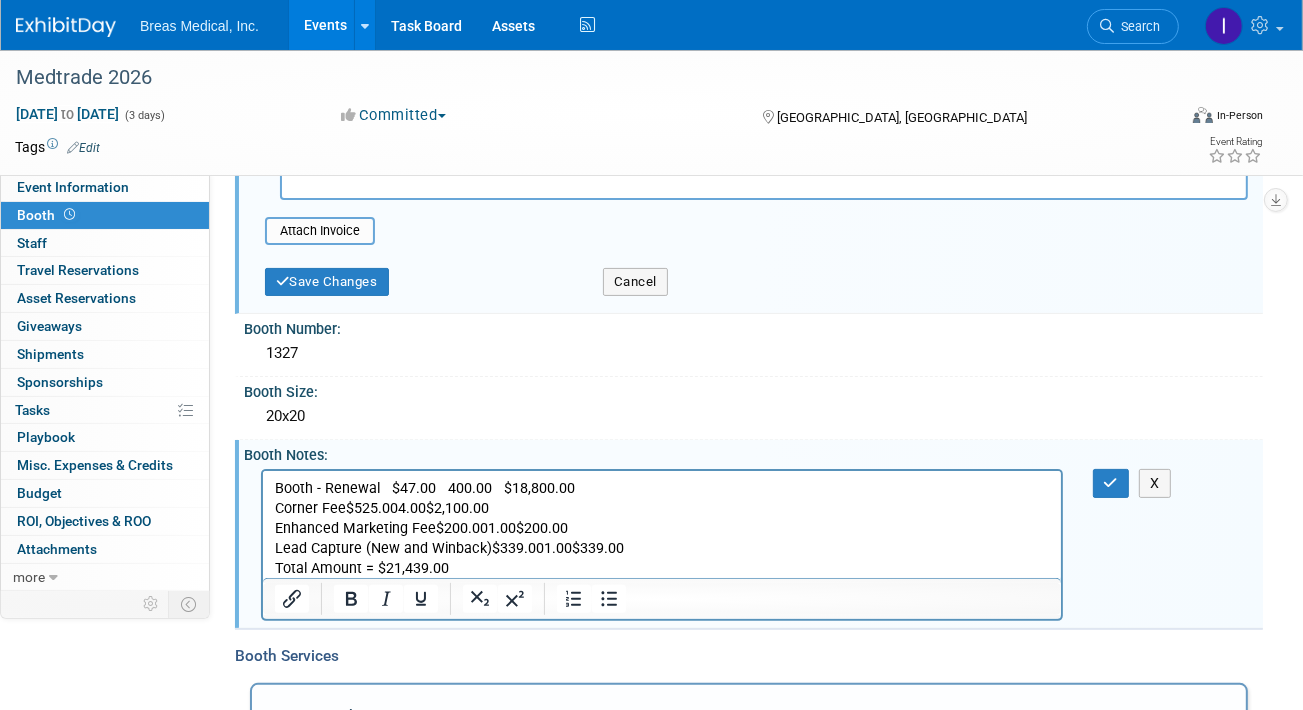click on "Corner Fee$525.004.00$2,100.00" at bounding box center (661, 508) 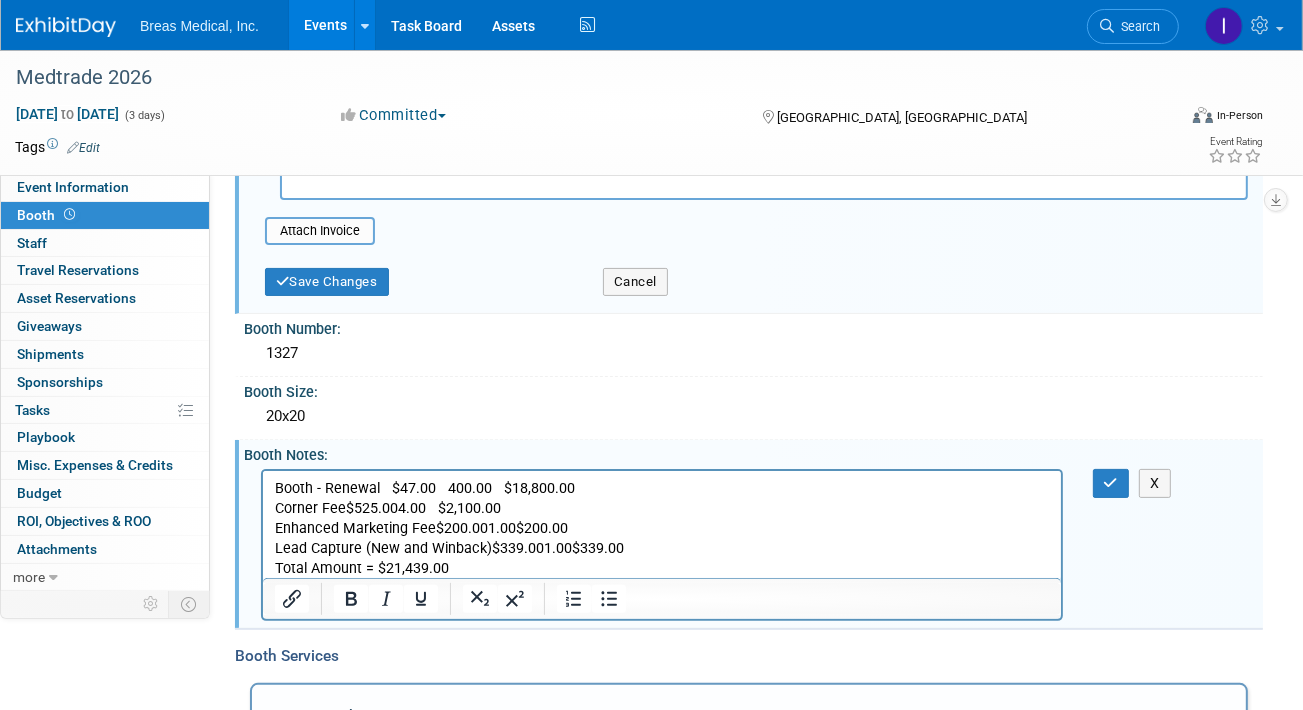 click on "Corner Fee$525.004.00   $2,100.00" at bounding box center [661, 508] 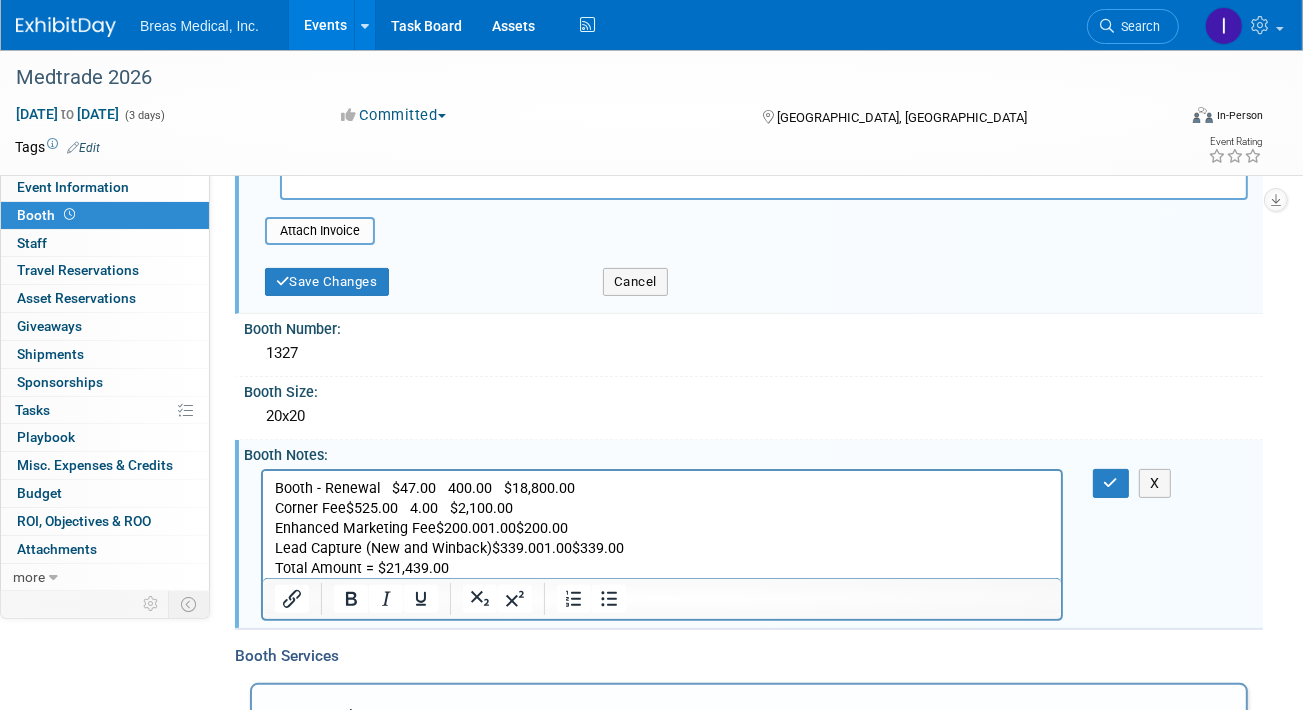 click on "Corner Fee$525.00   4.00   $2,100.00" at bounding box center (661, 508) 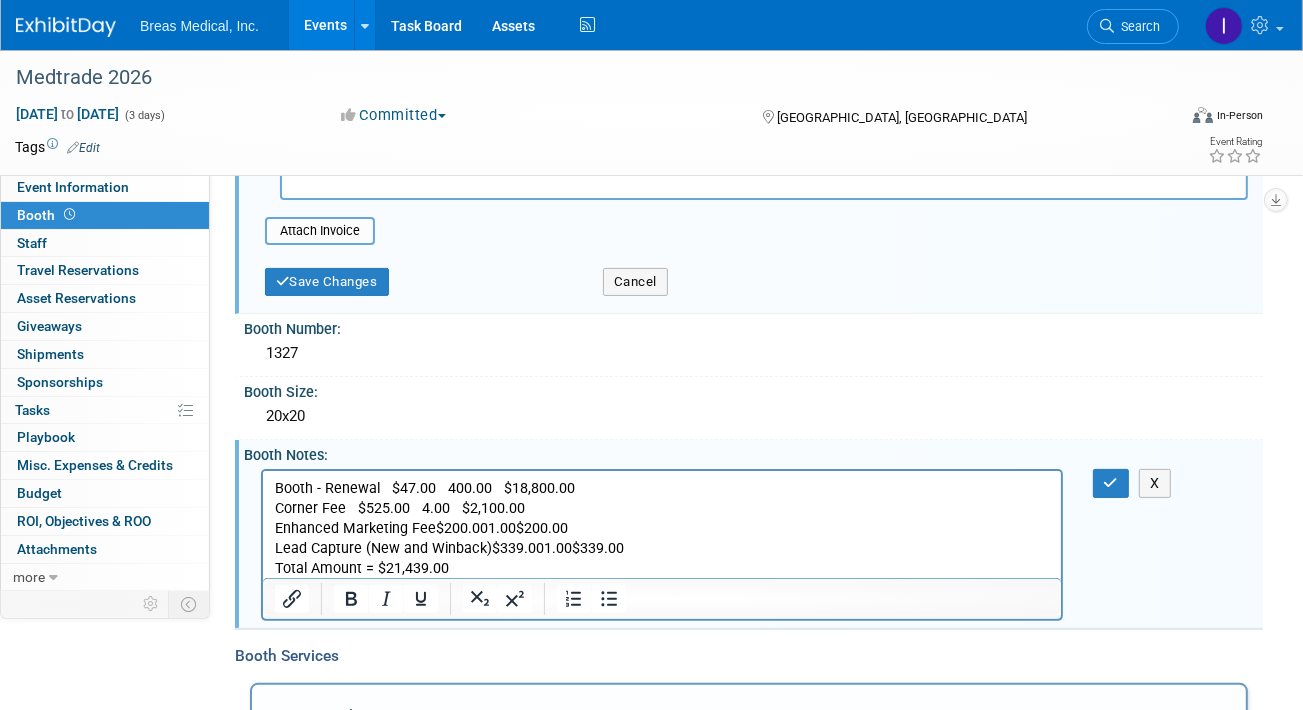 click on "Enhanced Marketing Fee$200.001.00$200.00" at bounding box center [661, 528] 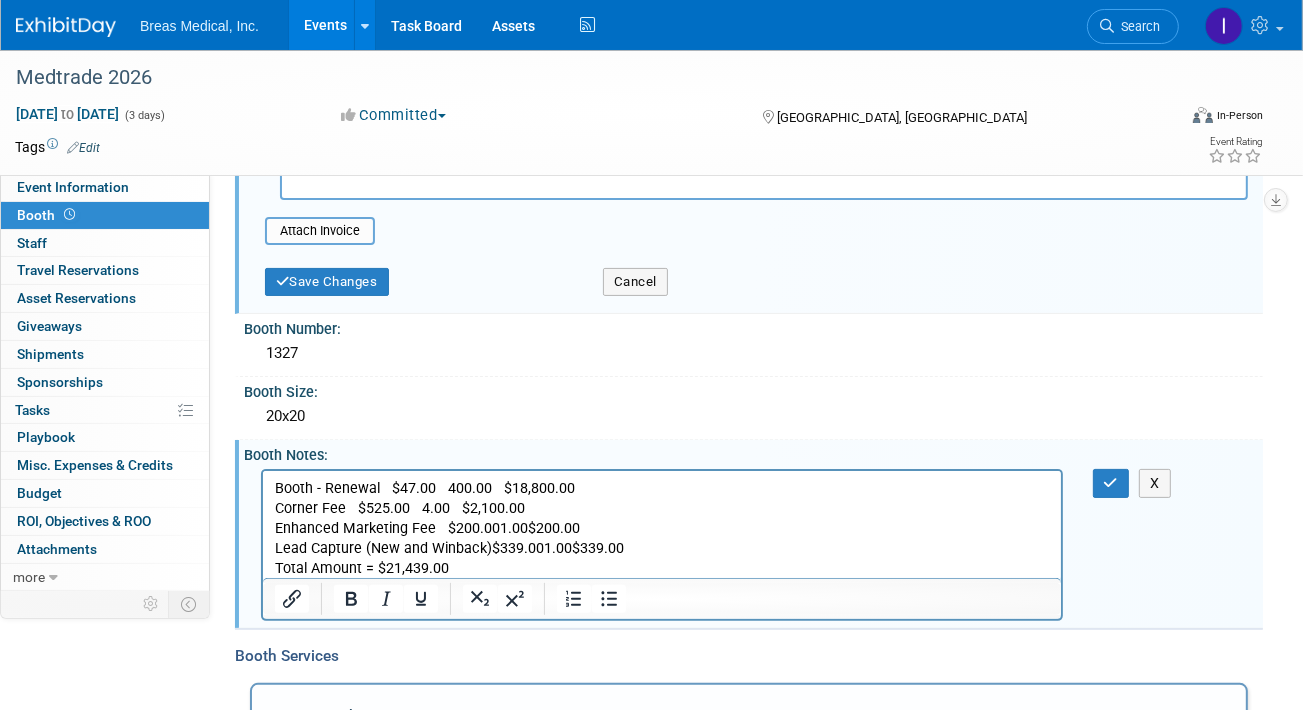 click on "Enhanced Marketing Fee   $200.001.00$200.00" at bounding box center (661, 528) 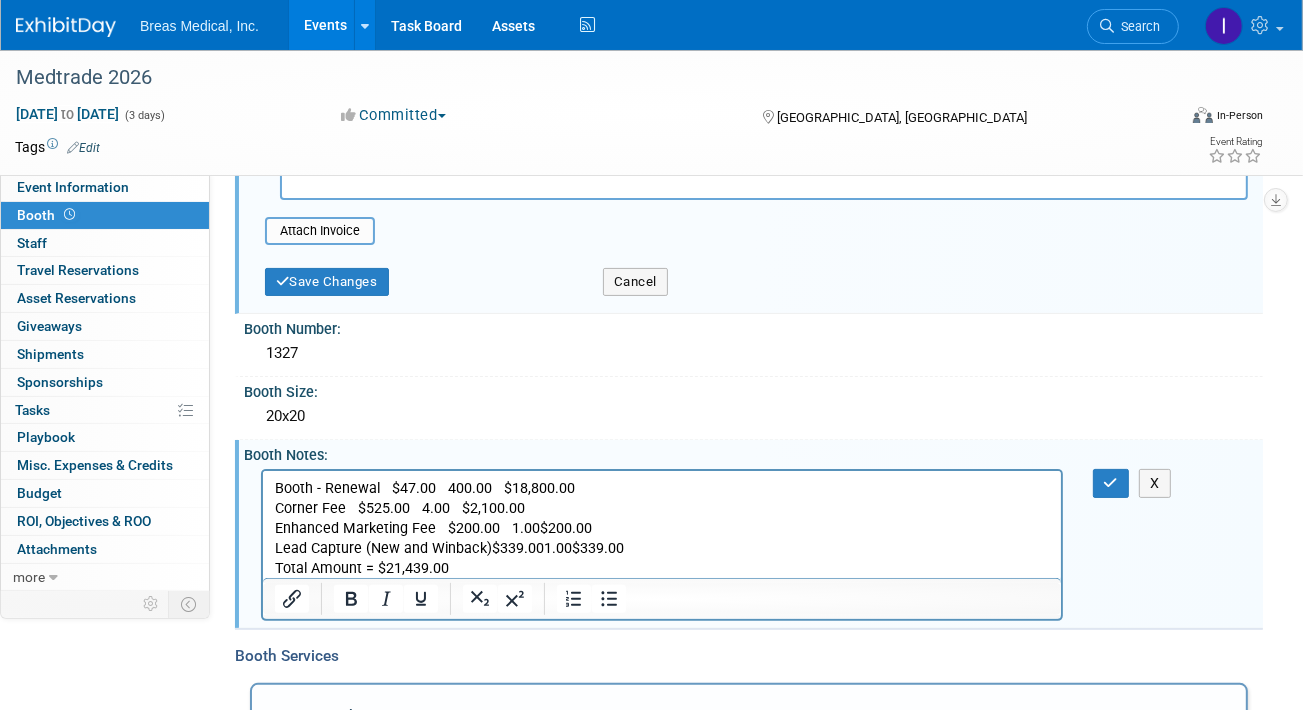 click on "Enhanced Marketing Fee   $200.00   1.00$200.00" at bounding box center (661, 528) 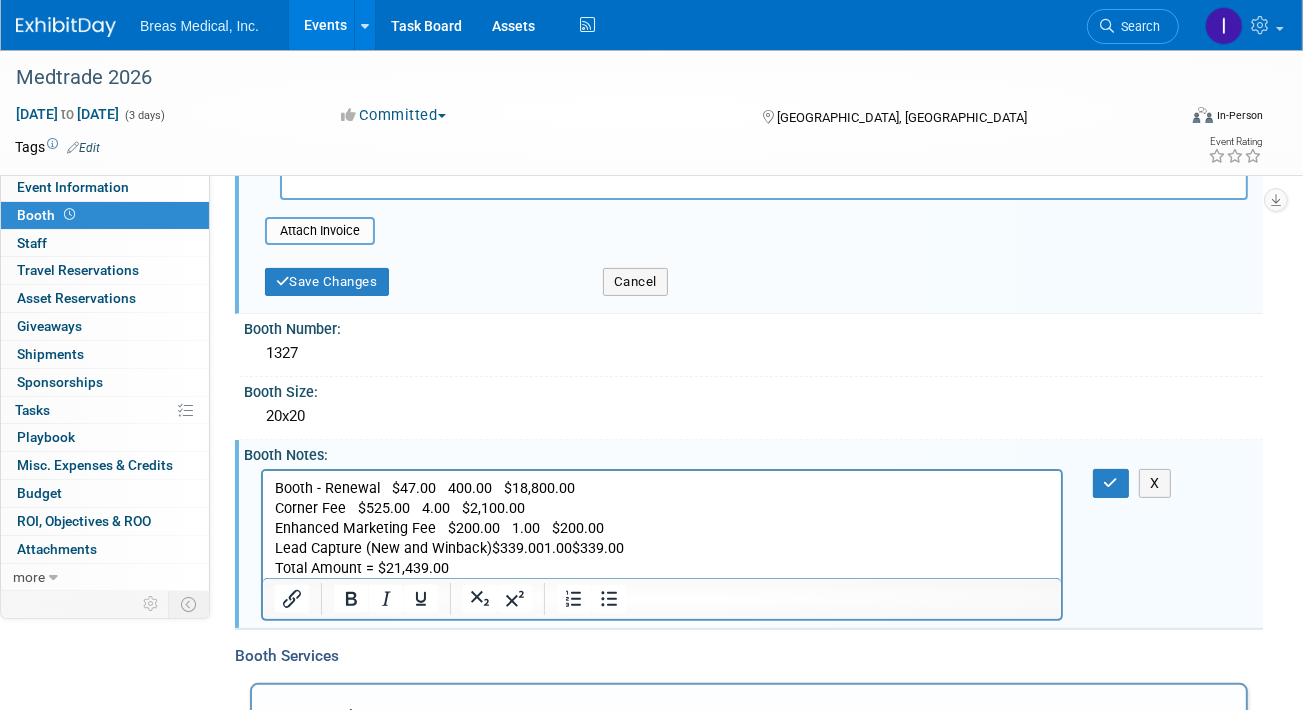 click on "Lead Capture (New and Winback)$339.001.00$339.00" at bounding box center [661, 548] 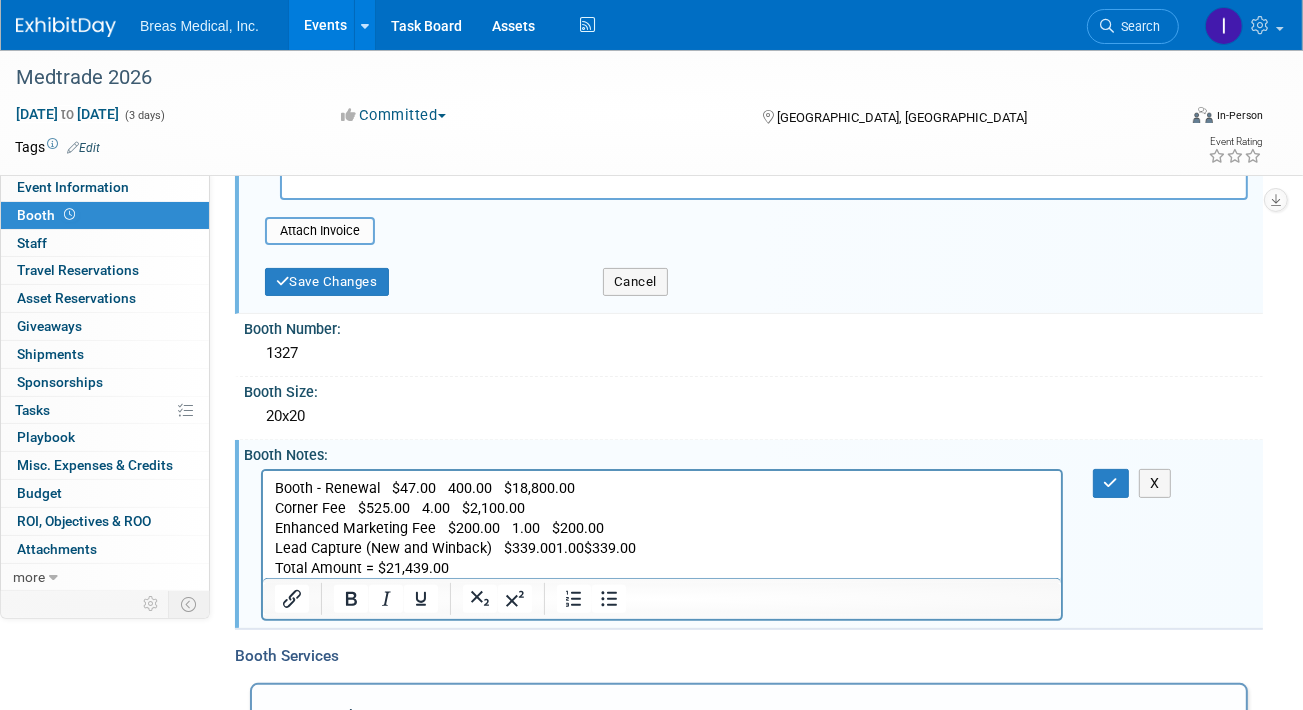 click on "Lead Capture (New and Winback)   $339.001.00$339.00" at bounding box center [661, 548] 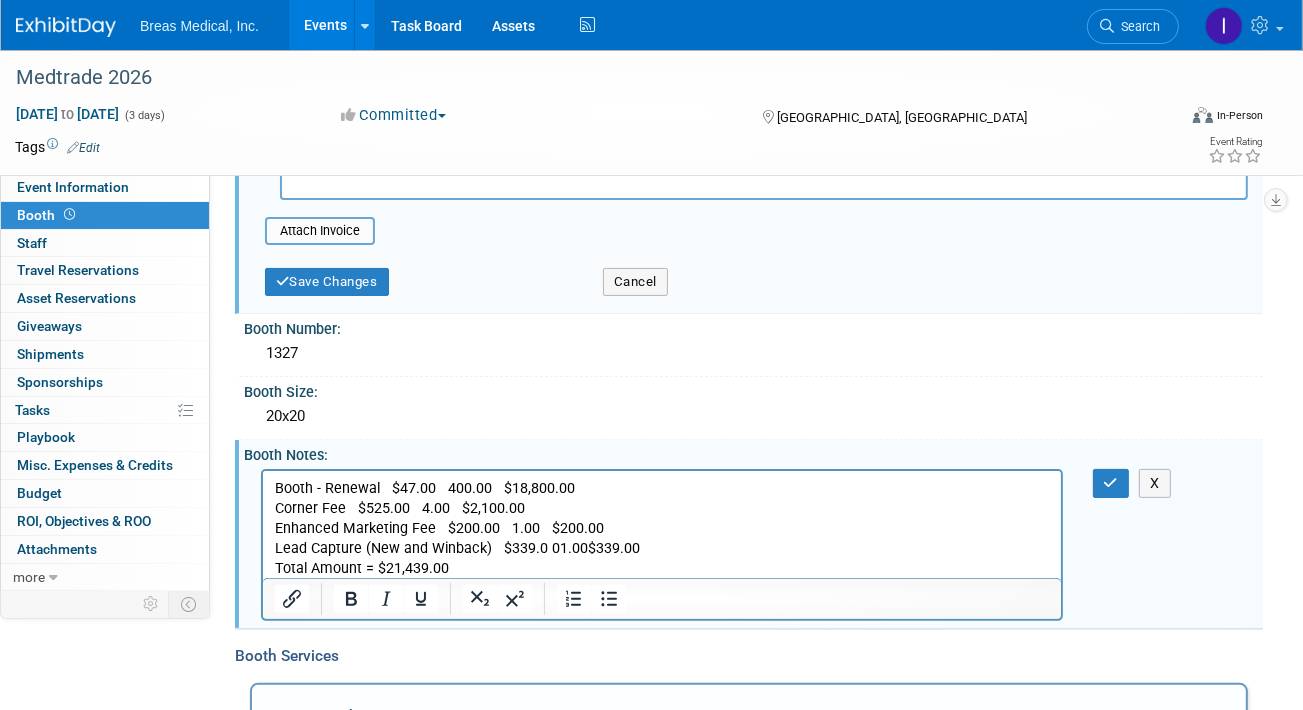 click on "Lead Capture (New and Winback)   $339.0 01.00$339.00" at bounding box center [661, 548] 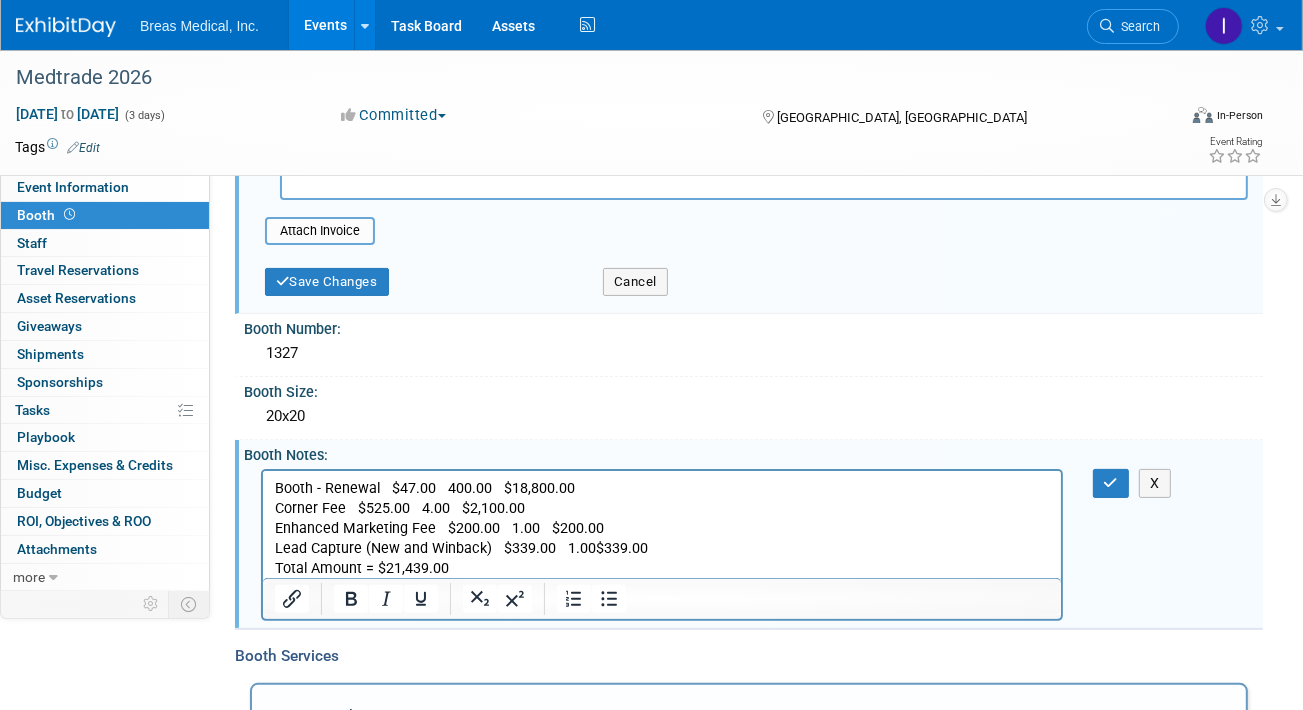 click on "Lead Capture (New and Winback)   $339.00   1.00$339.00" at bounding box center (661, 548) 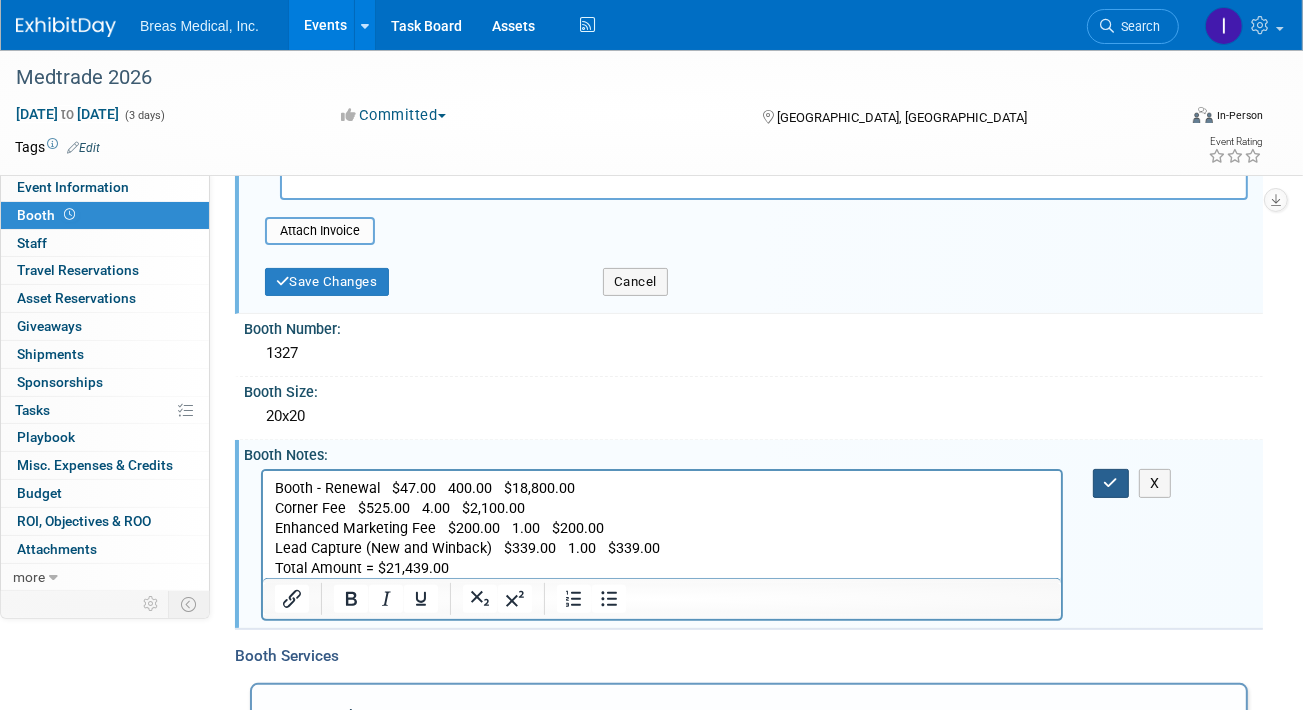 click at bounding box center [1111, 483] 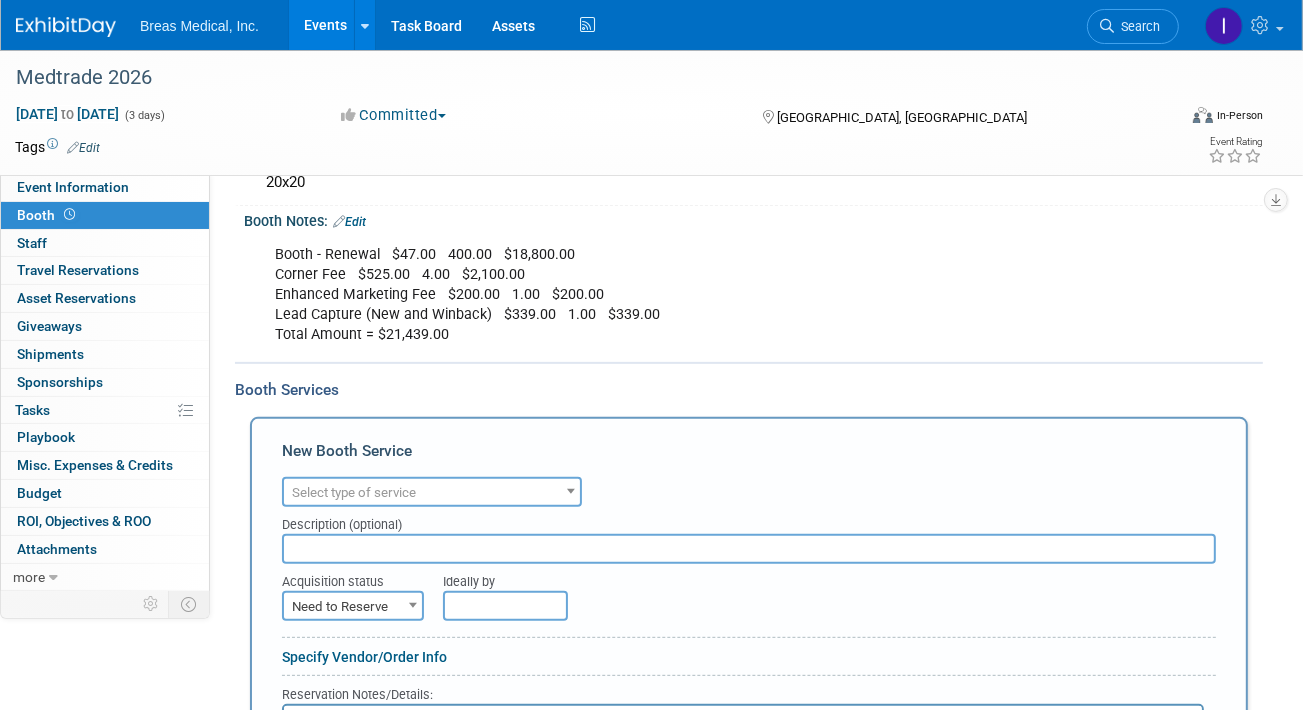 scroll, scrollTop: 600, scrollLeft: 0, axis: vertical 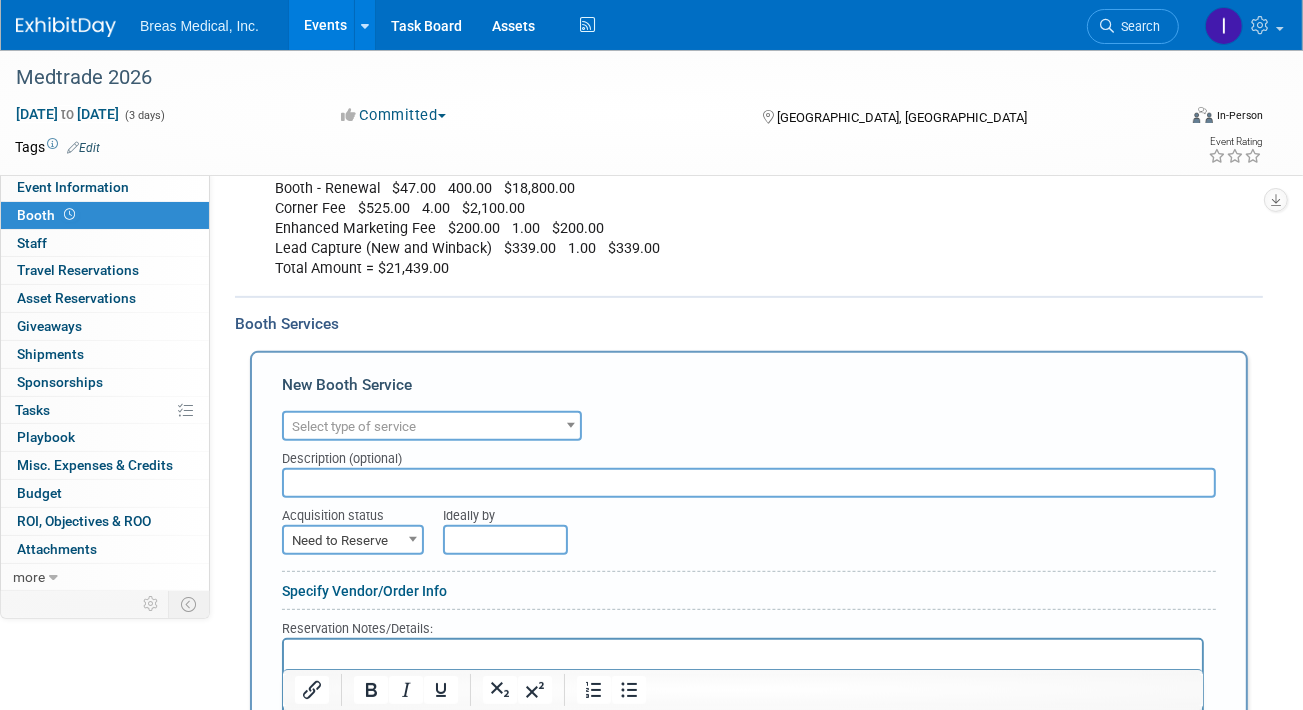 click on "Booth - Renewal   $47.00   400.00   $18,800.00 Corner Fee   $525.00   4.00   $2,100.00 Enhanced Marketing Fee   $200.00   1.00   $200.00 Lead Capture (New and Winback)   $339.00   1.00   $339.00 Total Amount = $21,439.00" at bounding box center [662, 229] 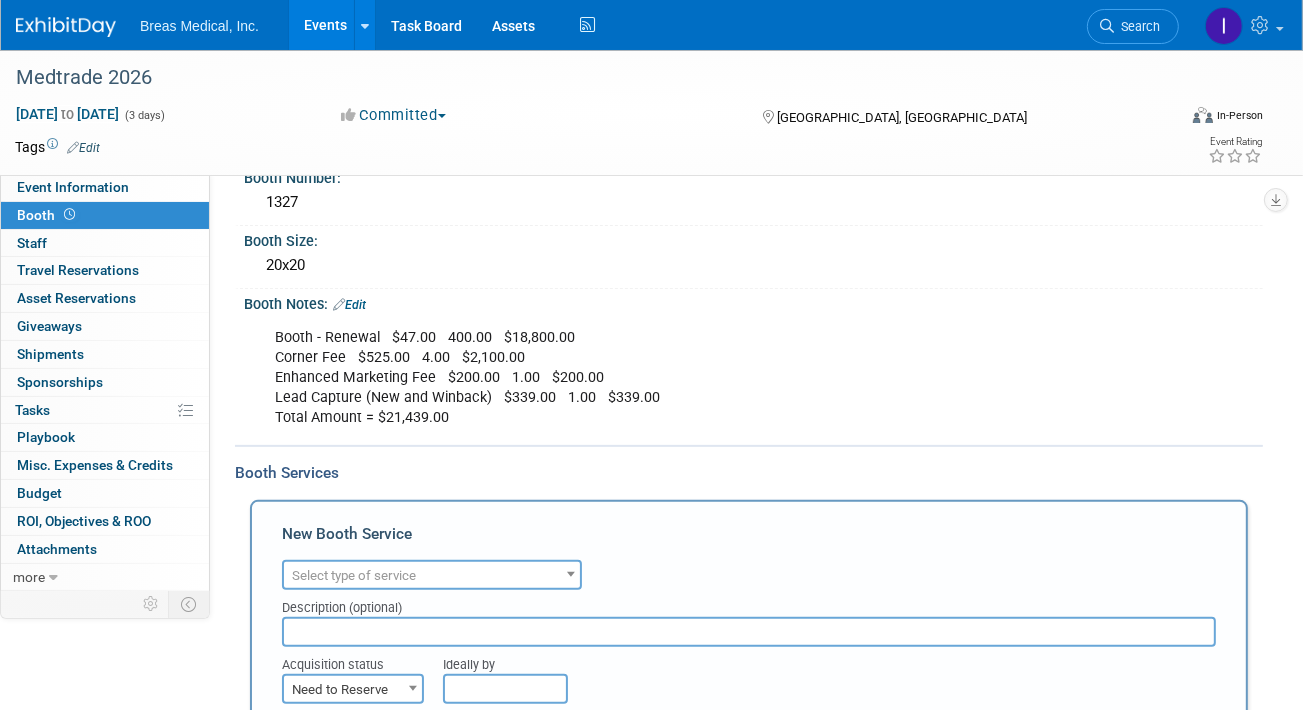 scroll, scrollTop: 400, scrollLeft: 0, axis: vertical 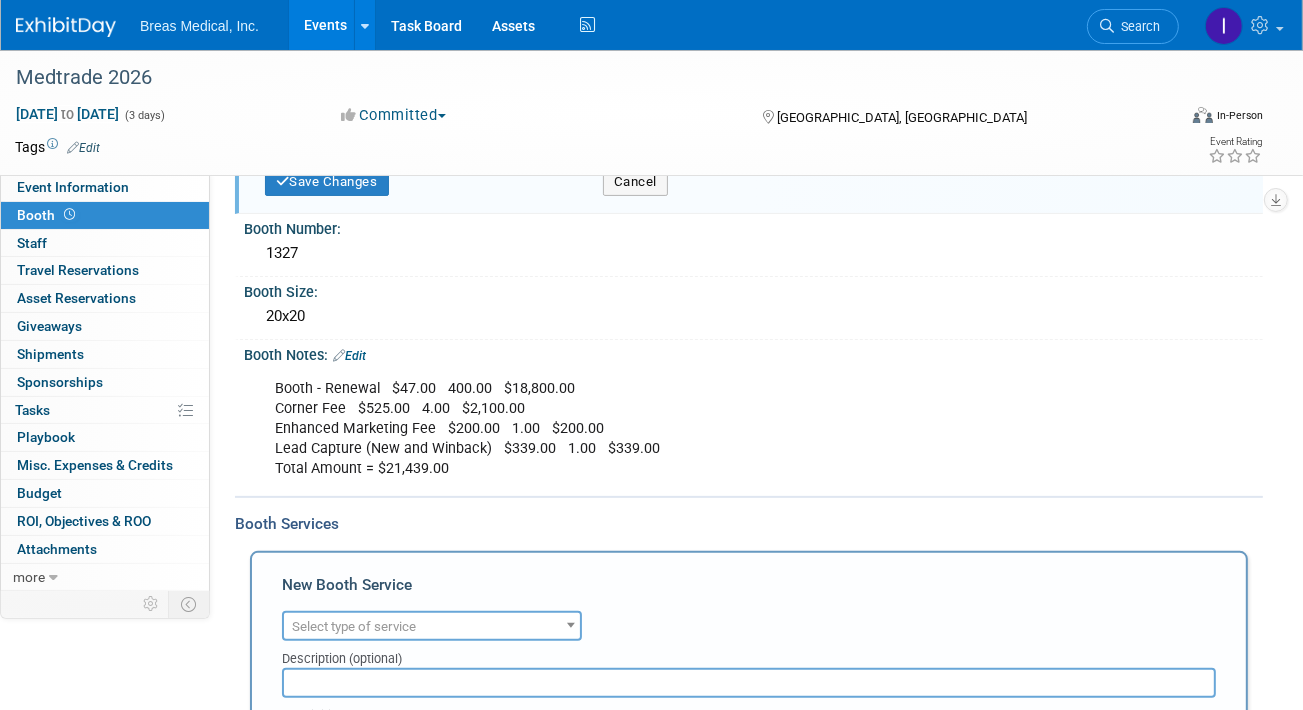 click on "Edit" at bounding box center (349, 356) 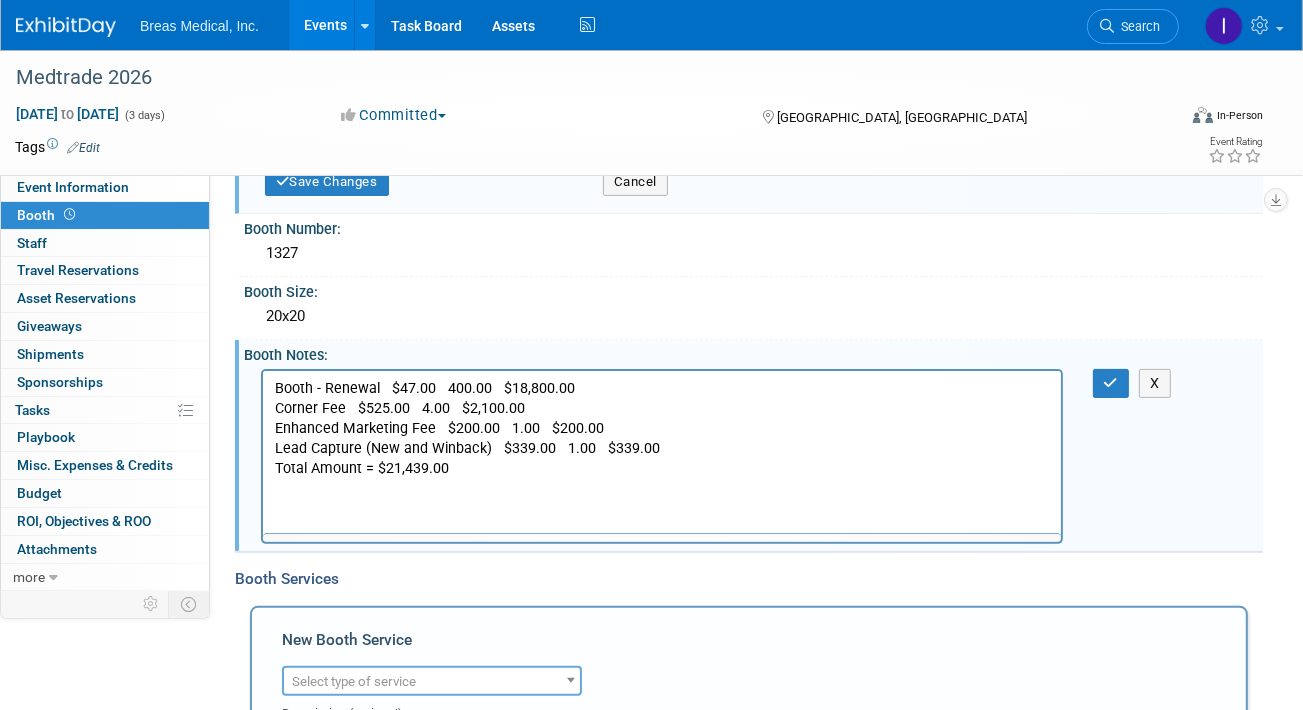 scroll, scrollTop: 0, scrollLeft: 0, axis: both 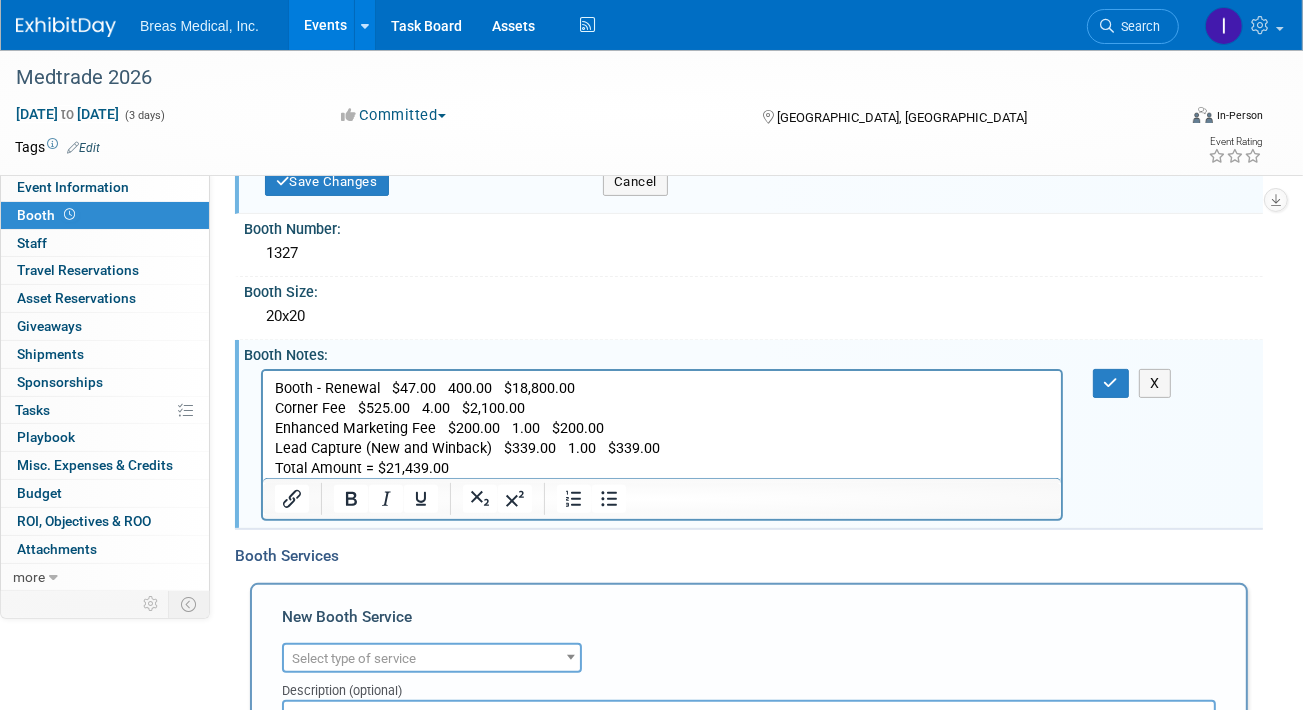 click on "Booth - Renewal   $47.00   400.00   $18,800.00 Corner Fee   $525.00   4.00   $2,100.00 Enhanced Marketing Fee   $200.00   1.00   $200.00 Lead Capture (New and Winback)   $339.00   1.00   $339.00 Total Amount = $21,439.00" at bounding box center (661, 428) 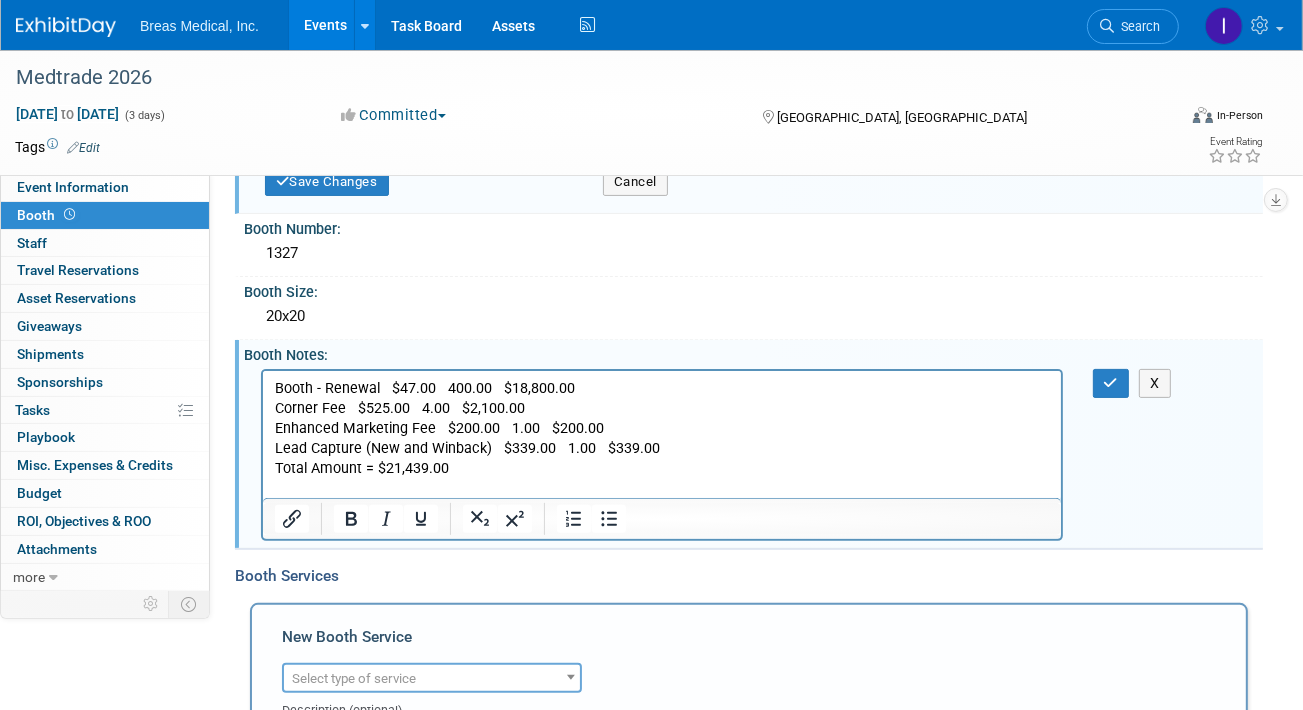 scroll, scrollTop: 0, scrollLeft: 0, axis: both 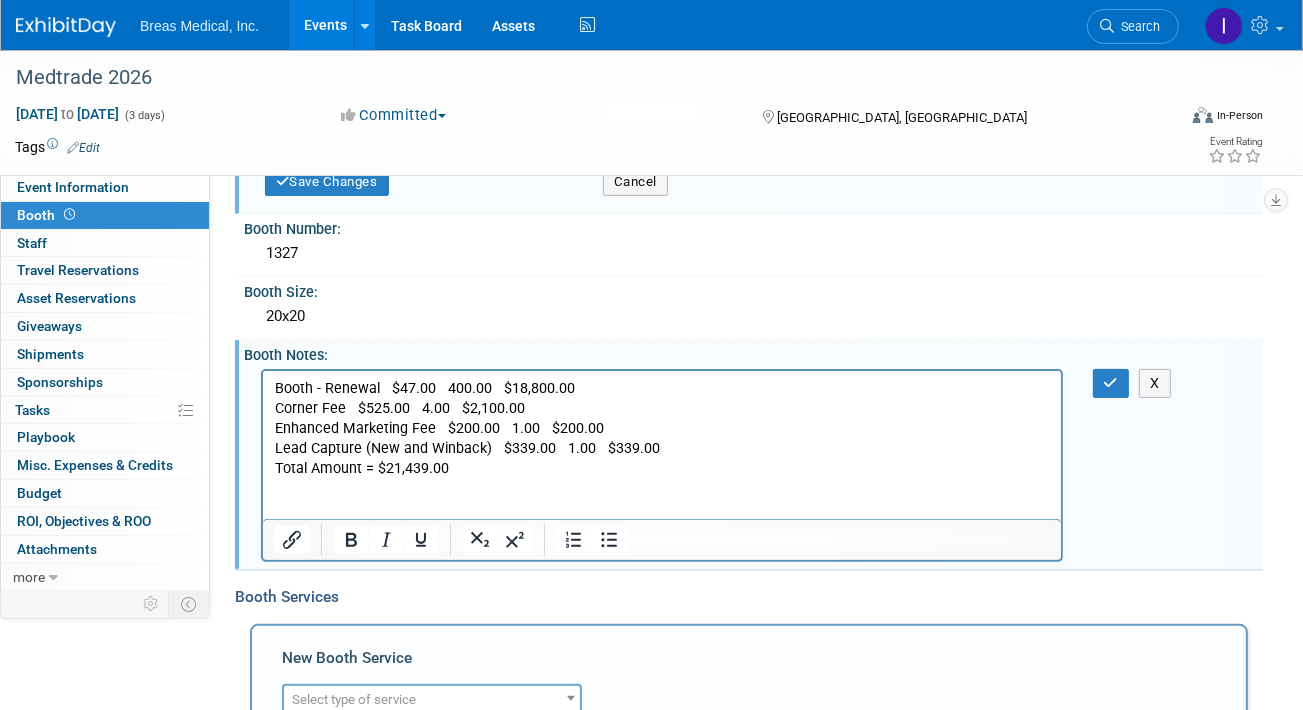 type 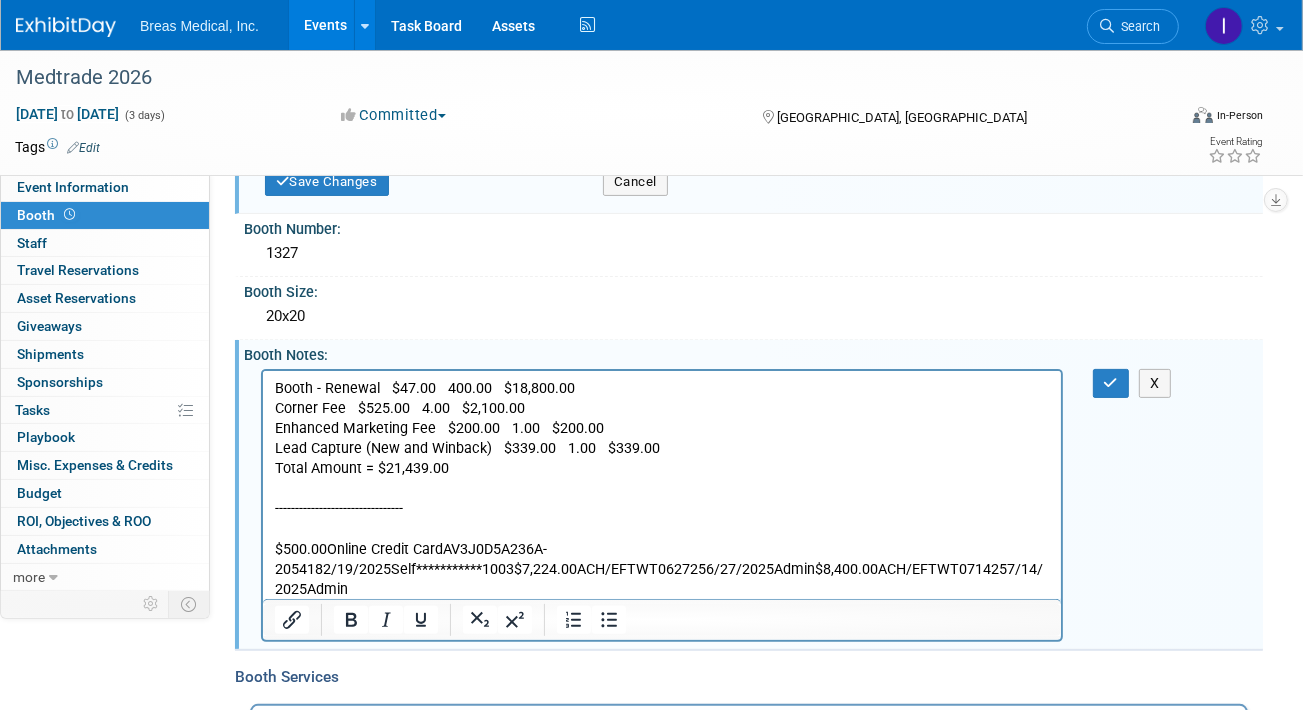 click on "--------------------------------" at bounding box center (661, 508) 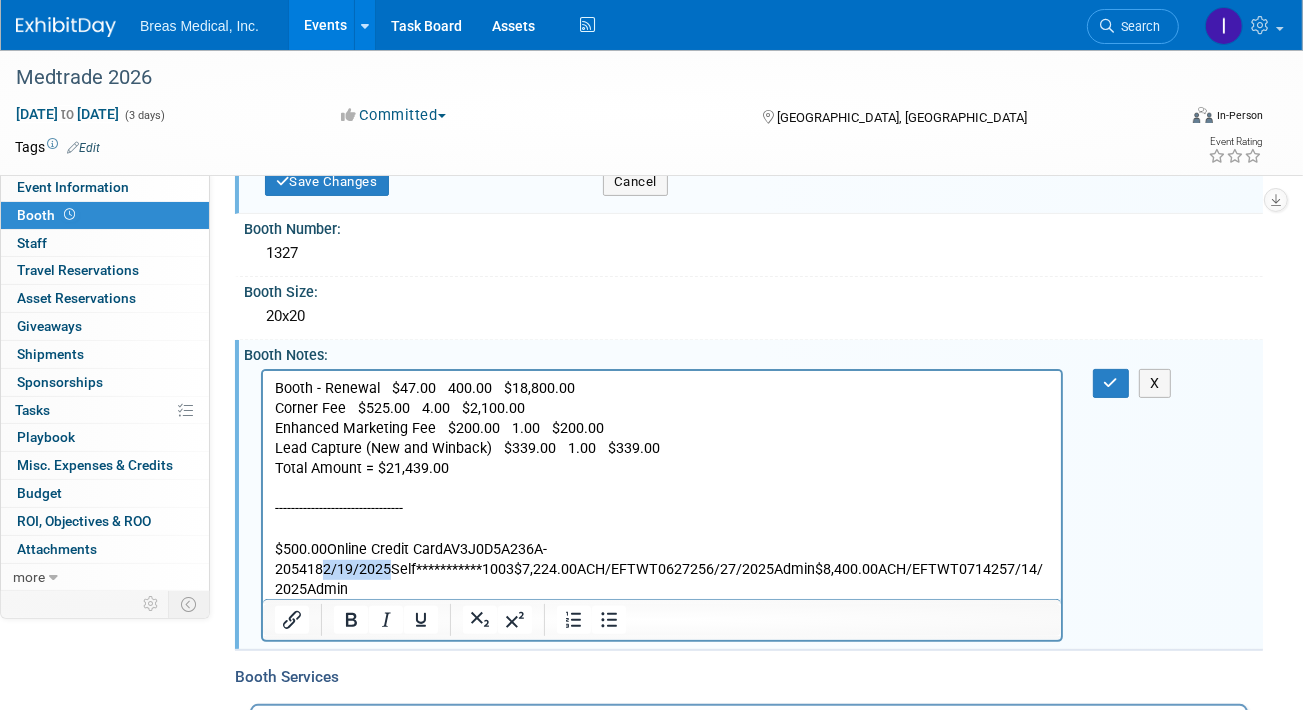 drag, startPoint x: 389, startPoint y: 568, endPoint x: 323, endPoint y: 569, distance: 66.007576 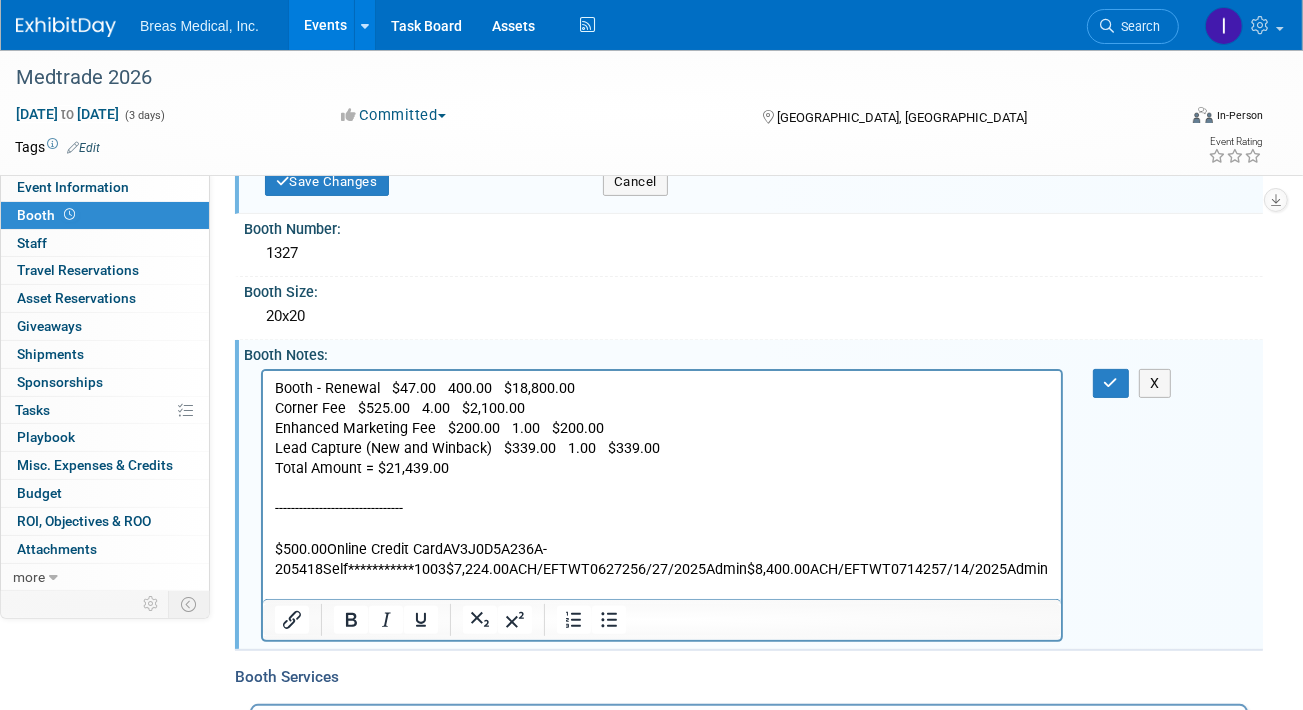 click on "**********" at bounding box center [661, 474] 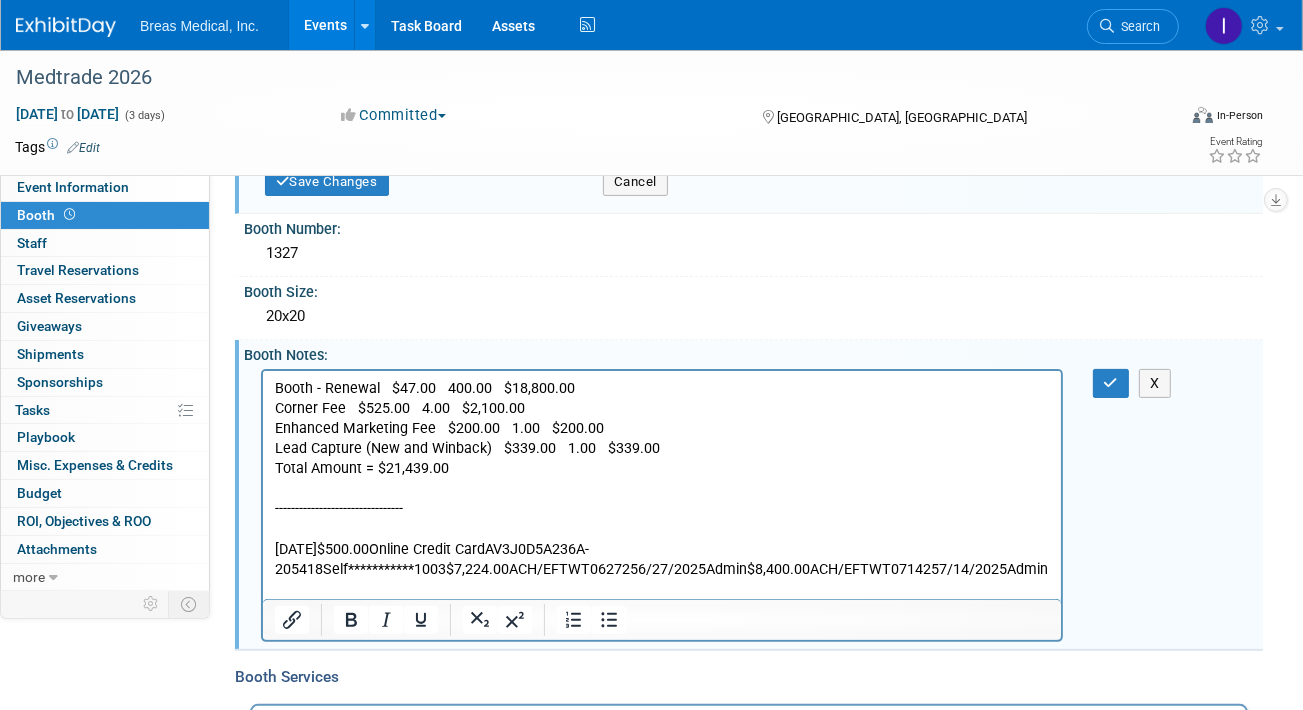 click on "**********" at bounding box center [661, 559] 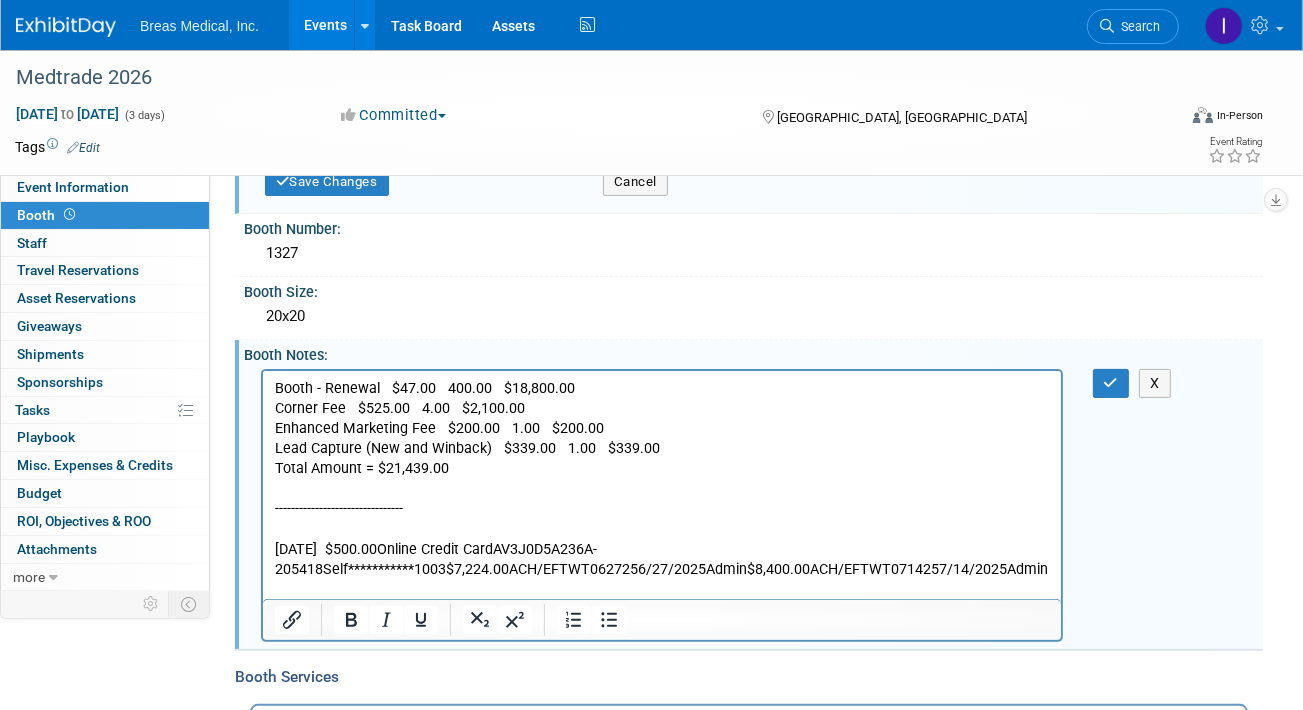 click on "**********" at bounding box center [661, 559] 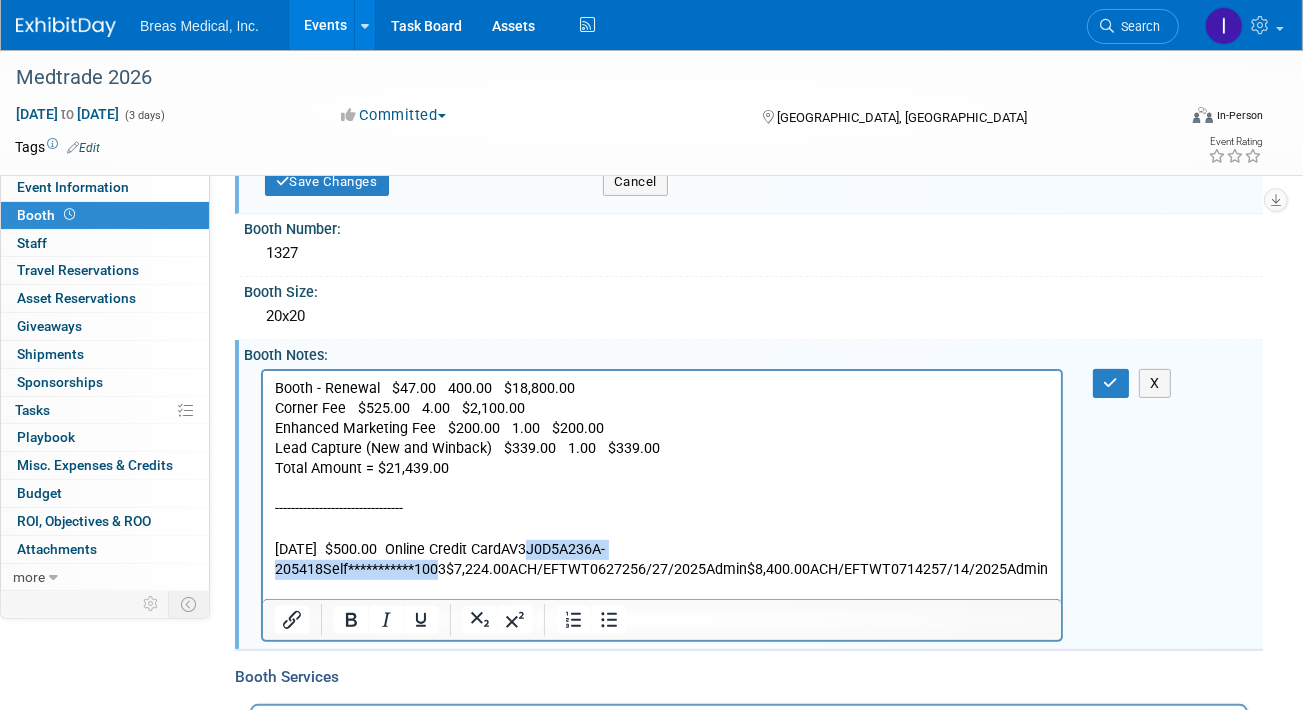 drag, startPoint x: 525, startPoint y: 550, endPoint x: 415, endPoint y: 564, distance: 110.88733 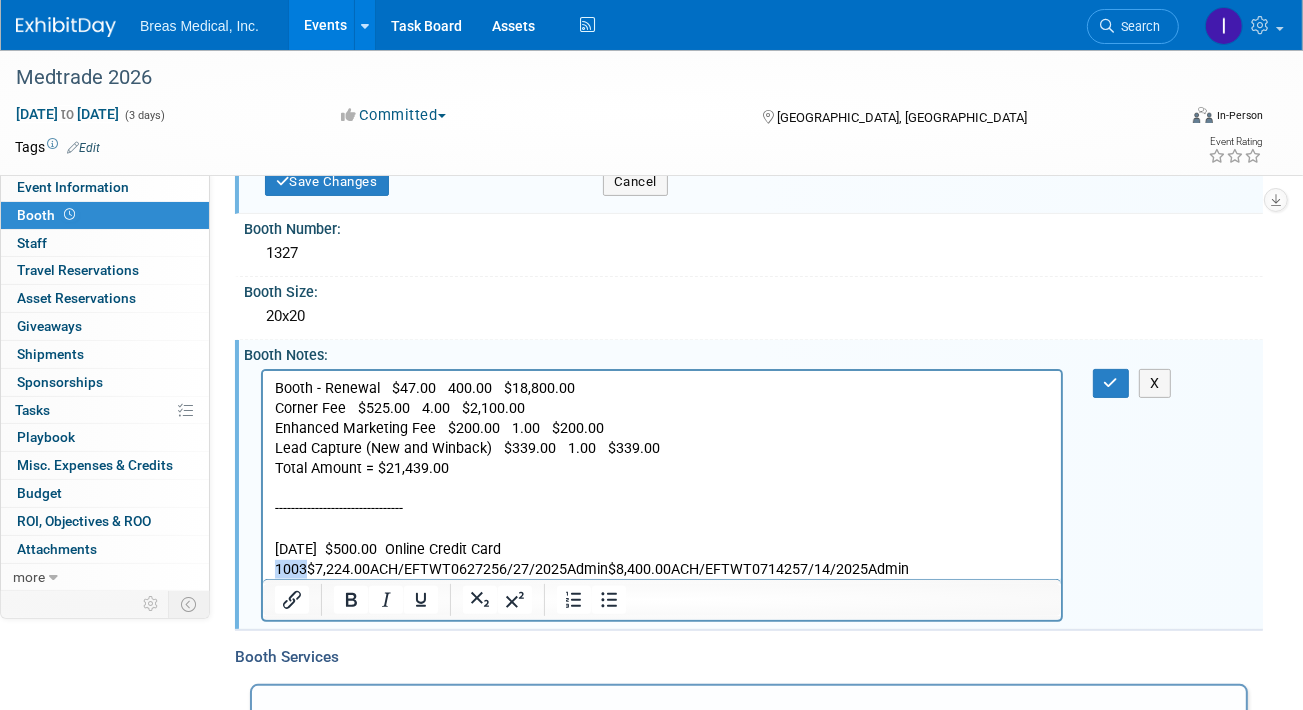 drag, startPoint x: 306, startPoint y: 571, endPoint x: 260, endPoint y: 568, distance: 46.09772 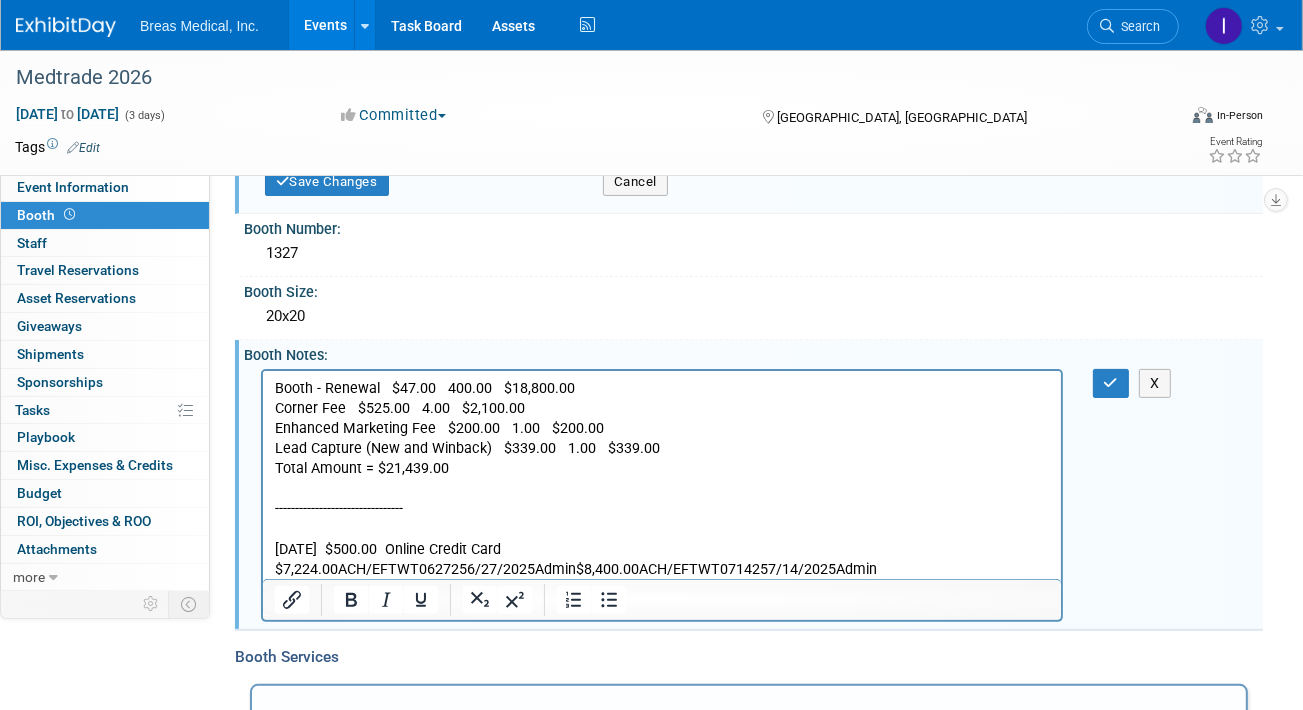 click on "$7,224.00ACH/EFTWT0627256/27/2025Admin$8,400.00ACH/EFTWT0714257/14/2025Admin" at bounding box center (661, 569) 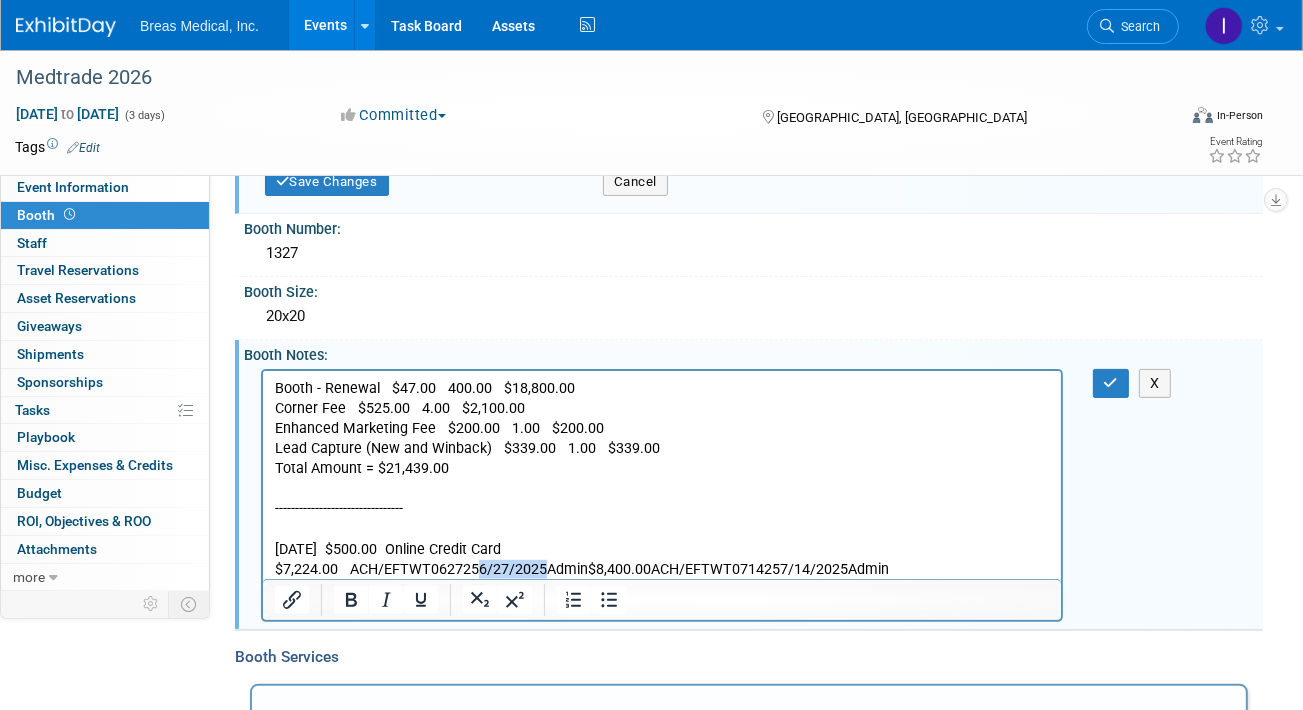 drag, startPoint x: 478, startPoint y: 570, endPoint x: 543, endPoint y: 570, distance: 65 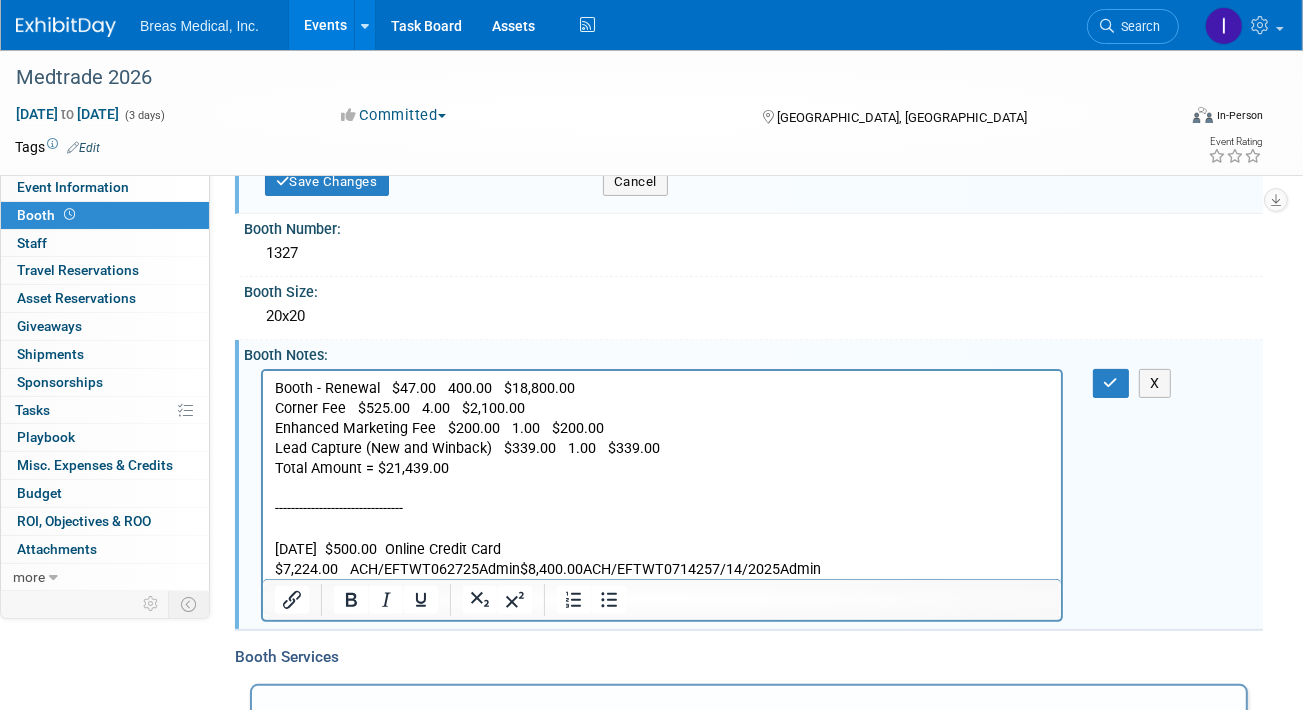 click on "Booth - Renewal   $47.00   400.00   $18,800.00 Corner Fee   $525.00   4.00   $2,100.00 Enhanced Marketing Fee   $200.00   1.00   $200.00 Lead Capture (New and Winback)   $339.00   1.00   $339.00 Total Amount = $21,439.00 -------------------------------- 2/19/2025  $500.00  Online Credit Card $7,224.00   ACH/EFTWT062725Admin$8,400.00ACH/EFTWT0714257/14/2025Admin" at bounding box center (661, 478) 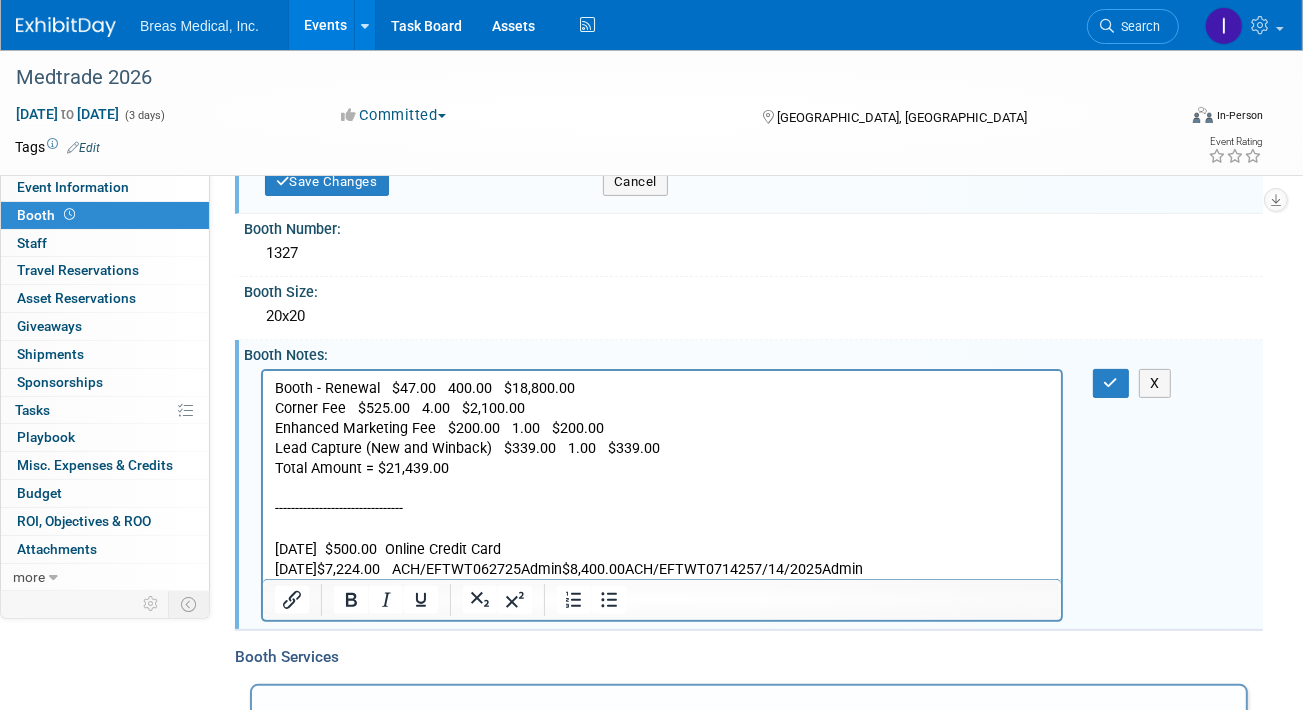 click on "6/27/2025$7,224.00   ACH/EFTWT062725Admin$8,400.00ACH/EFTWT0714257/14/2025Admin" at bounding box center [661, 569] 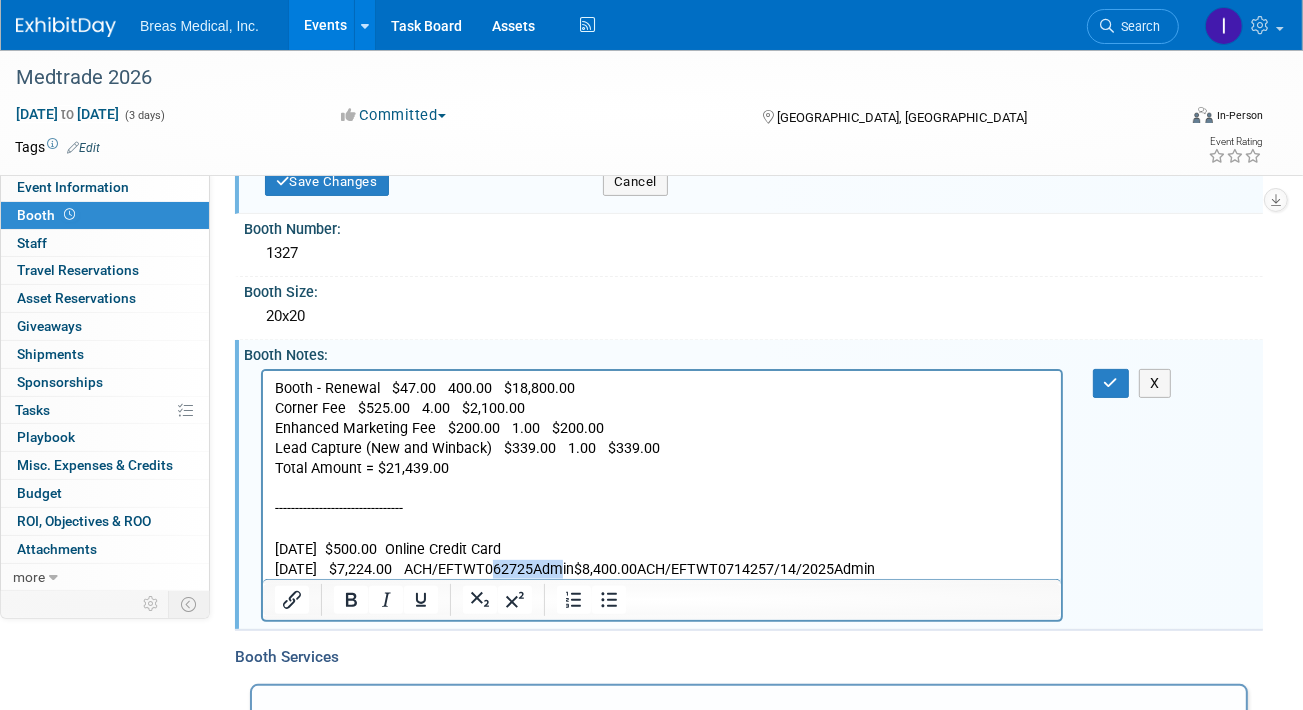 drag, startPoint x: 489, startPoint y: 569, endPoint x: 555, endPoint y: 569, distance: 66 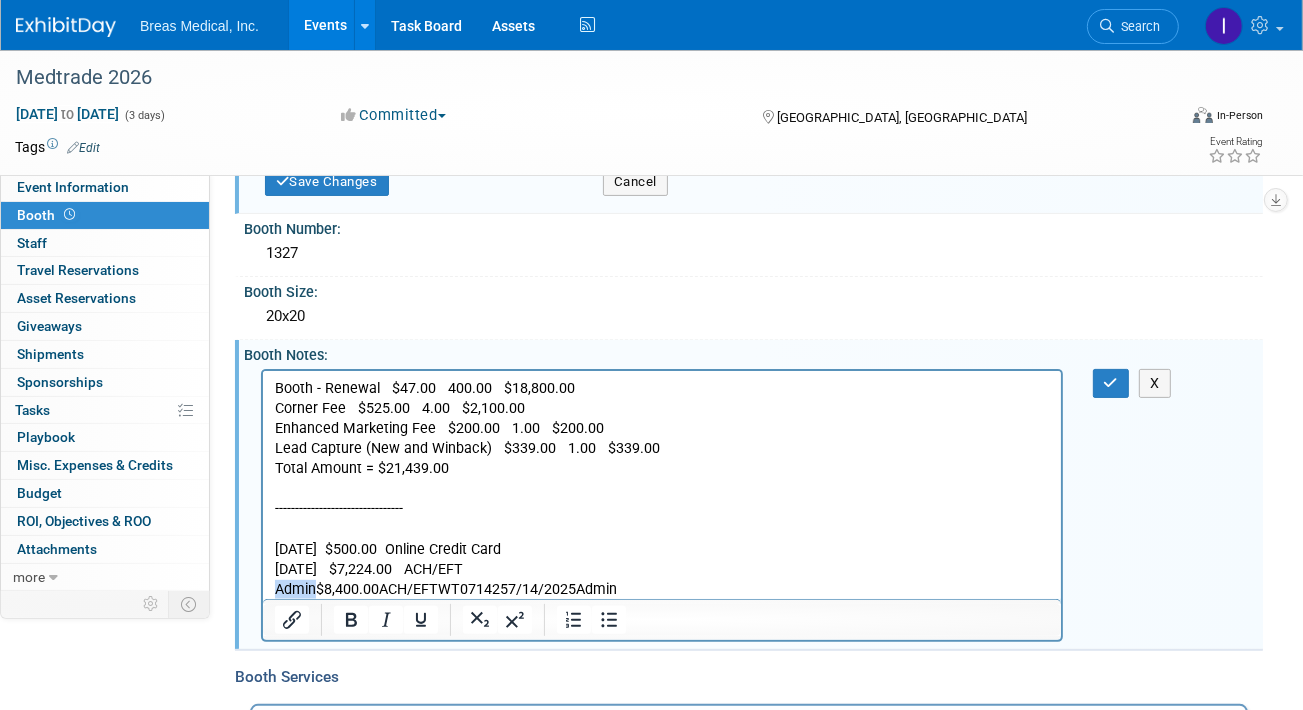 drag, startPoint x: 317, startPoint y: 592, endPoint x: 516, endPoint y: 959, distance: 417.48053 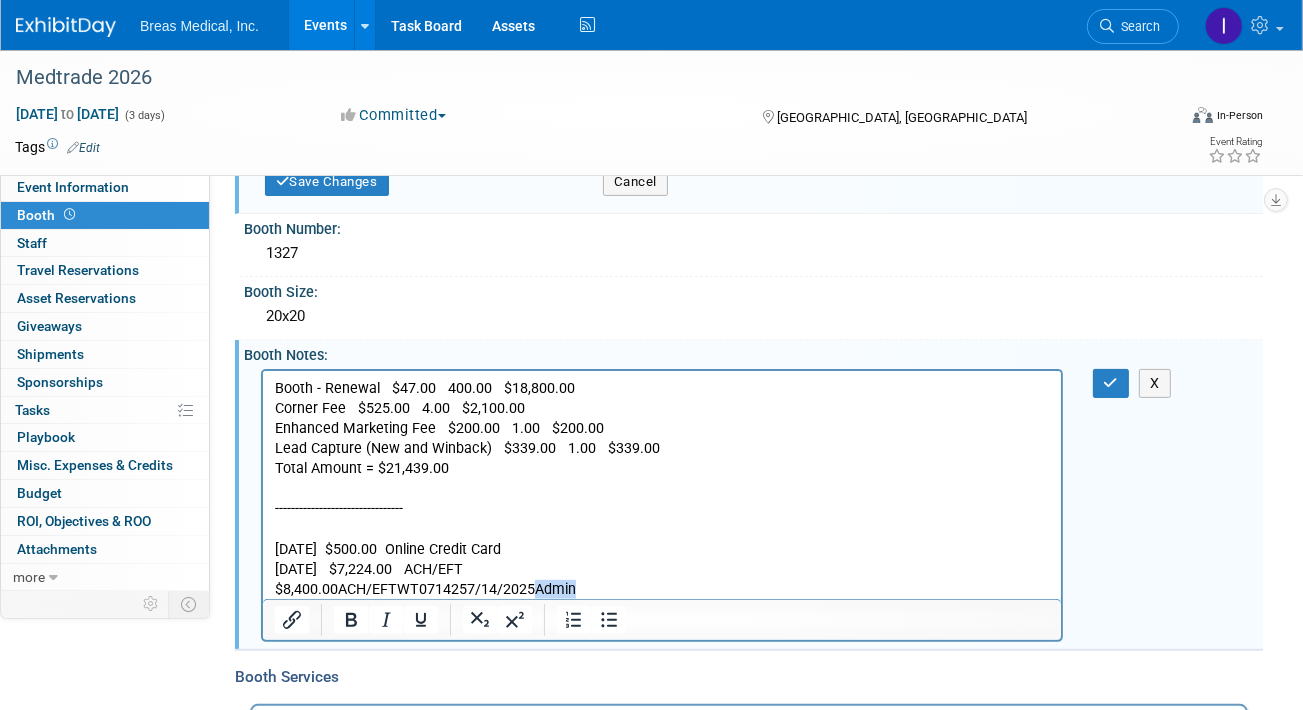 drag, startPoint x: 587, startPoint y: 586, endPoint x: 537, endPoint y: 591, distance: 50.24938 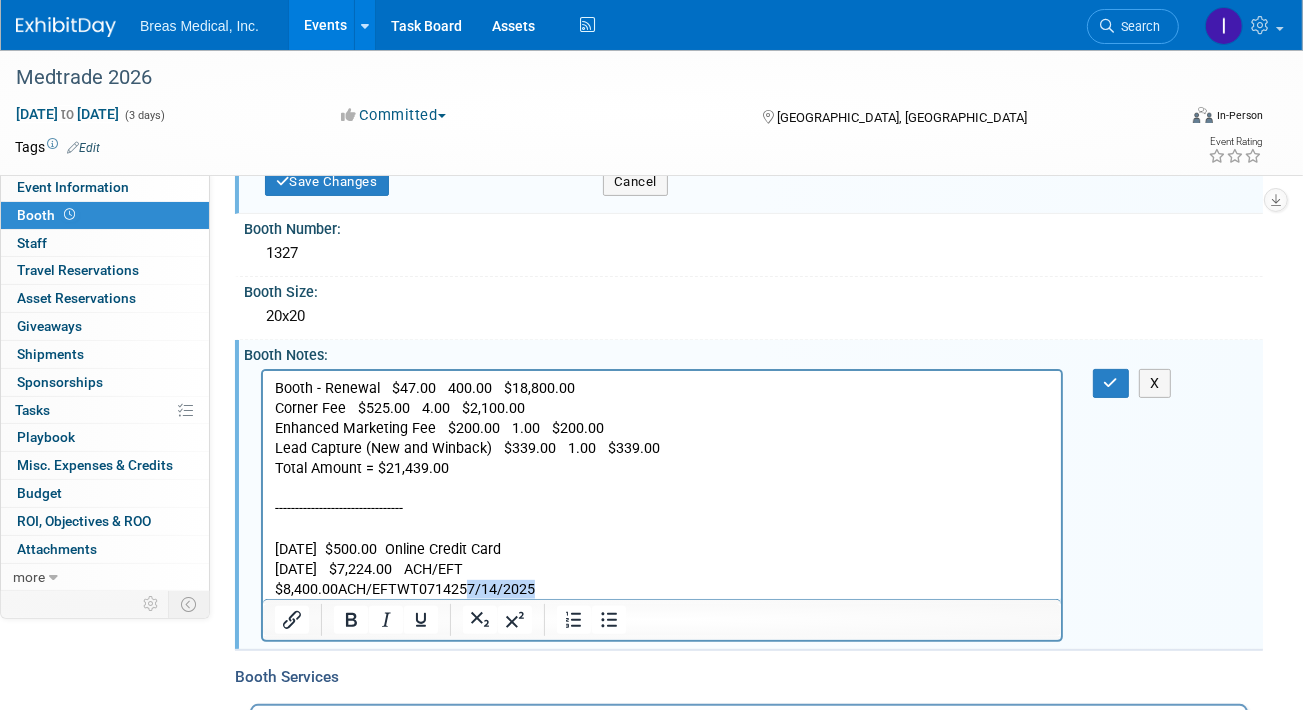 drag, startPoint x: 541, startPoint y: 591, endPoint x: 467, endPoint y: 591, distance: 74 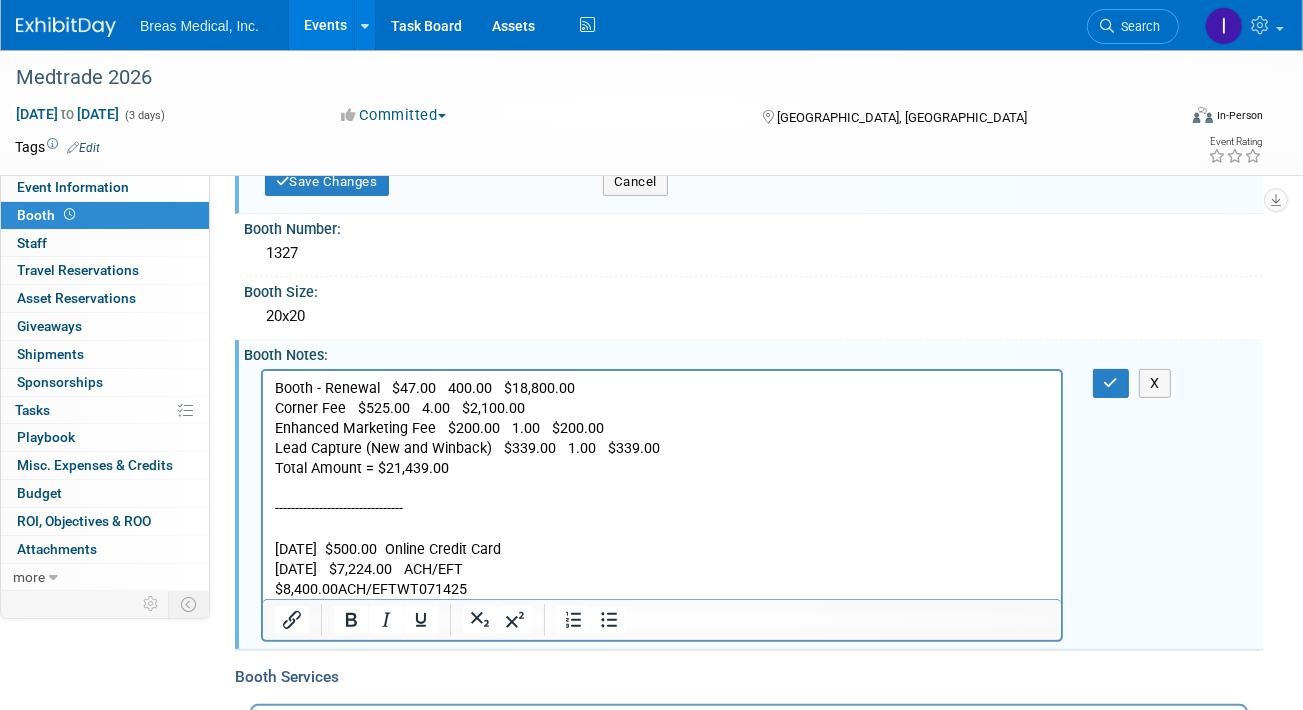 click on "6/27/2025   $7,224.00   ACH/EFT" at bounding box center [661, 569] 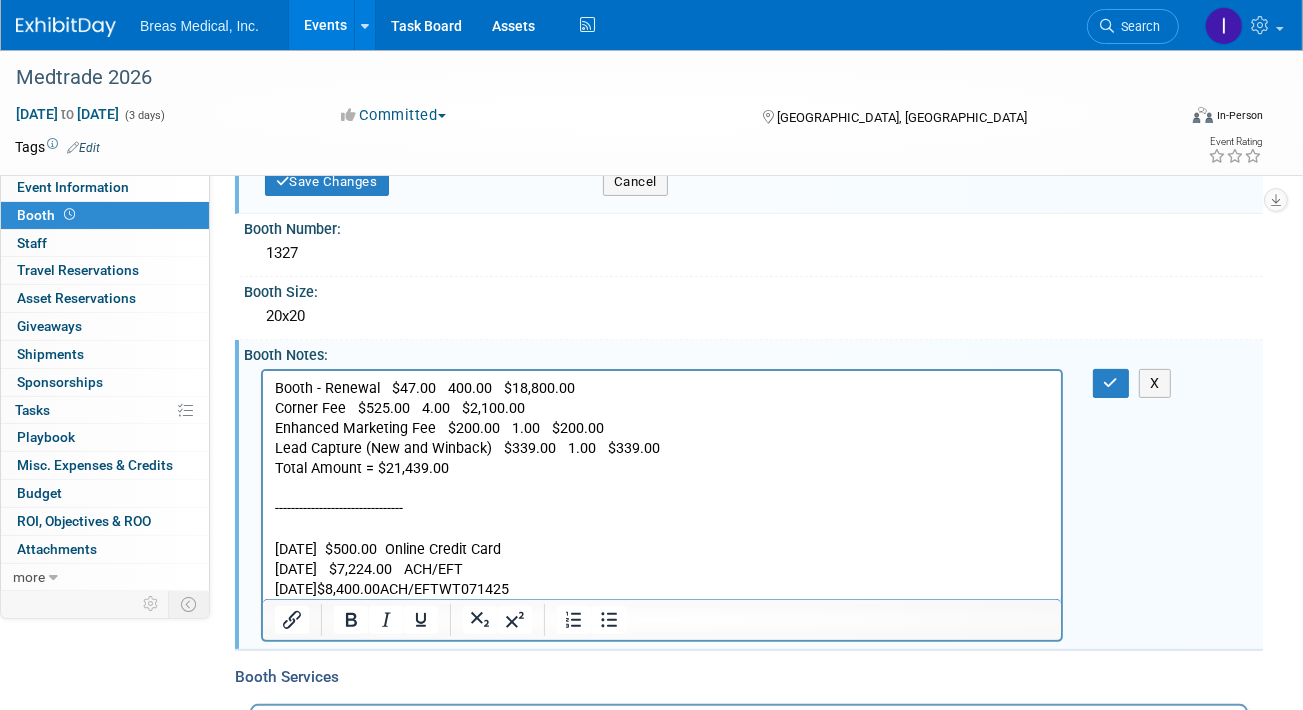 click on "7/14/2025$8,400.00ACH/EFTWT071425" at bounding box center [661, 589] 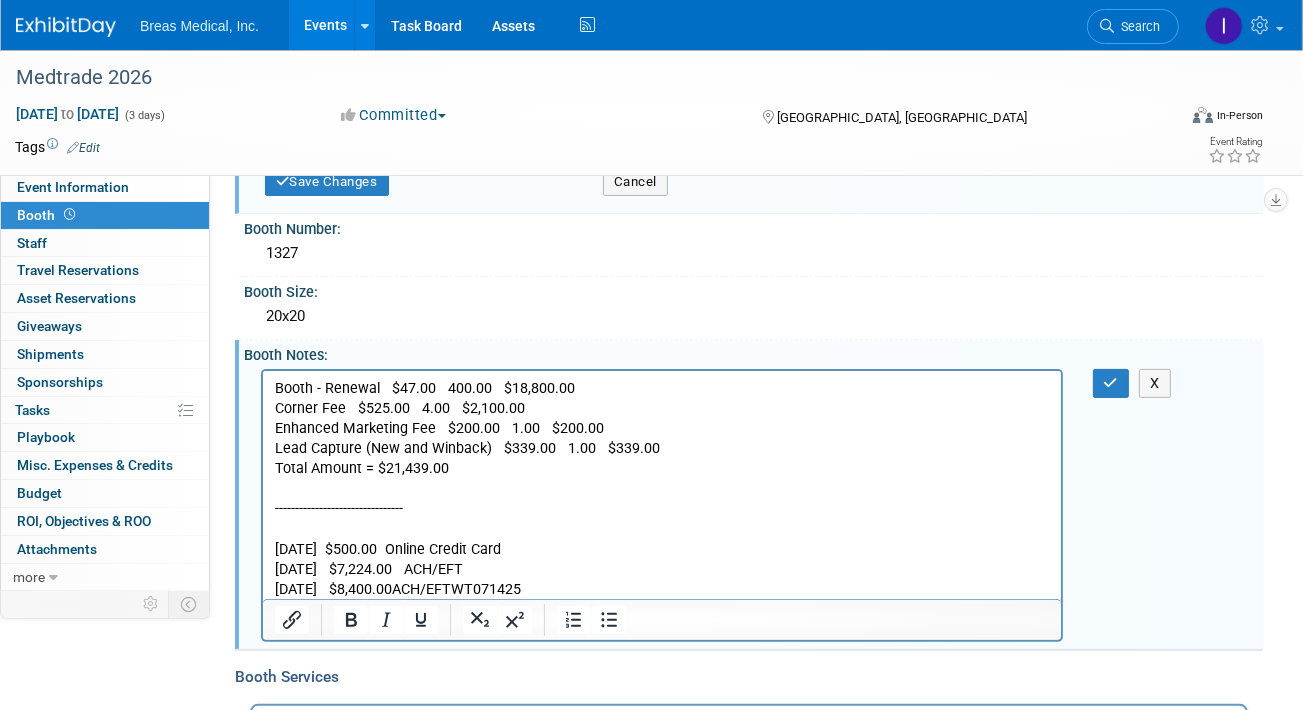 click on "7/14/2025   $8,400.00ACH/EFTWT071425" at bounding box center [661, 589] 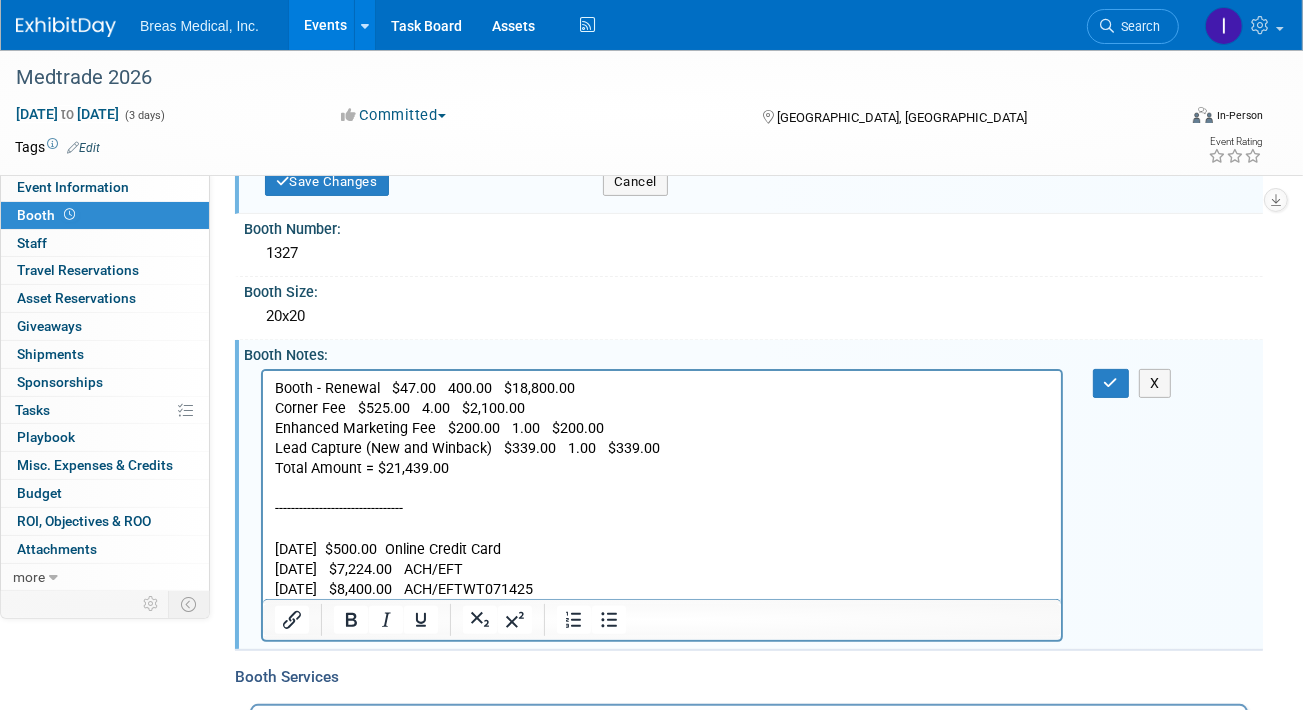 drag, startPoint x: 563, startPoint y: 581, endPoint x: 482, endPoint y: 594, distance: 82.036575 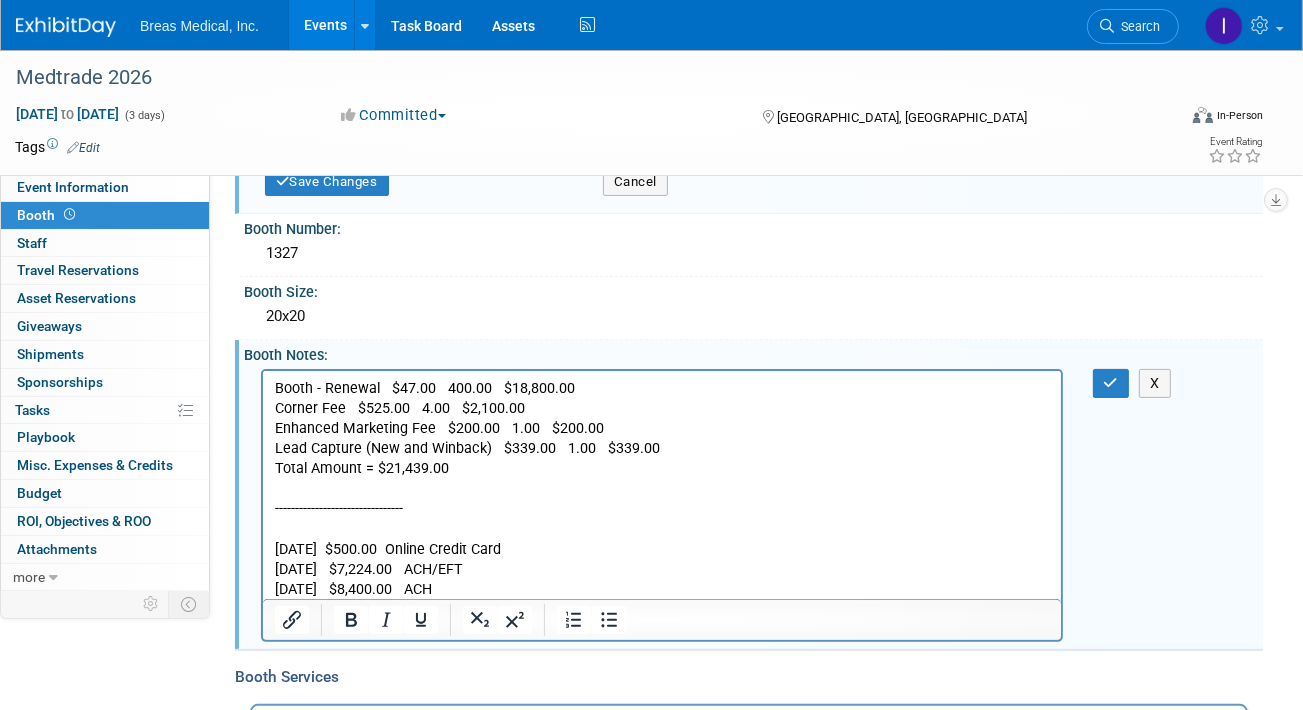 click on "6/27/2025   $7,224.00   ACH/EFT" at bounding box center (661, 569) 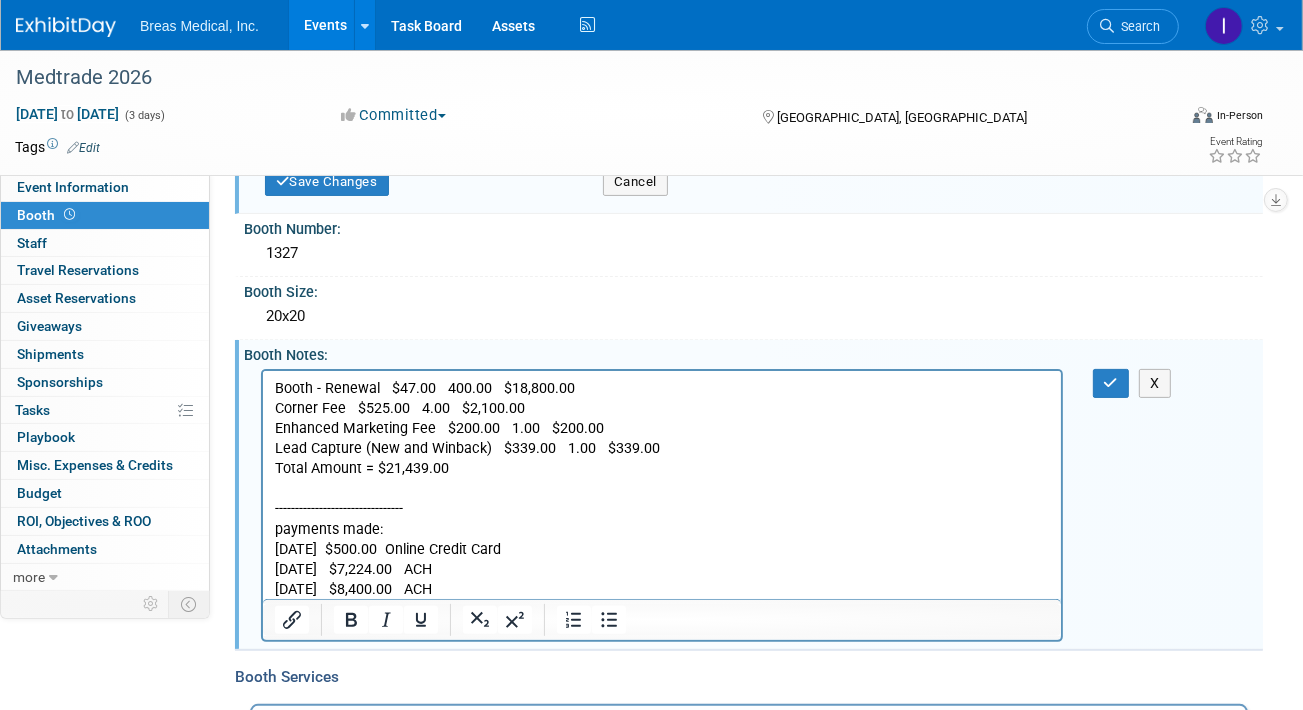 click on "--------------------------------" at bounding box center [661, 508] 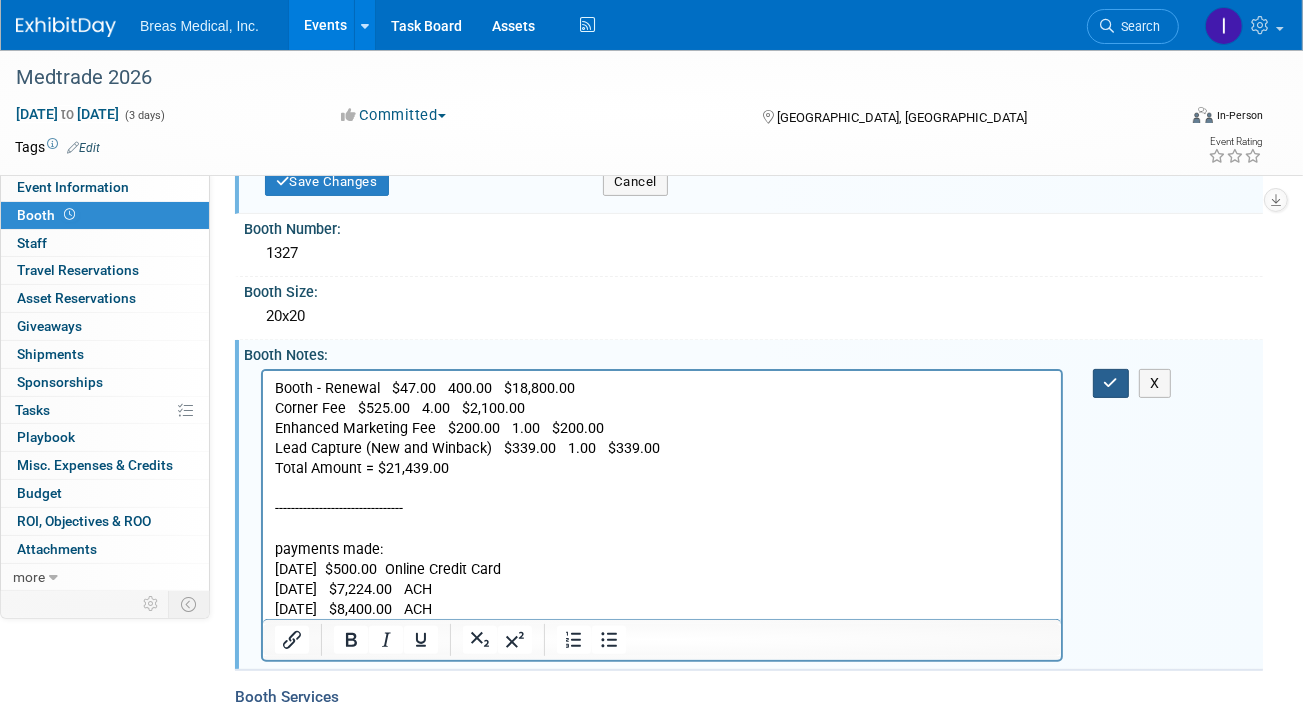 click at bounding box center [1111, 383] 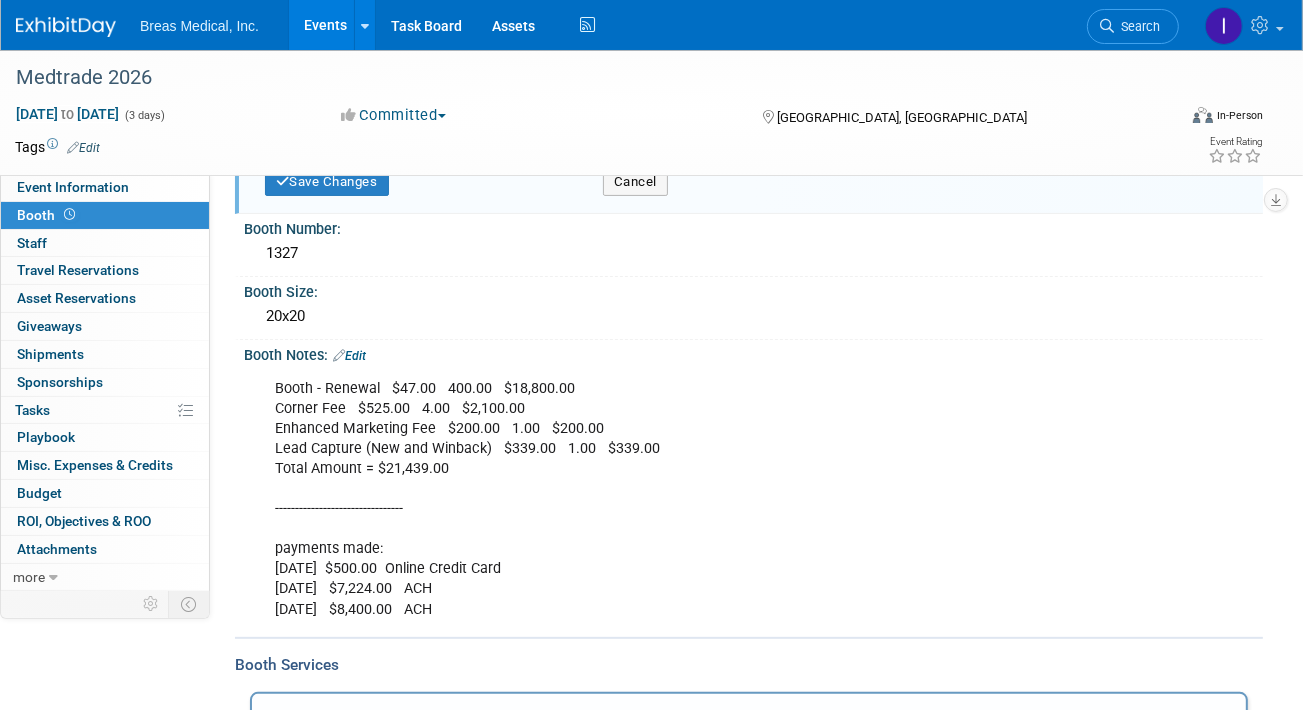 click on "Events" at bounding box center [325, 25] 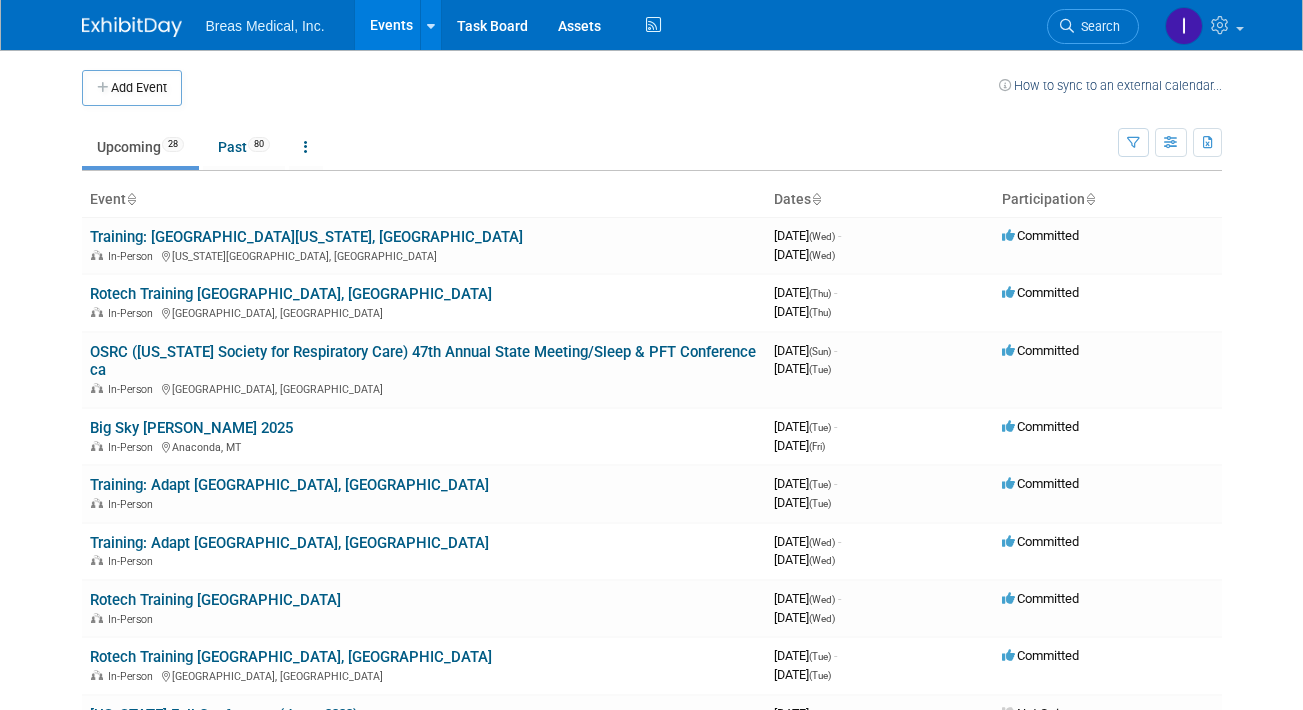 scroll, scrollTop: 0, scrollLeft: 0, axis: both 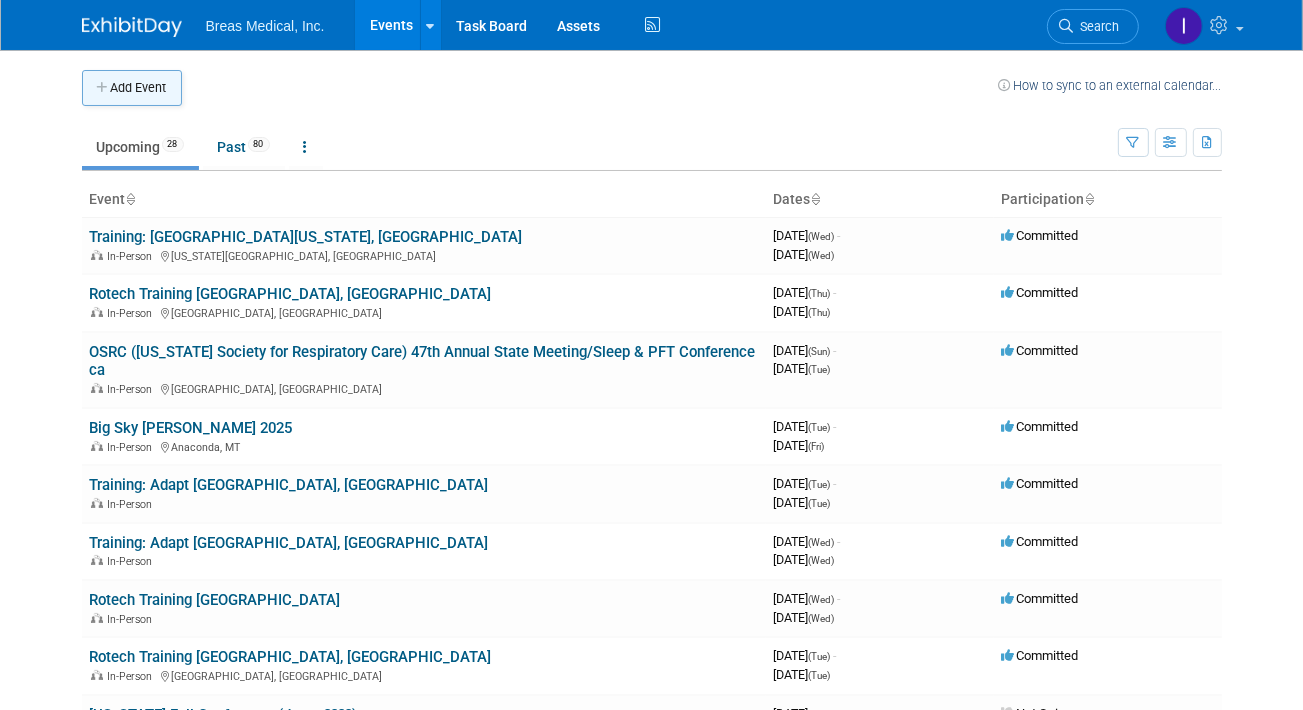 click on "Add Event" at bounding box center (132, 88) 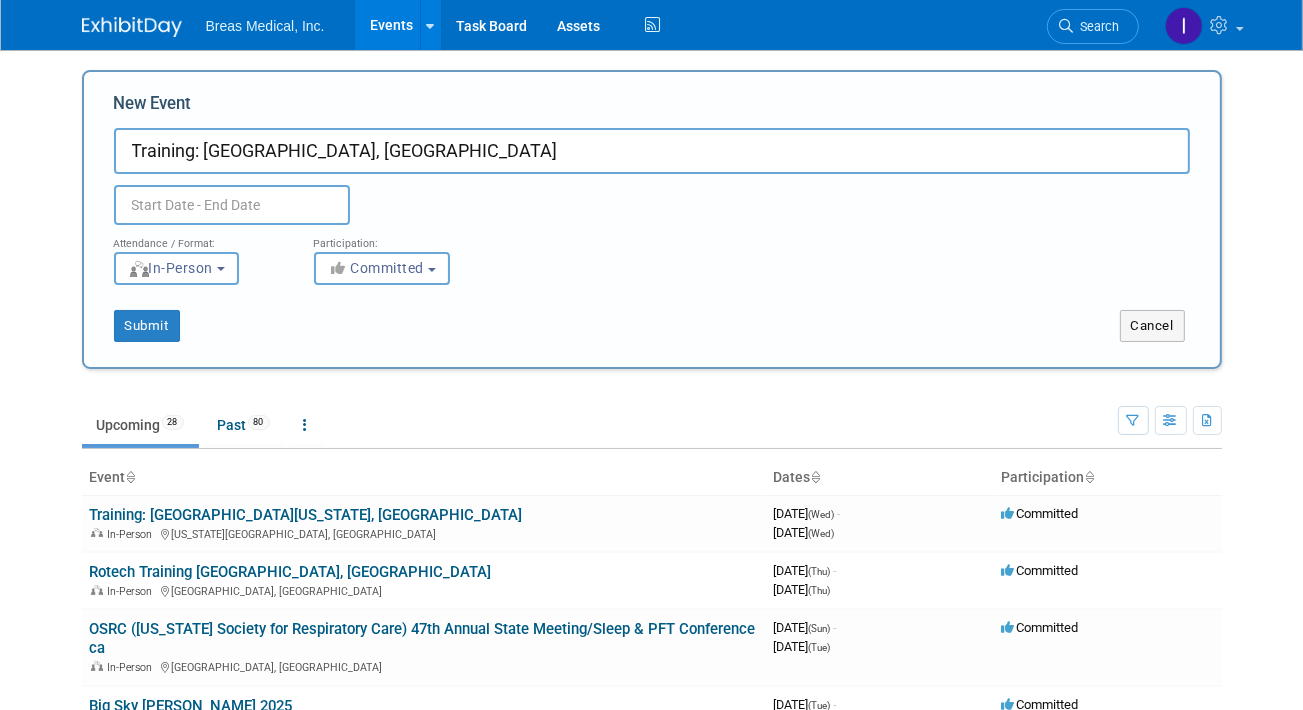 type on "Training: [GEOGRAPHIC_DATA], [GEOGRAPHIC_DATA]" 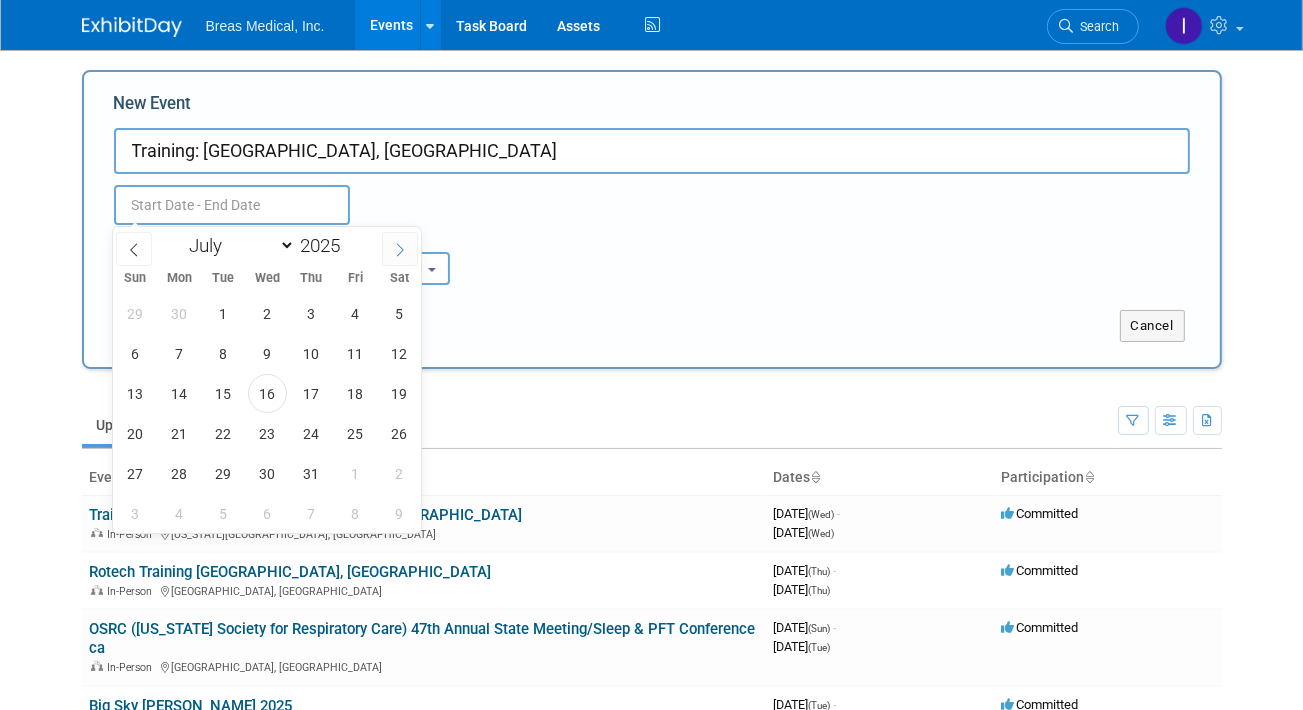 click 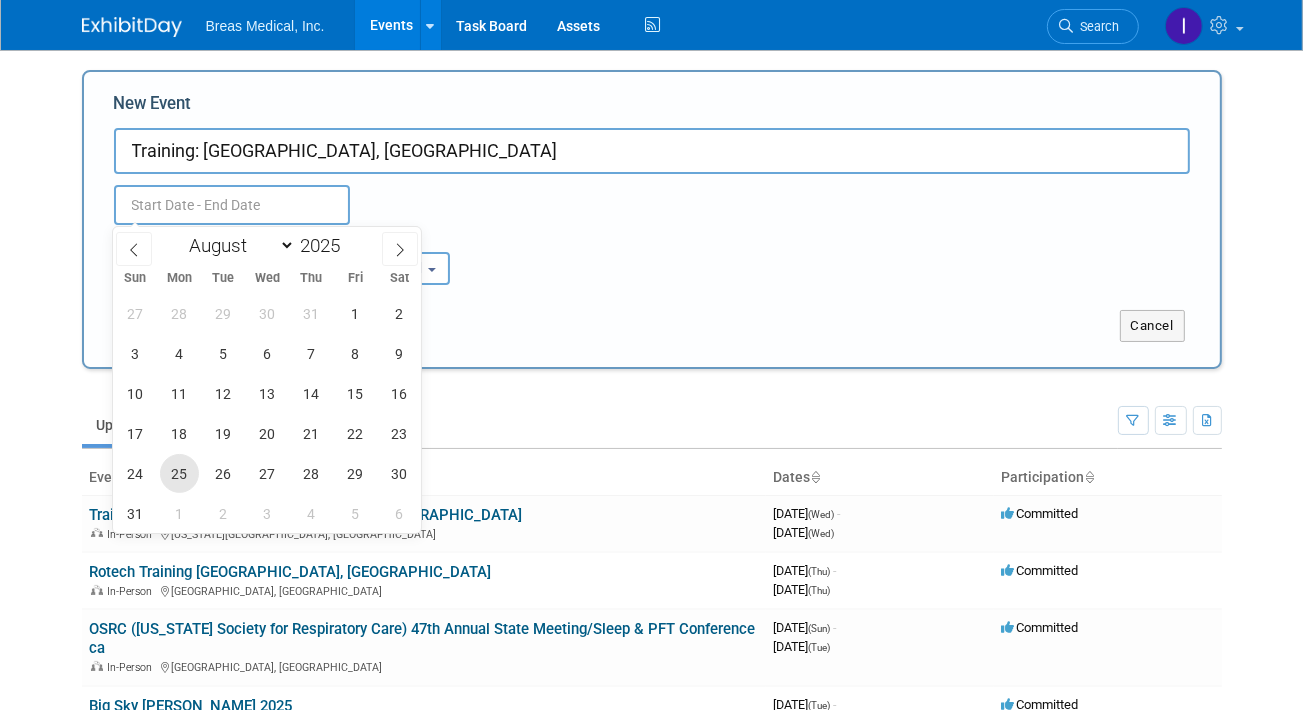 click on "25" at bounding box center (179, 473) 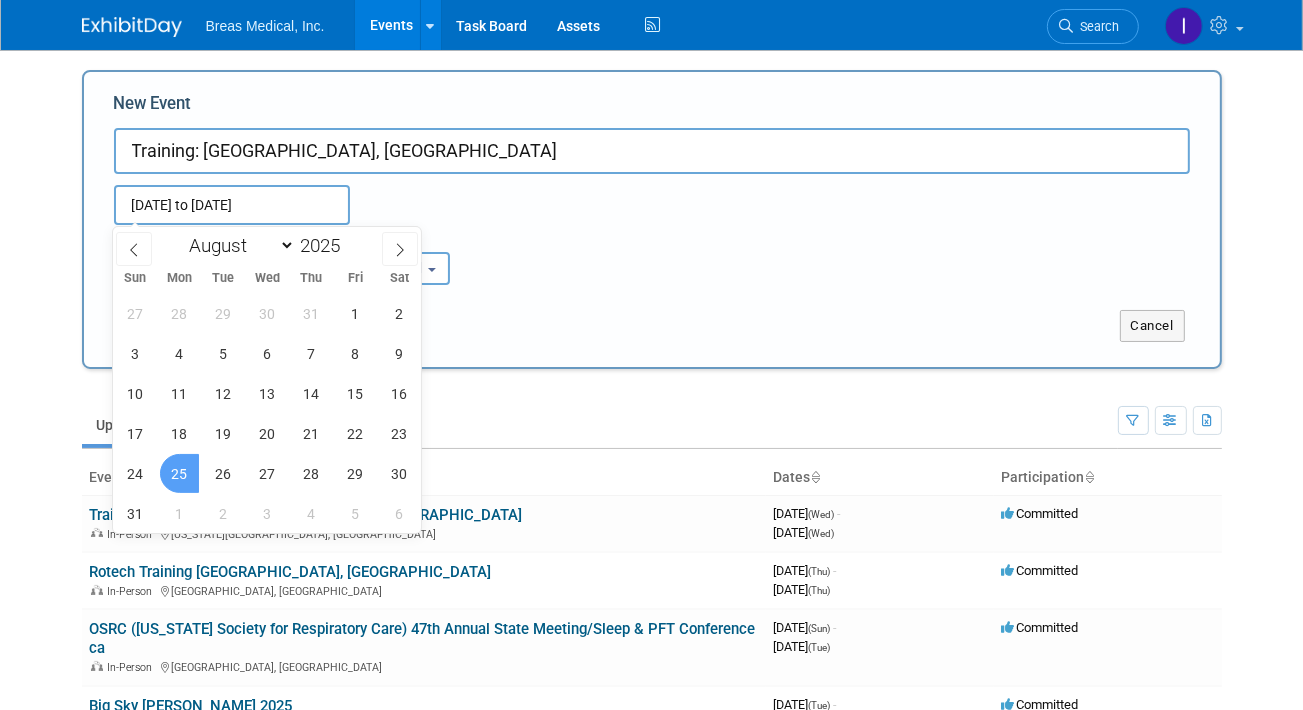 click on "25" at bounding box center (179, 473) 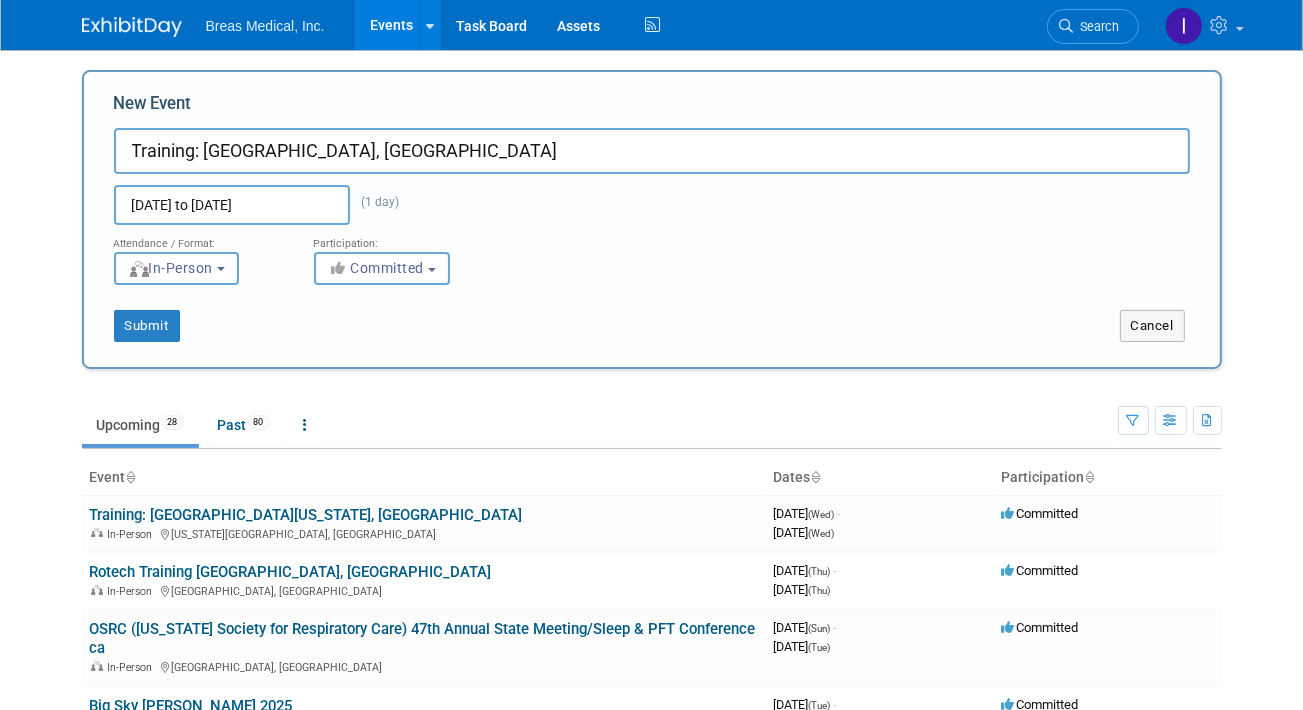 click on "Aug 25, 2025 to Aug 25, 2025" at bounding box center (232, 205) 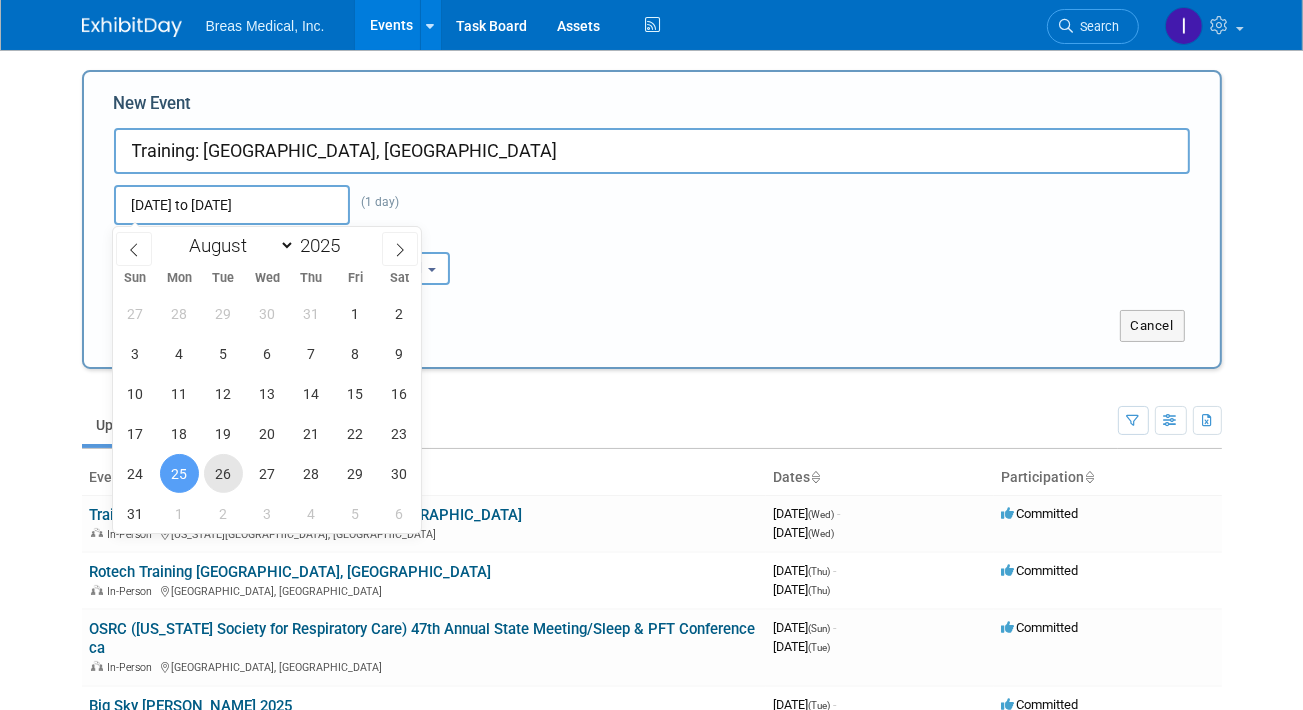 click on "26" at bounding box center (223, 473) 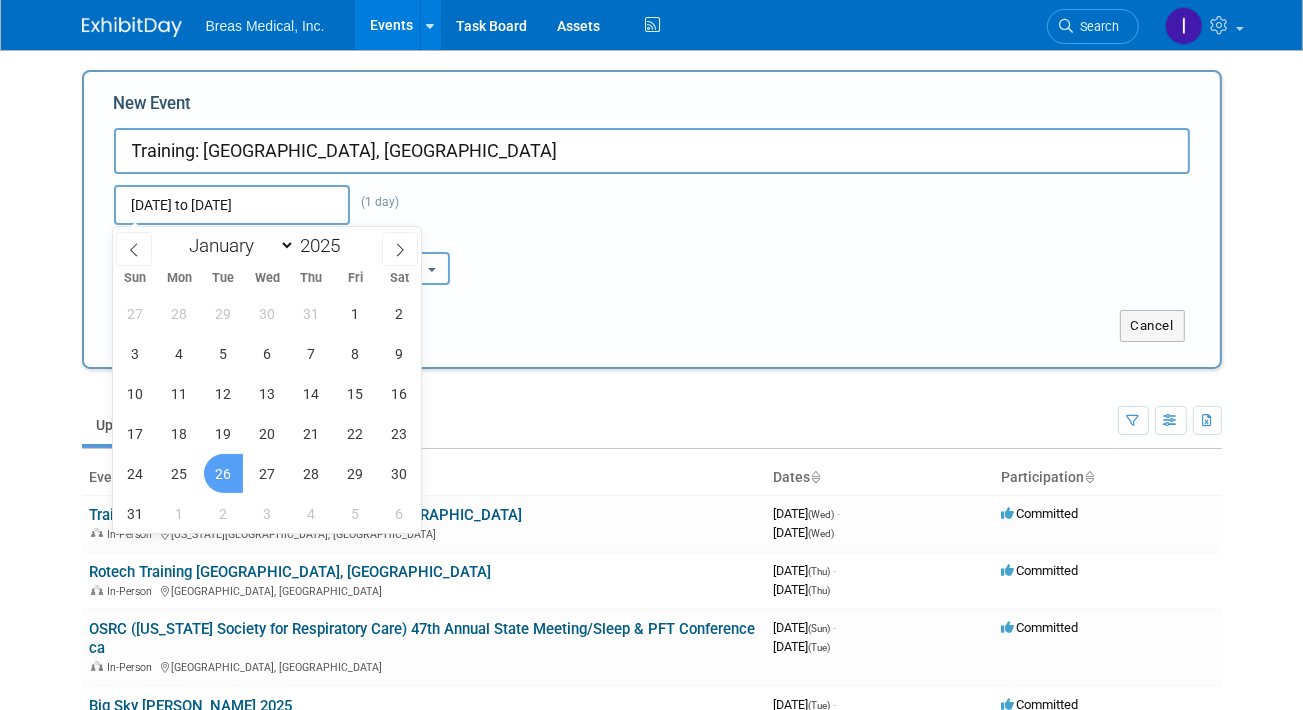 click on "26" at bounding box center [223, 473] 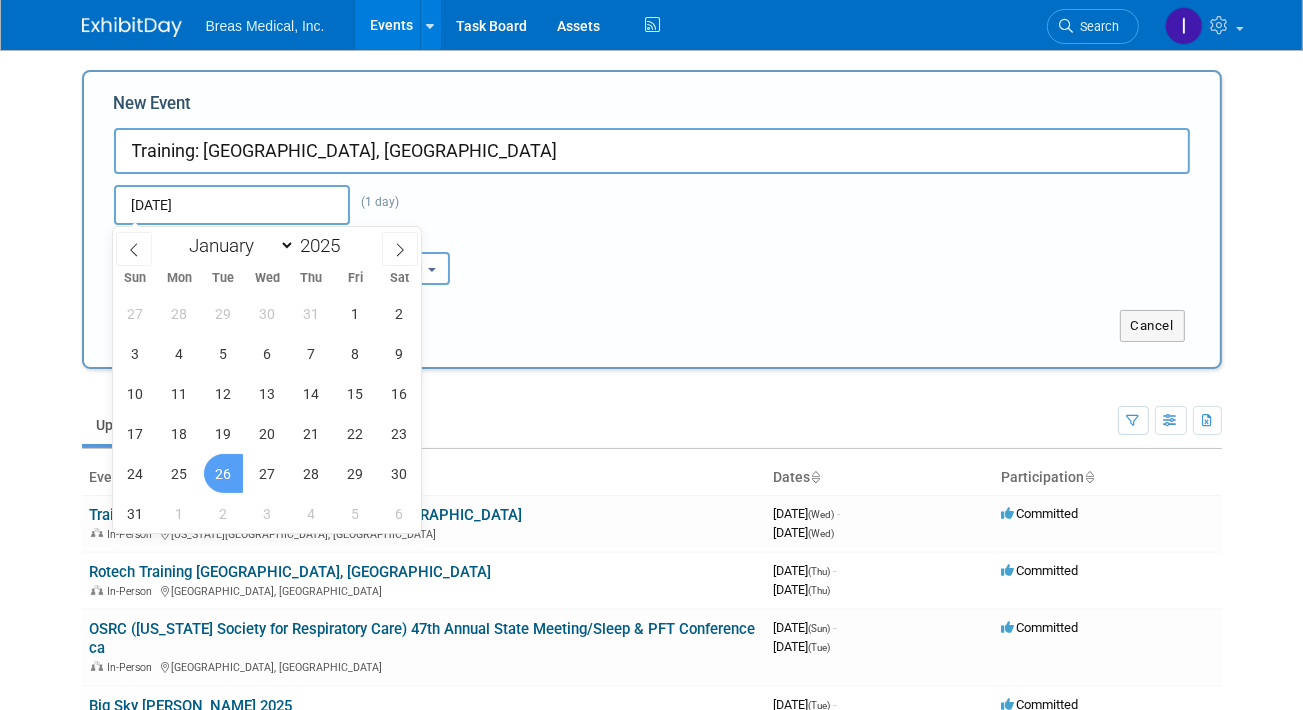 type on "[DATE] to [DATE]" 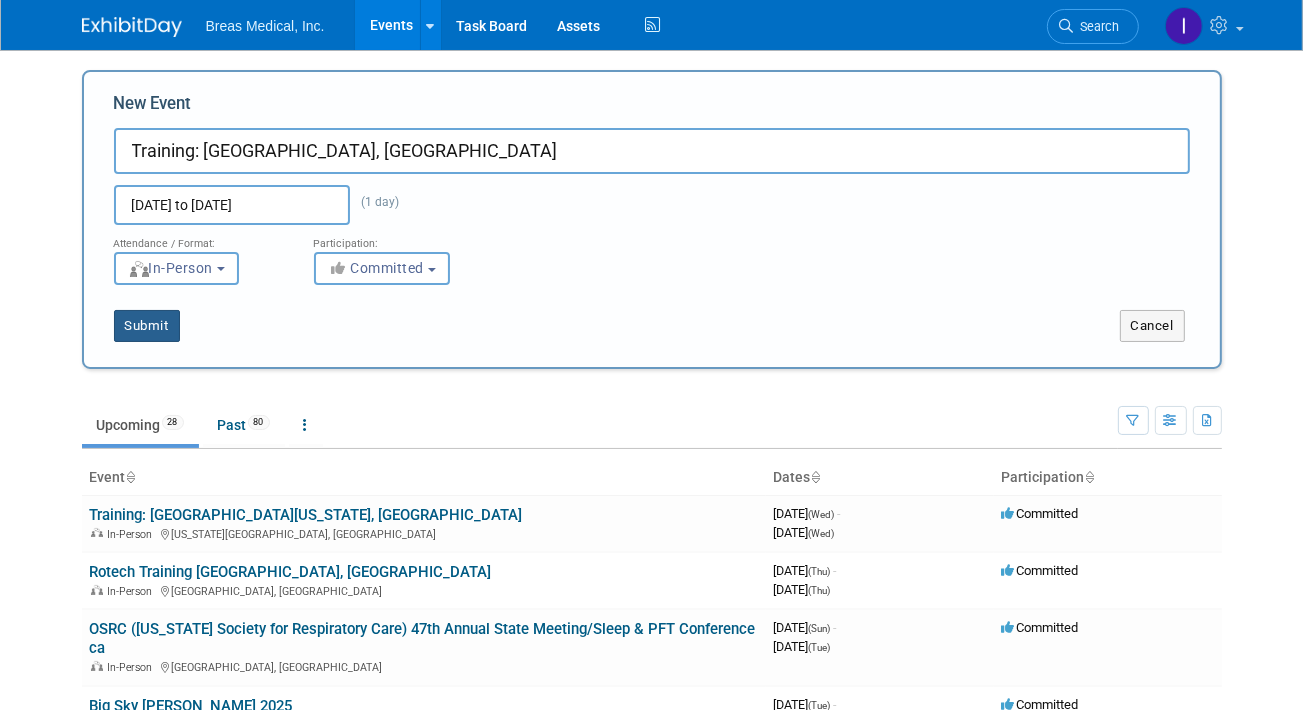 click on "Submit" at bounding box center (147, 326) 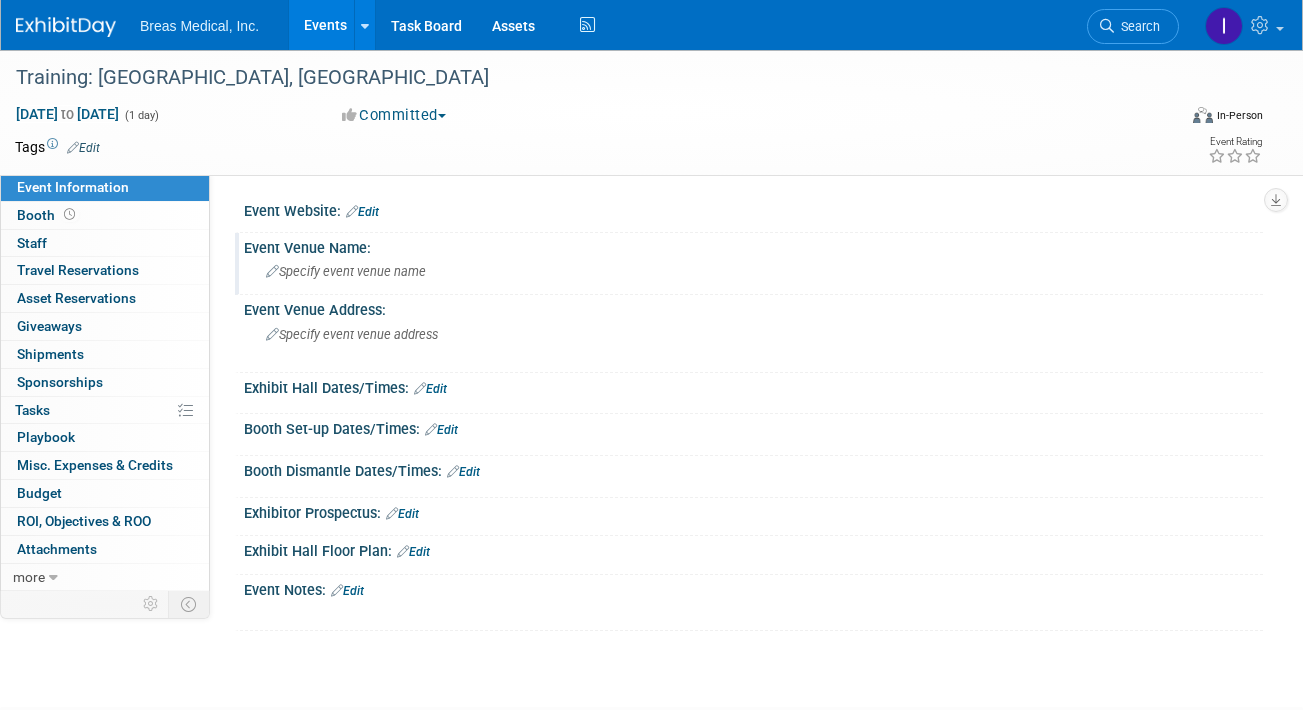 scroll, scrollTop: 0, scrollLeft: 0, axis: both 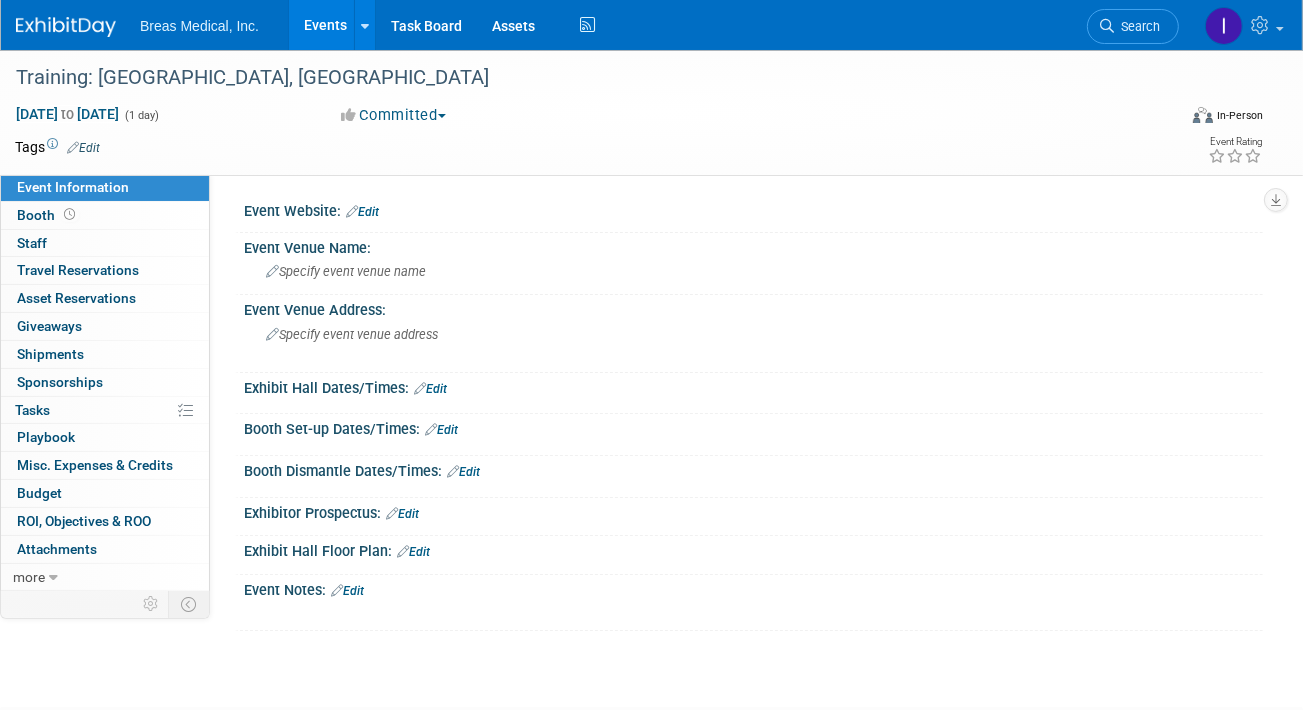 click on "Edit" at bounding box center [347, 591] 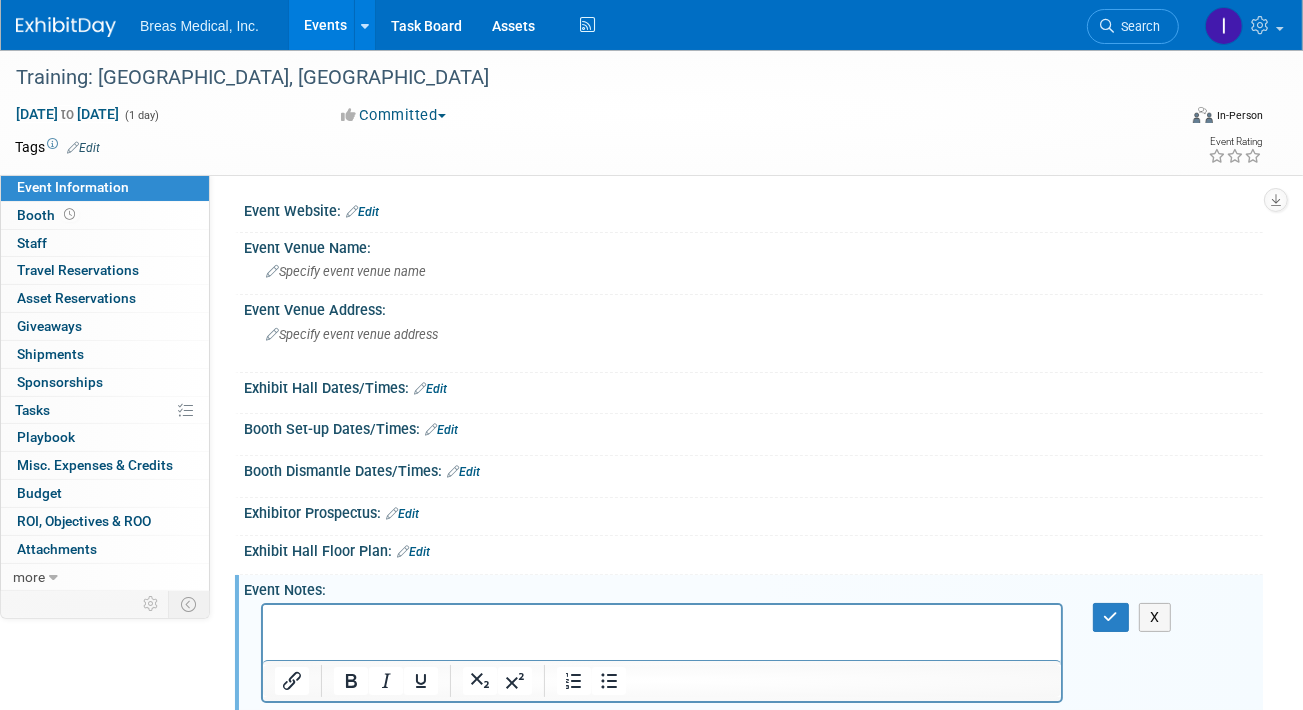 scroll, scrollTop: 0, scrollLeft: 0, axis: both 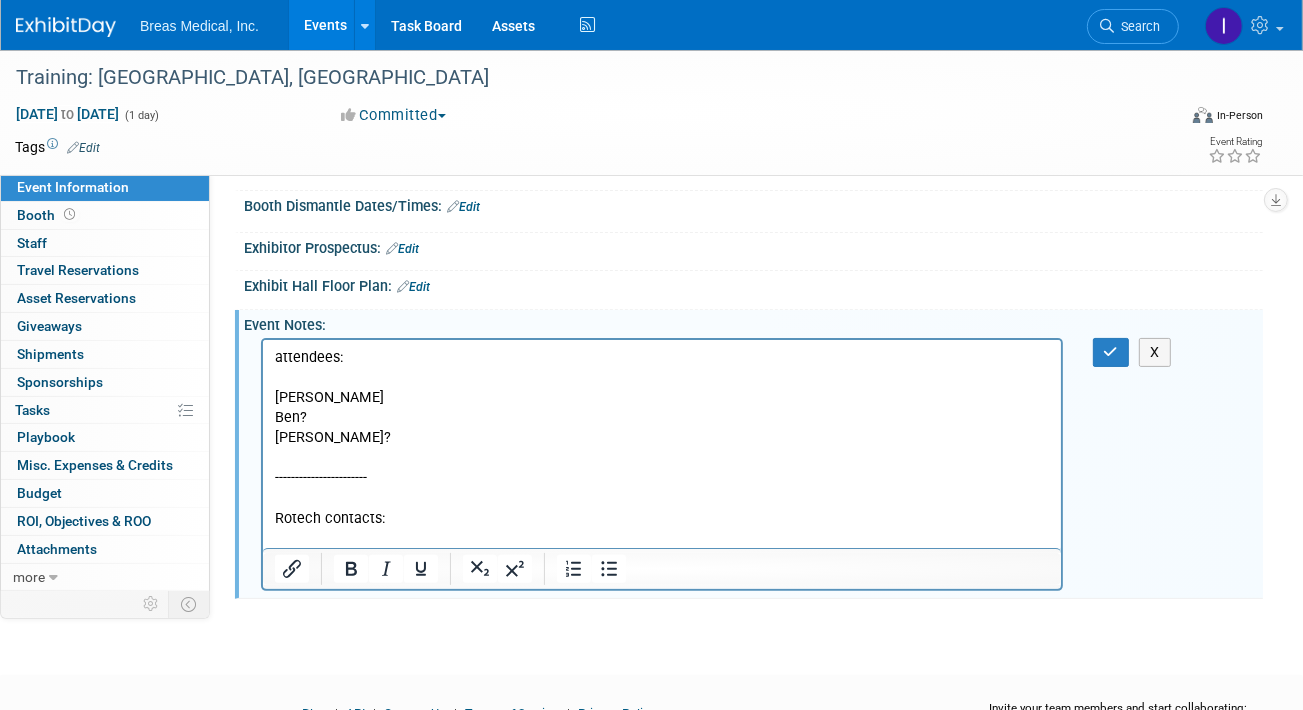 click at bounding box center (661, 539) 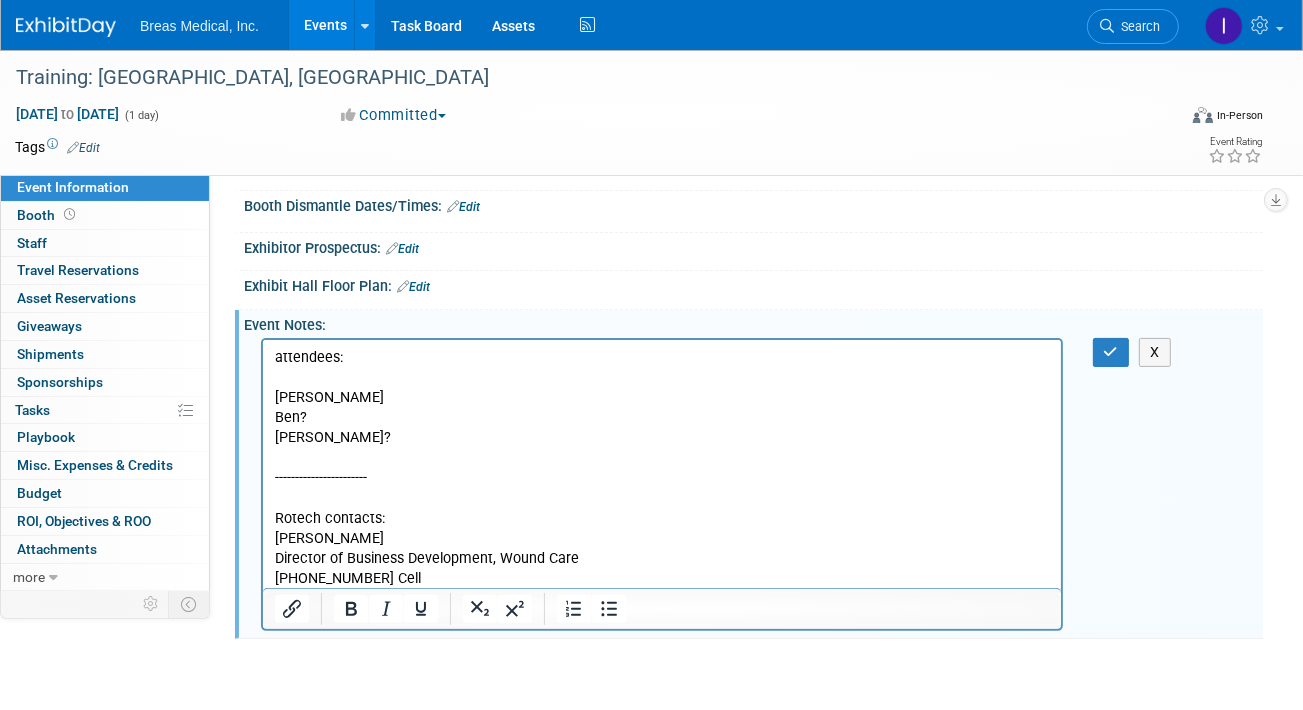 click on "[PHONE_NUMBER] Cell" at bounding box center (661, 579) 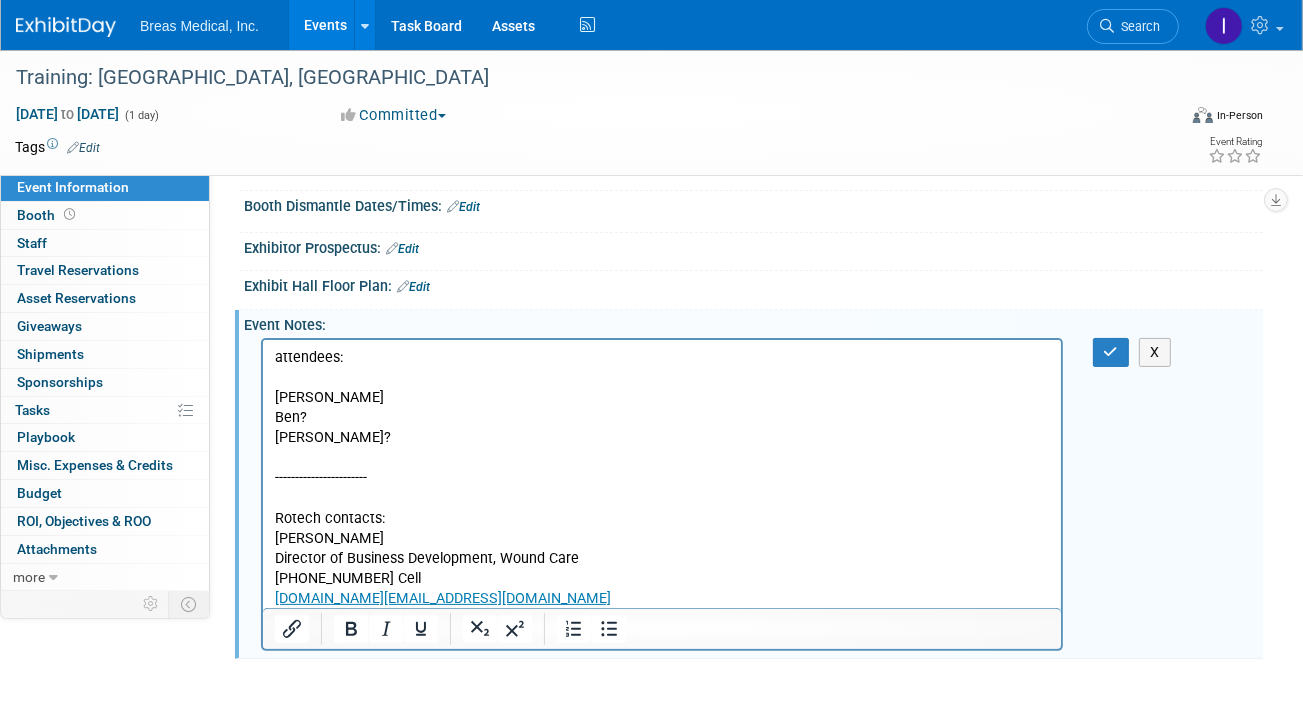 click at bounding box center [661, 458] 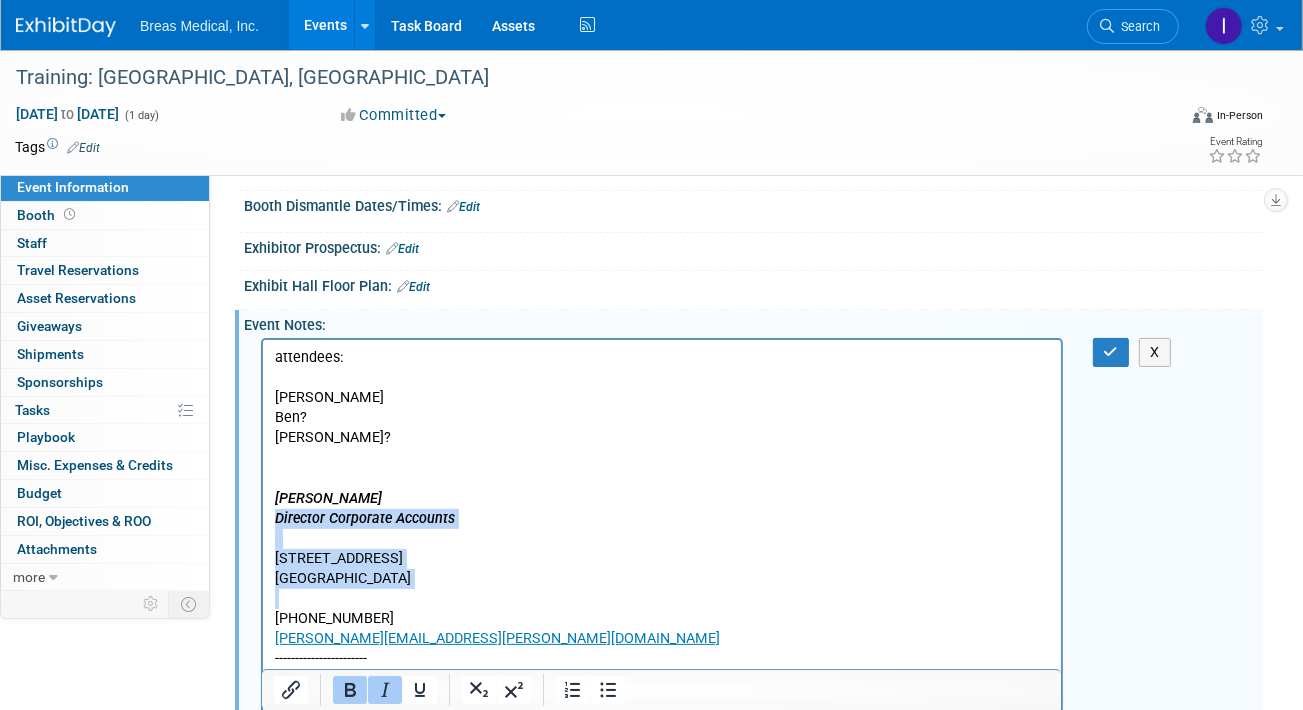 drag, startPoint x: 274, startPoint y: 519, endPoint x: 495, endPoint y: 595, distance: 233.7028 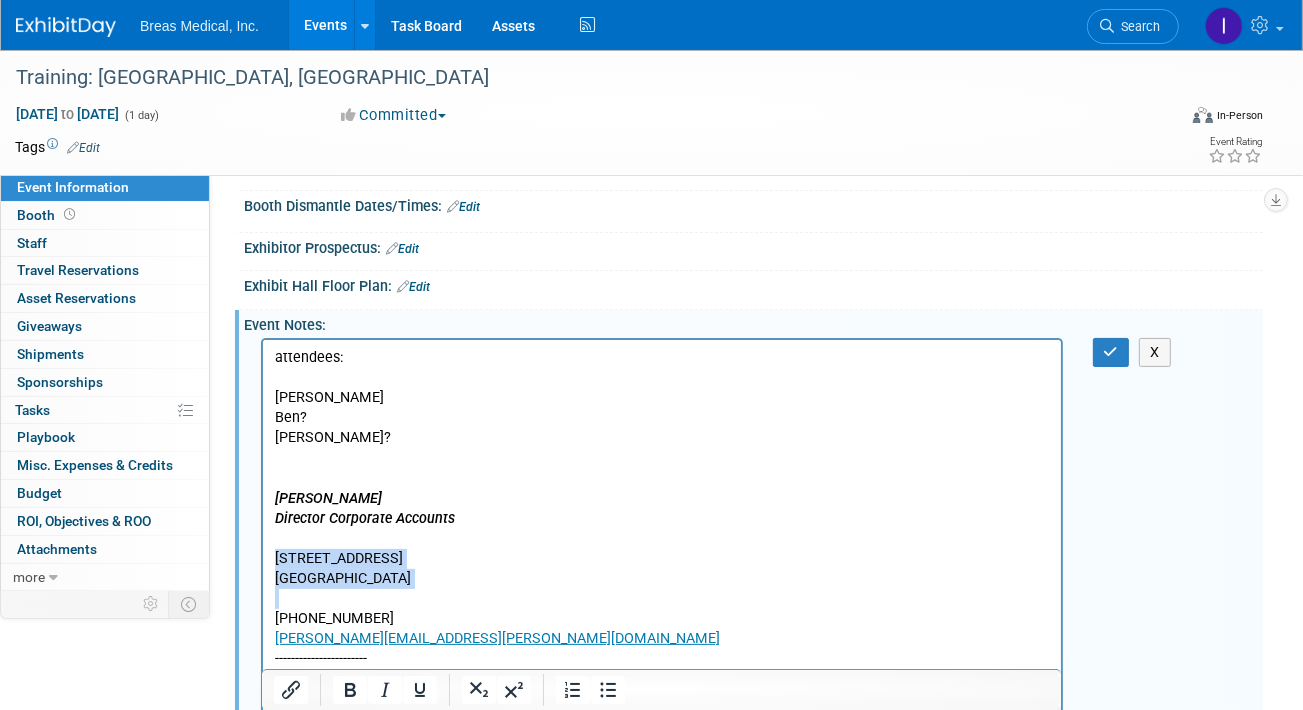 drag, startPoint x: 356, startPoint y: 531, endPoint x: 375, endPoint y: 595, distance: 66.760765 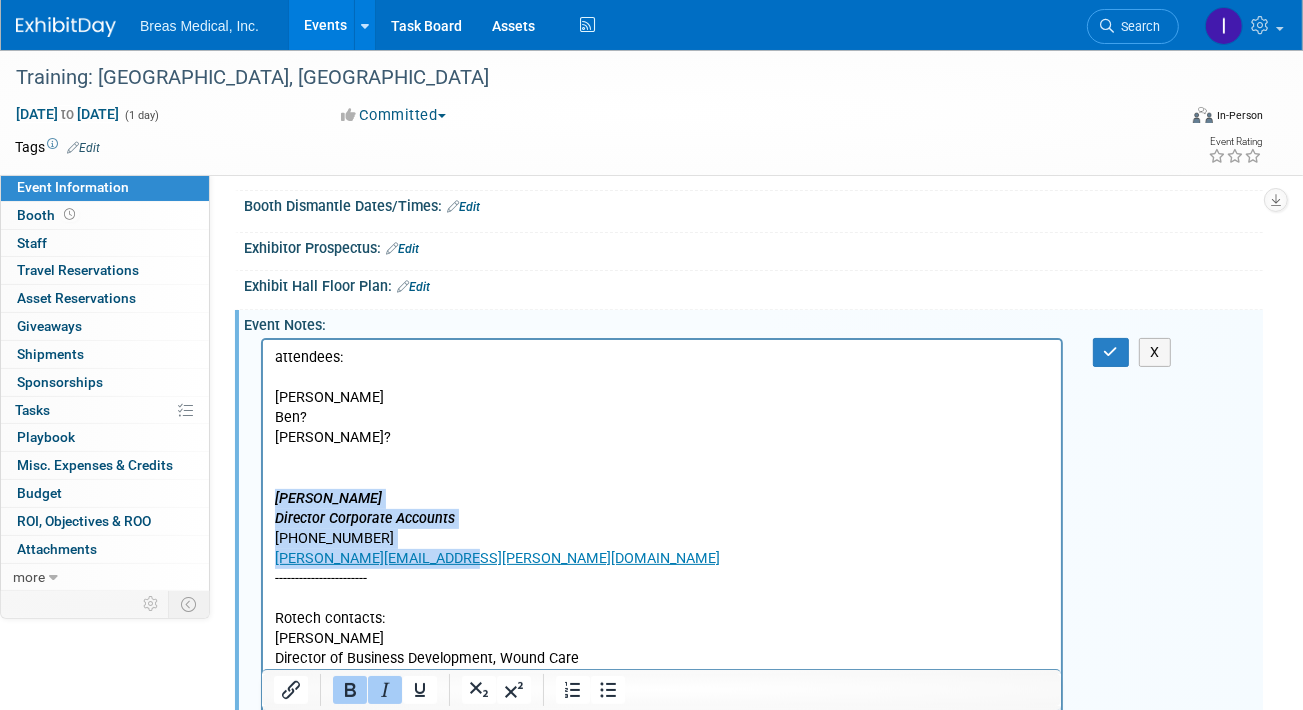 drag, startPoint x: 501, startPoint y: 568, endPoint x: 450, endPoint y: 867, distance: 303.31833 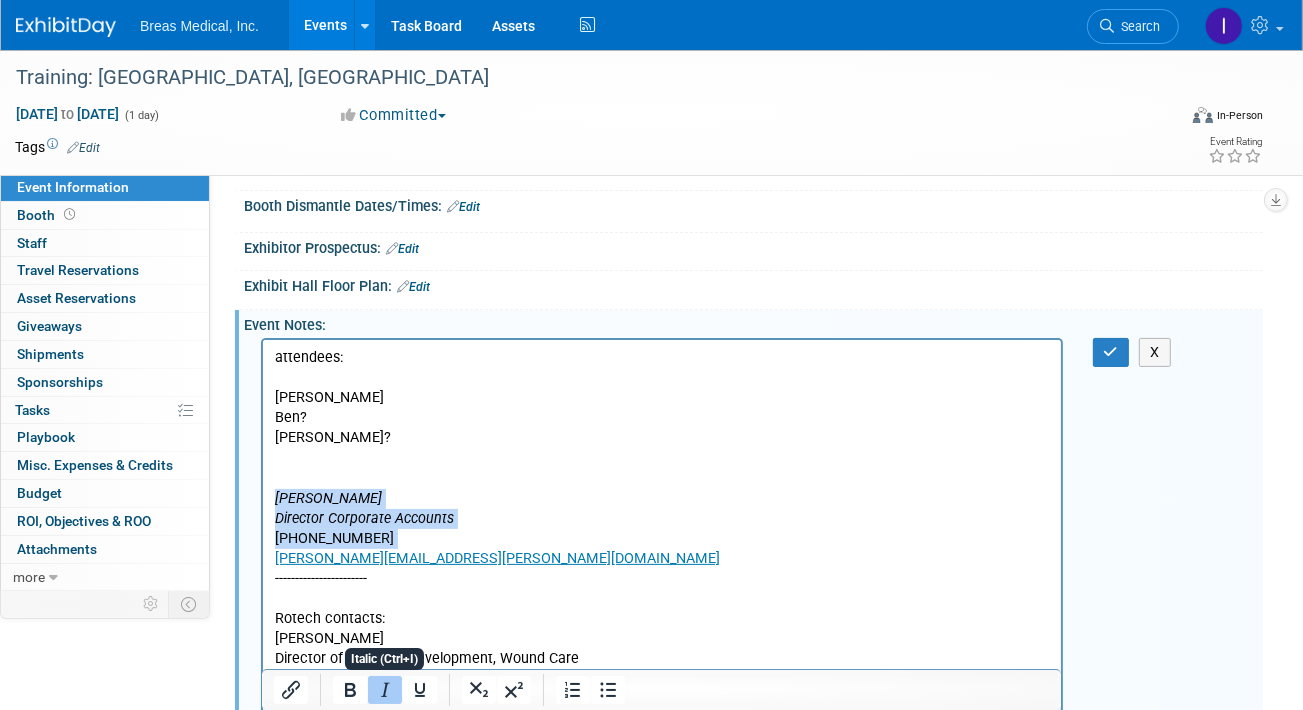 click 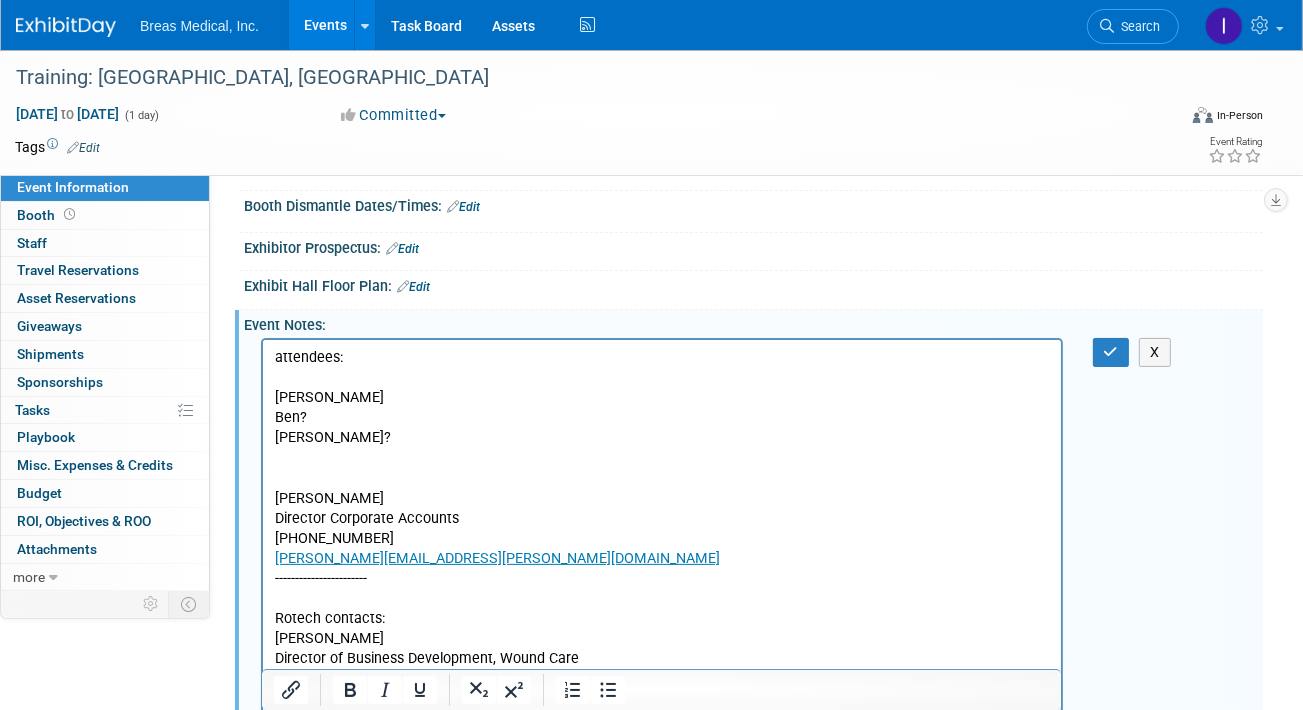 click at bounding box center [661, 478] 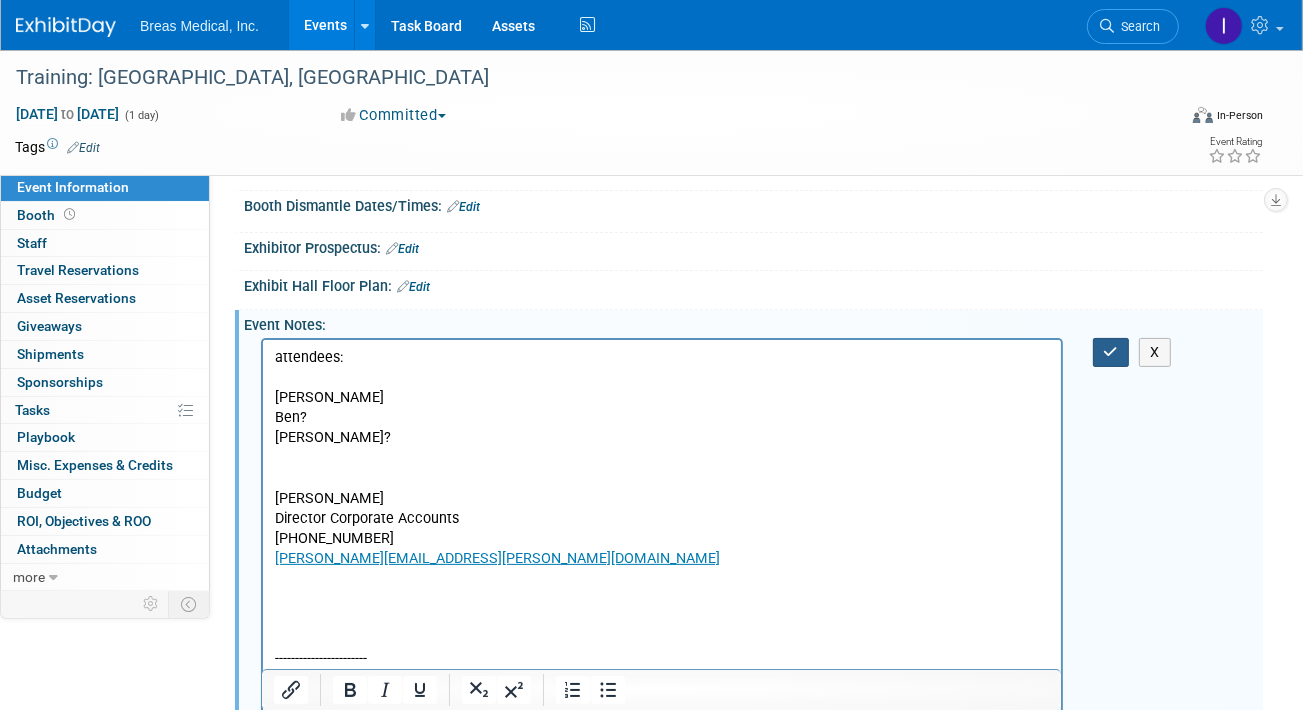 click at bounding box center (1111, 352) 